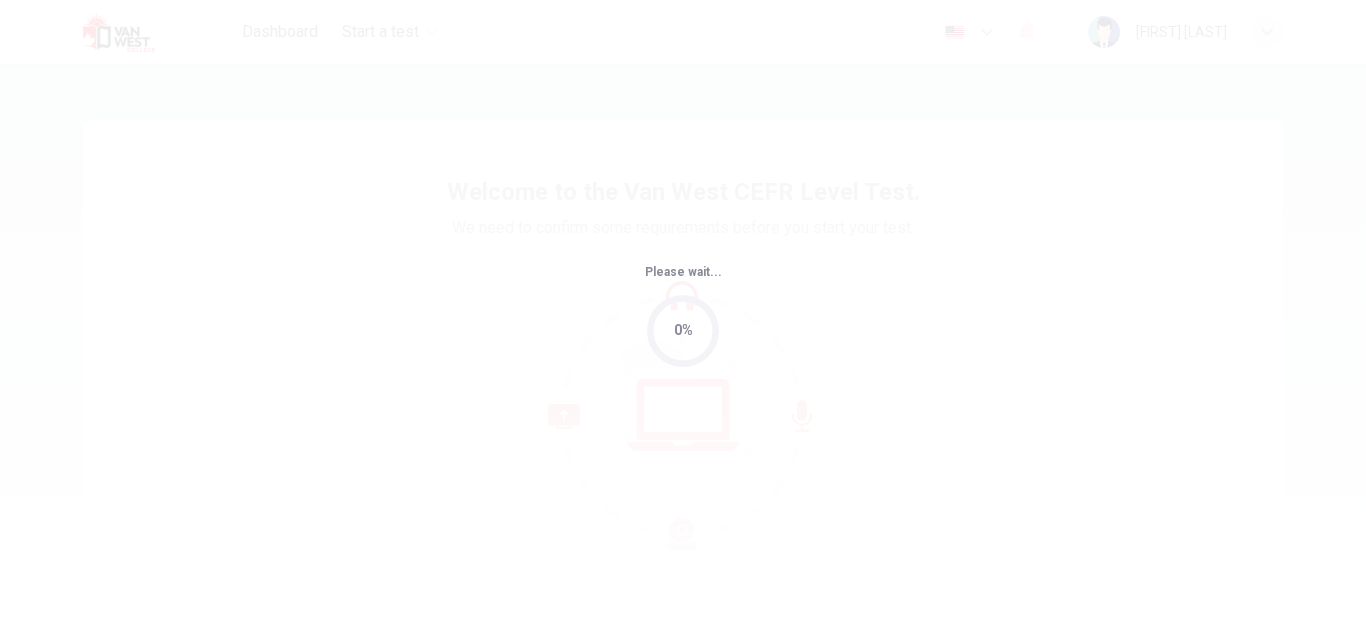 scroll, scrollTop: 0, scrollLeft: 0, axis: both 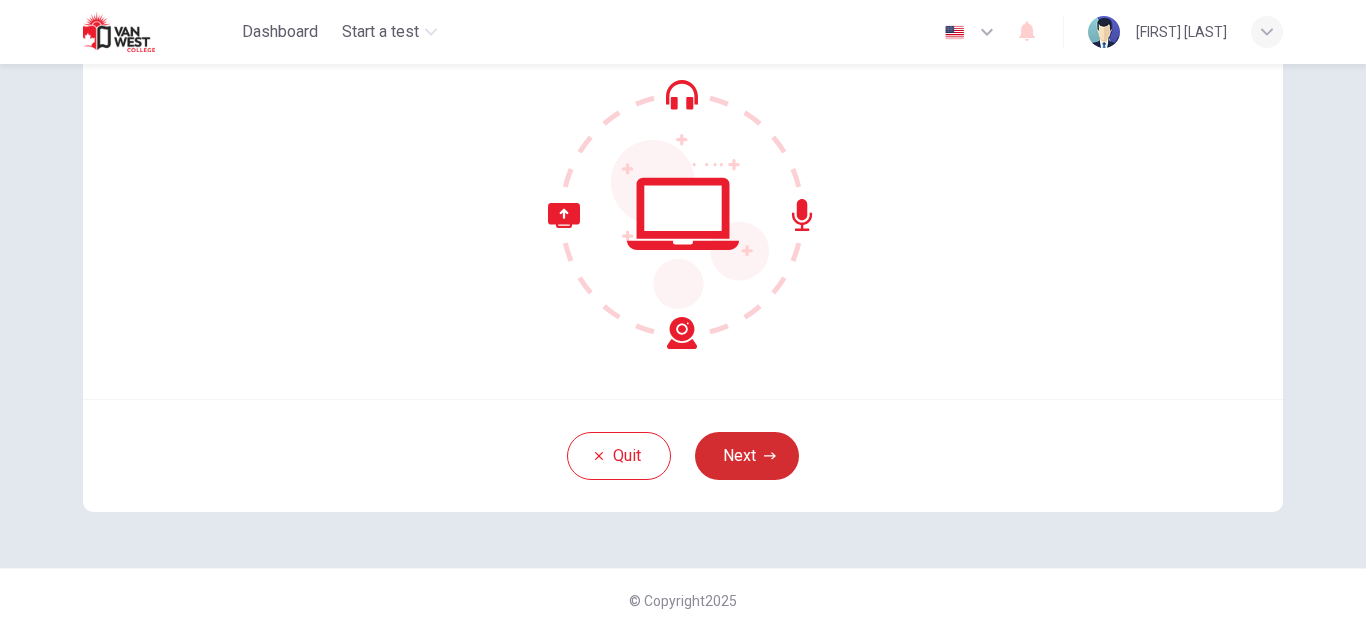 click 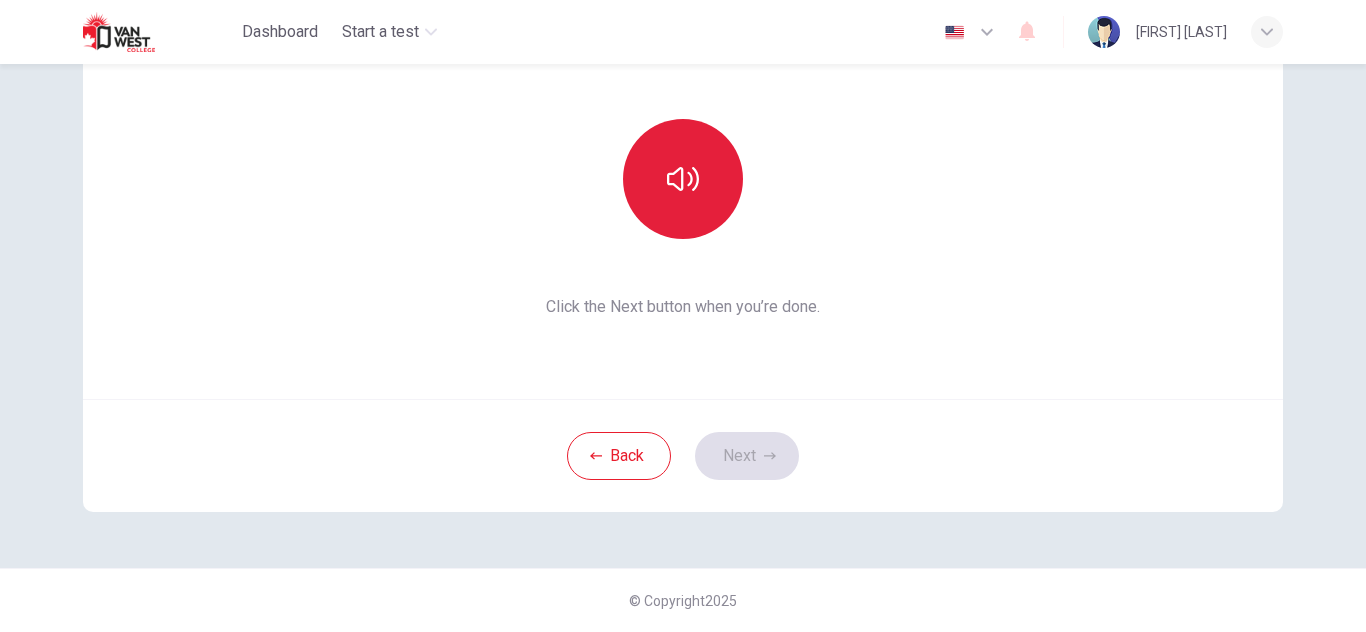 click at bounding box center [683, 179] 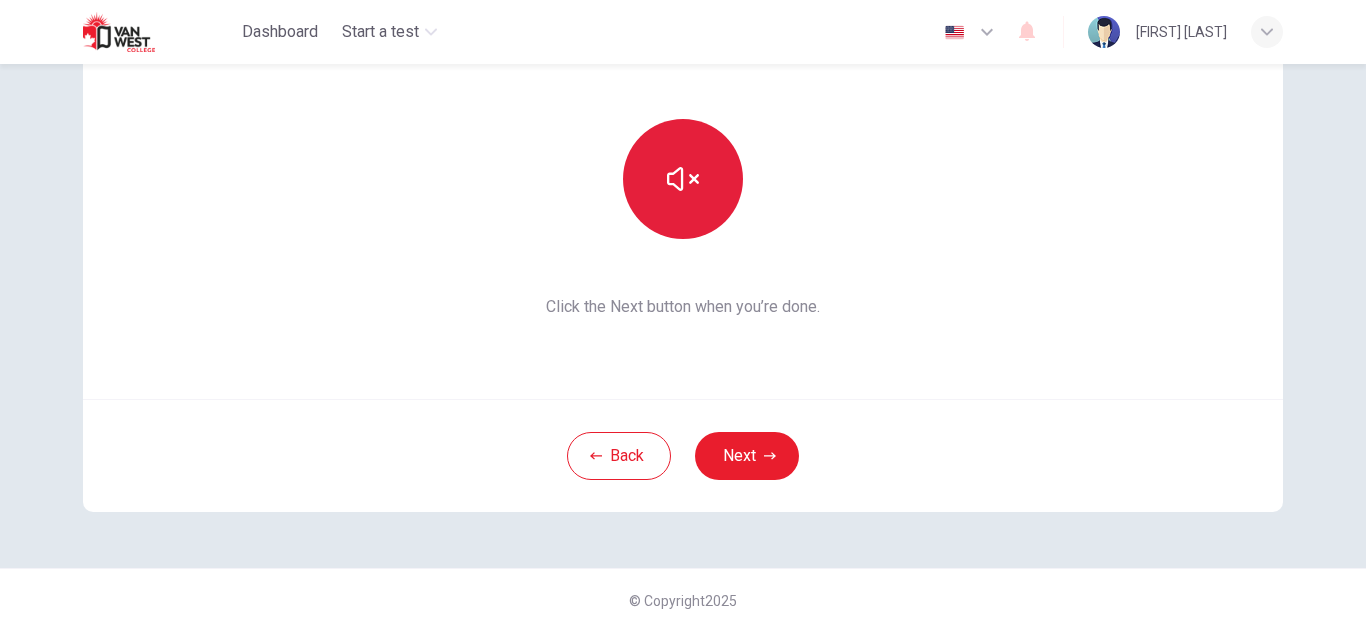 click at bounding box center [683, 179] 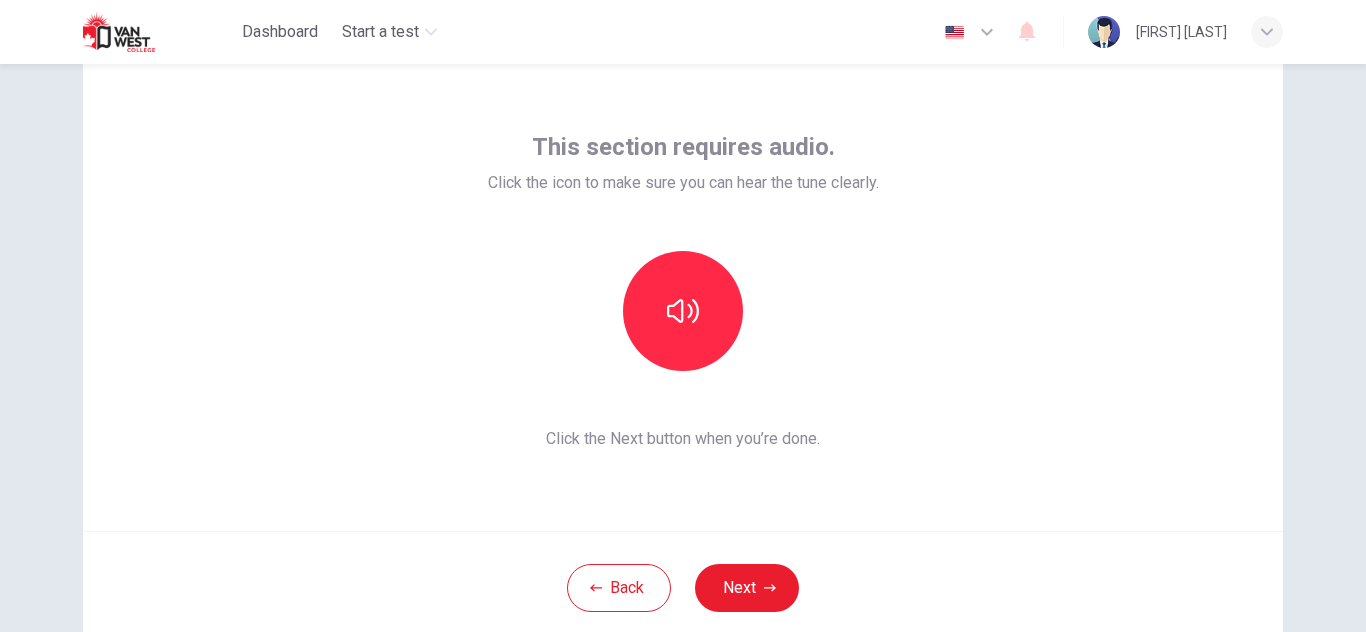 scroll, scrollTop: 67, scrollLeft: 0, axis: vertical 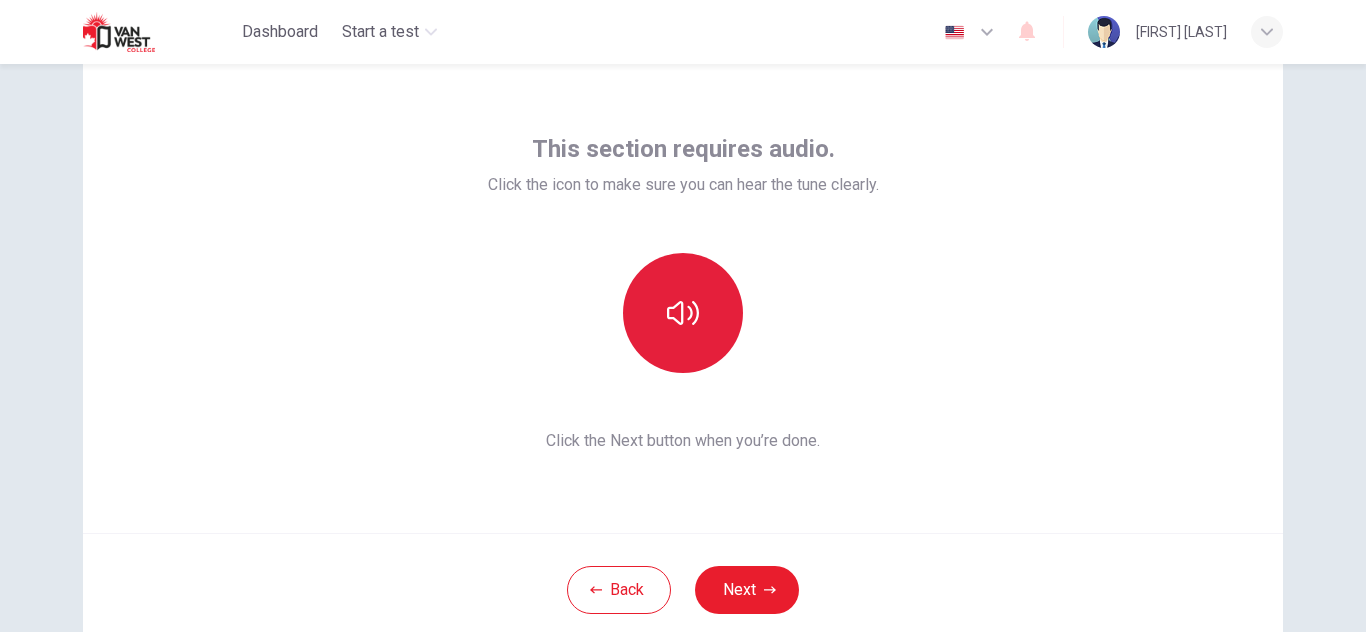 click 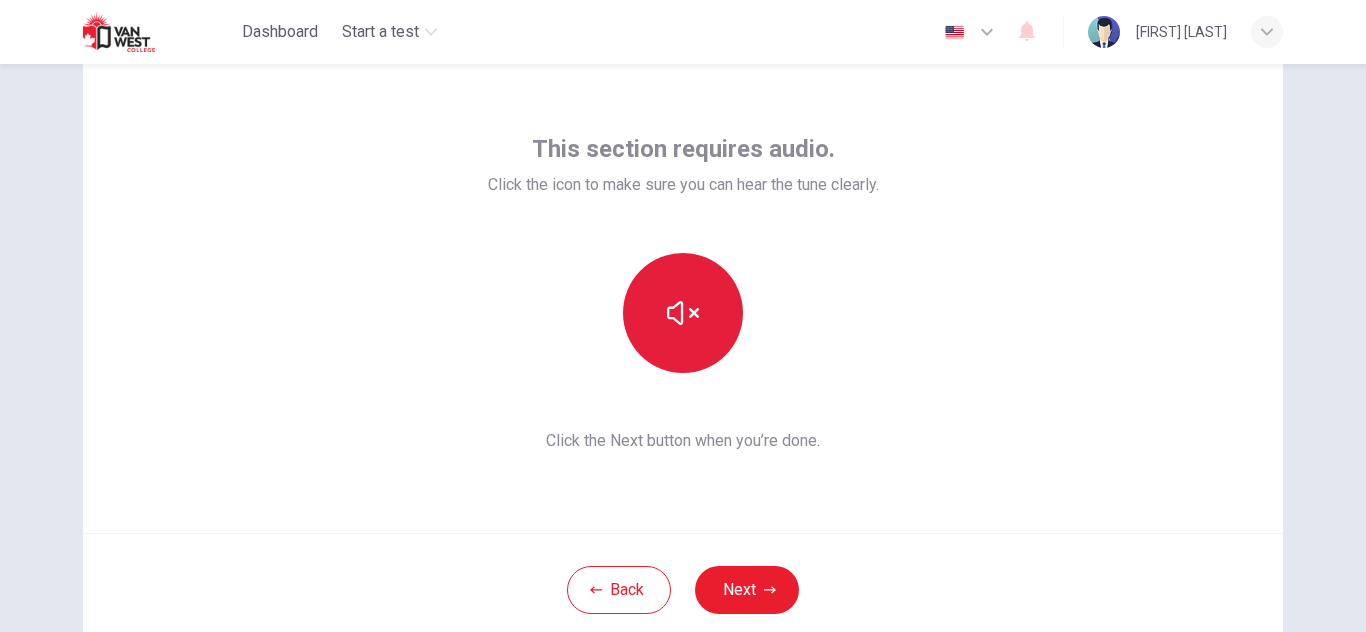 click 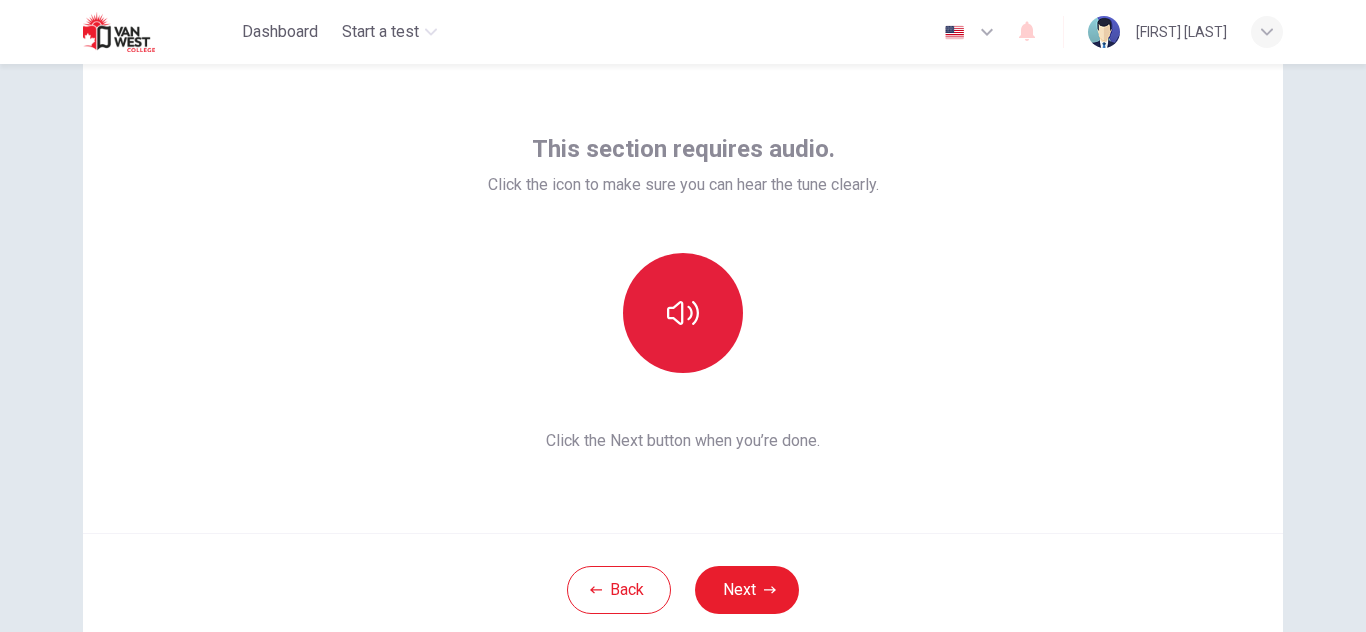 click 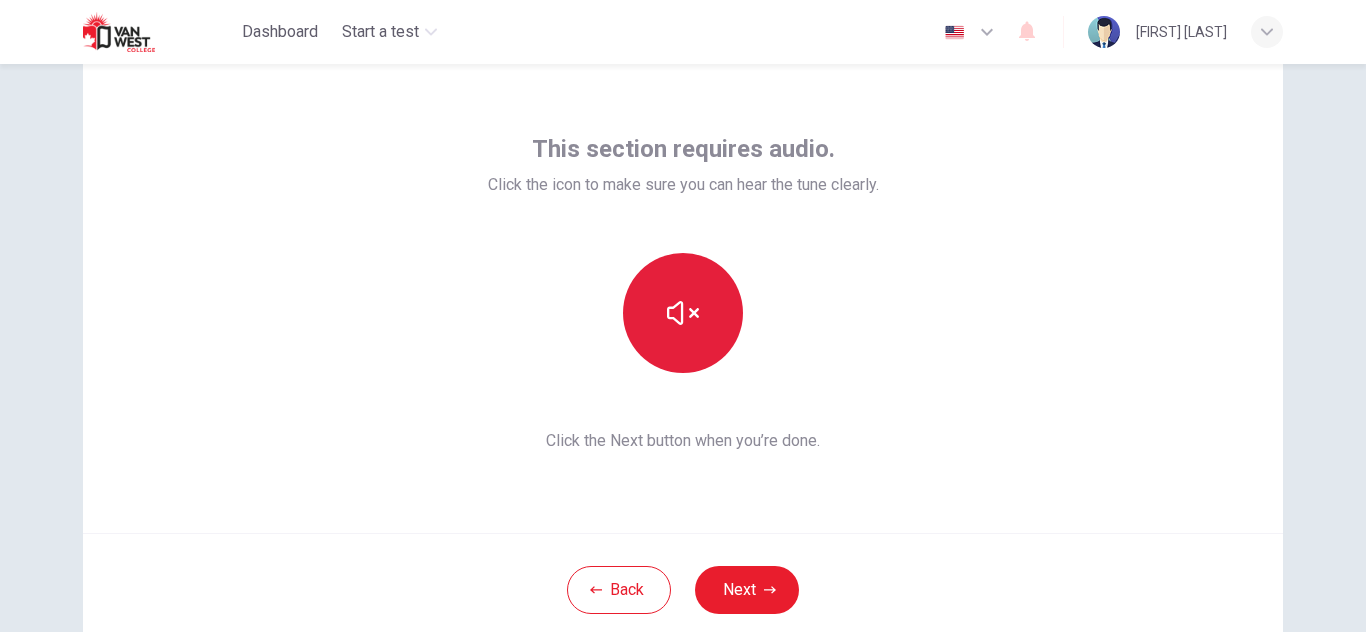 click 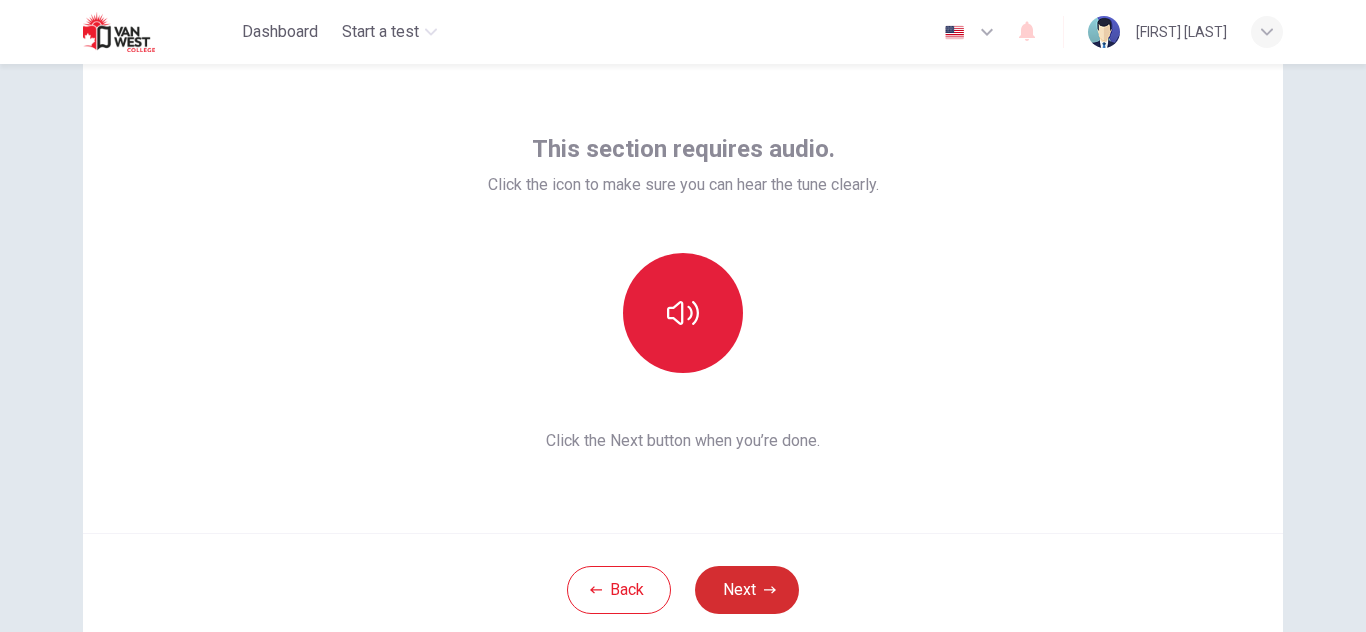 click on "Next" at bounding box center (747, 590) 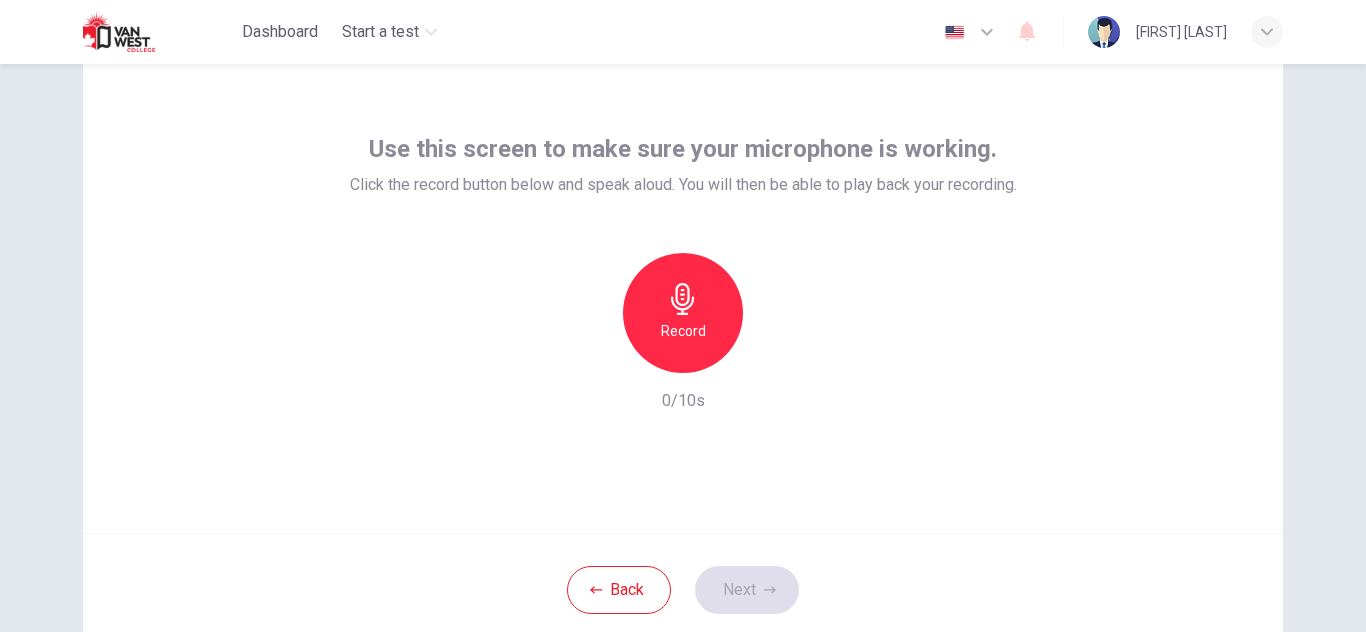 click on "Record" at bounding box center (683, 331) 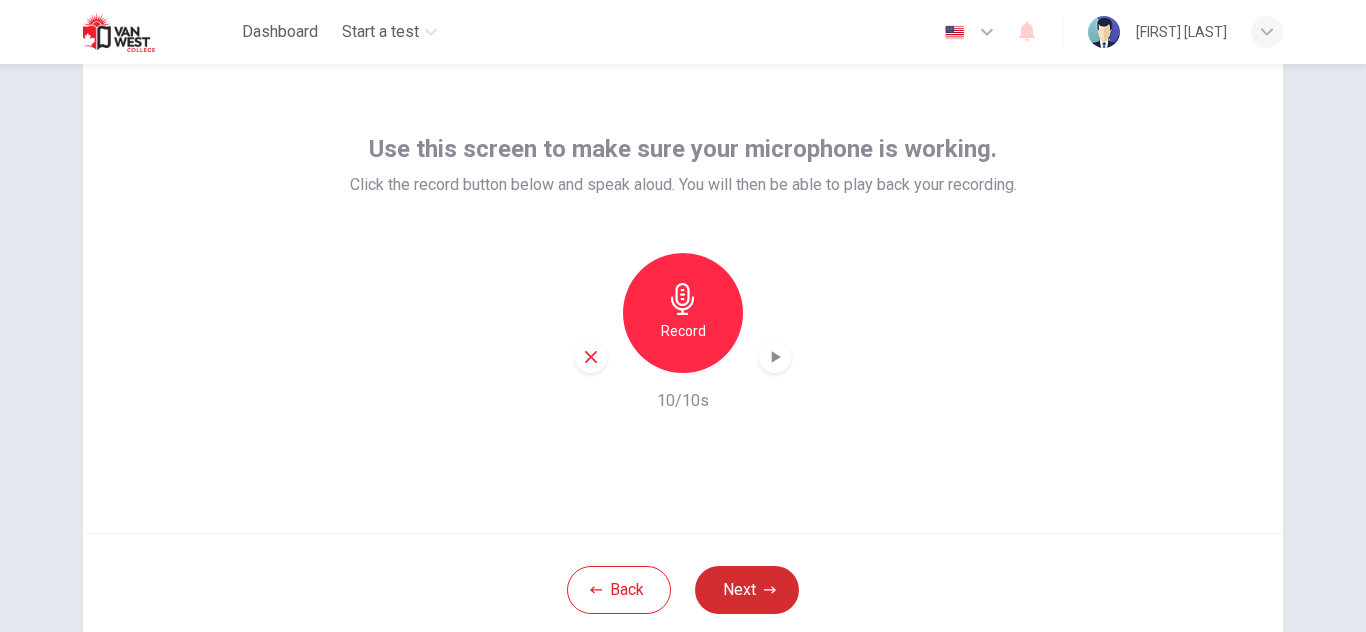 click on "Next" at bounding box center (747, 590) 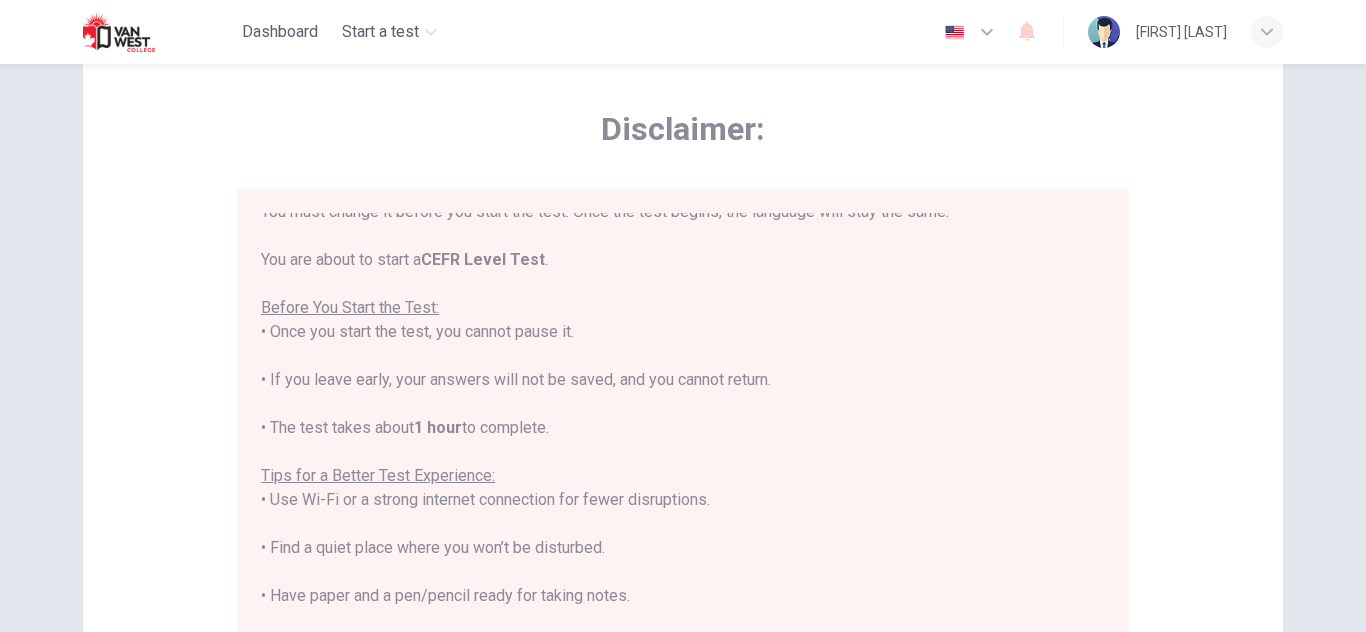 scroll, scrollTop: 191, scrollLeft: 0, axis: vertical 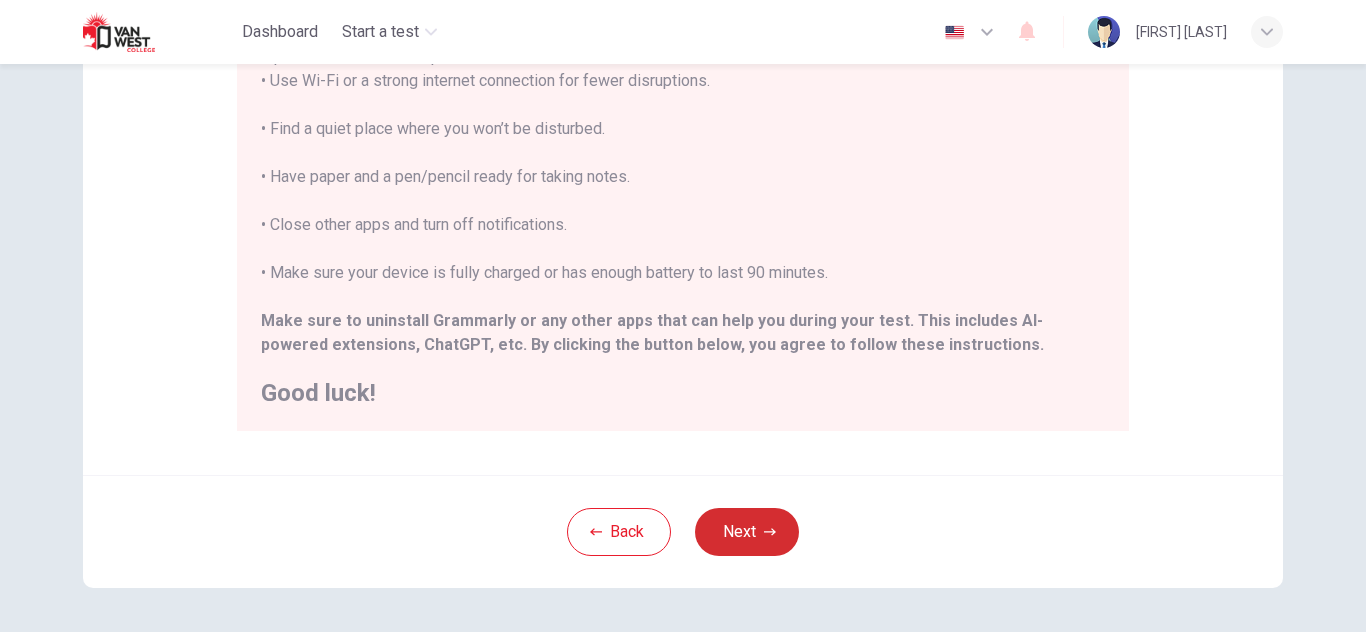 click on "Next" at bounding box center (747, 532) 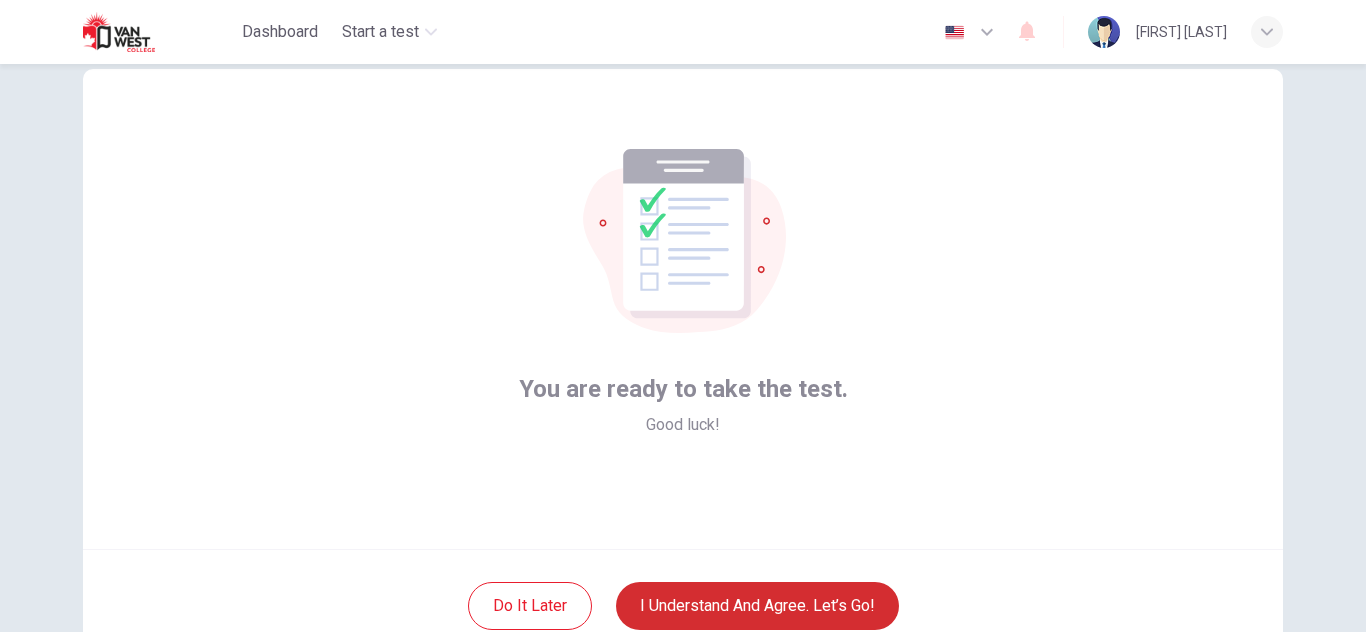 scroll, scrollTop: 201, scrollLeft: 0, axis: vertical 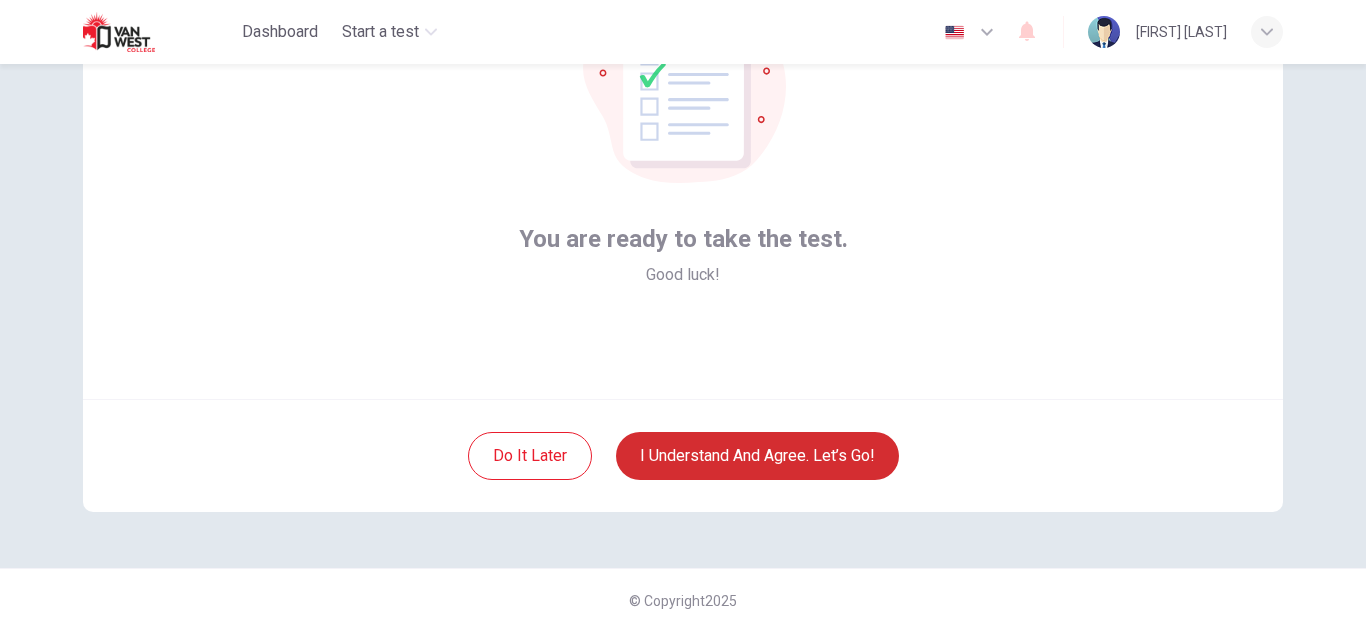 click on "I understand and agree. Let’s go!" at bounding box center [757, 456] 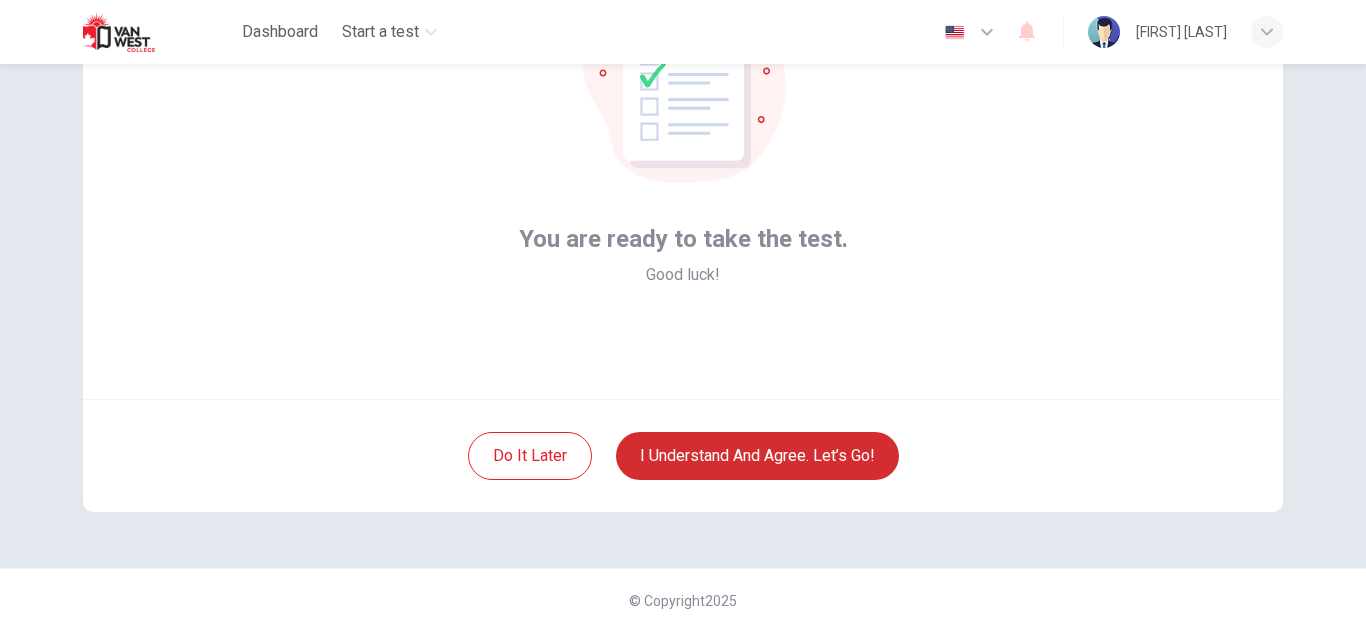 click on "I understand and agree. Let’s go!" at bounding box center (757, 456) 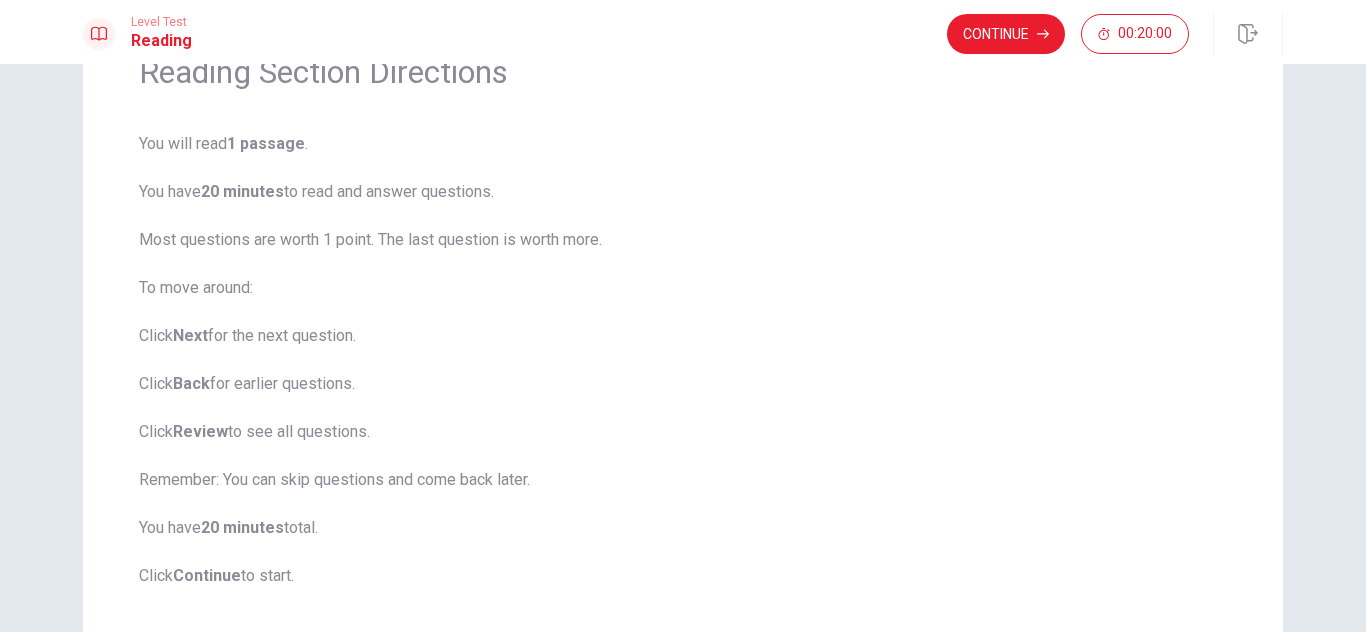 scroll, scrollTop: 224, scrollLeft: 0, axis: vertical 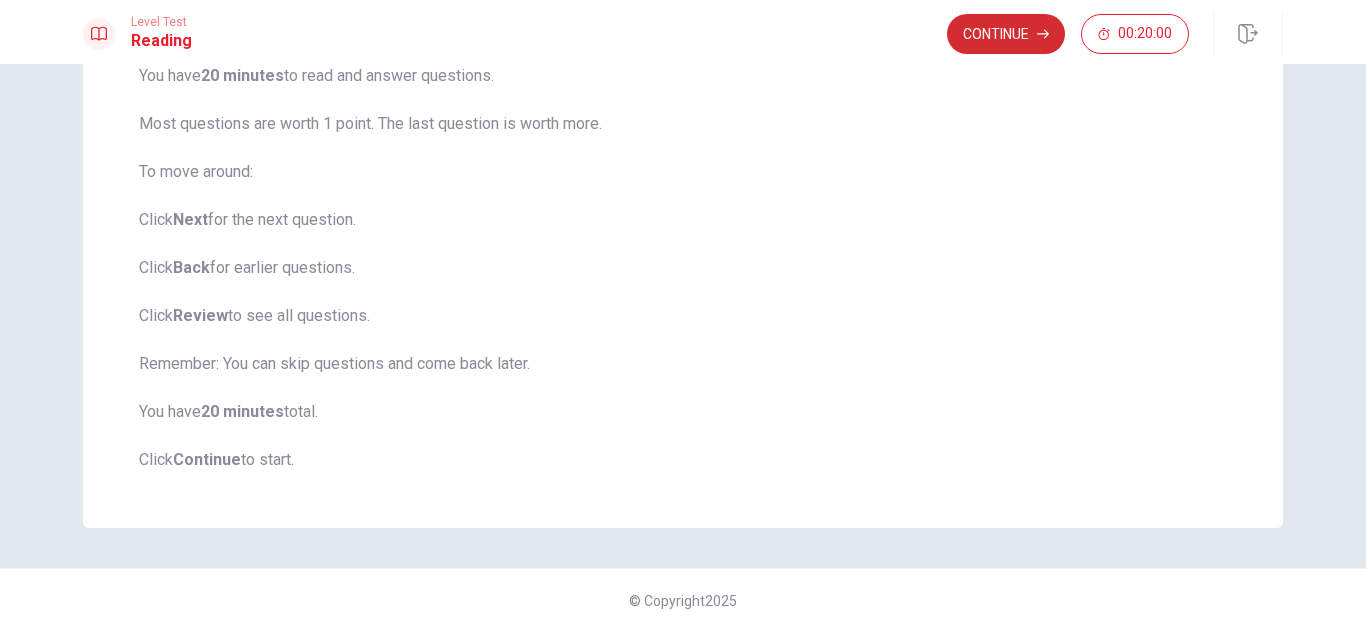 click on "Continue" at bounding box center (1006, 34) 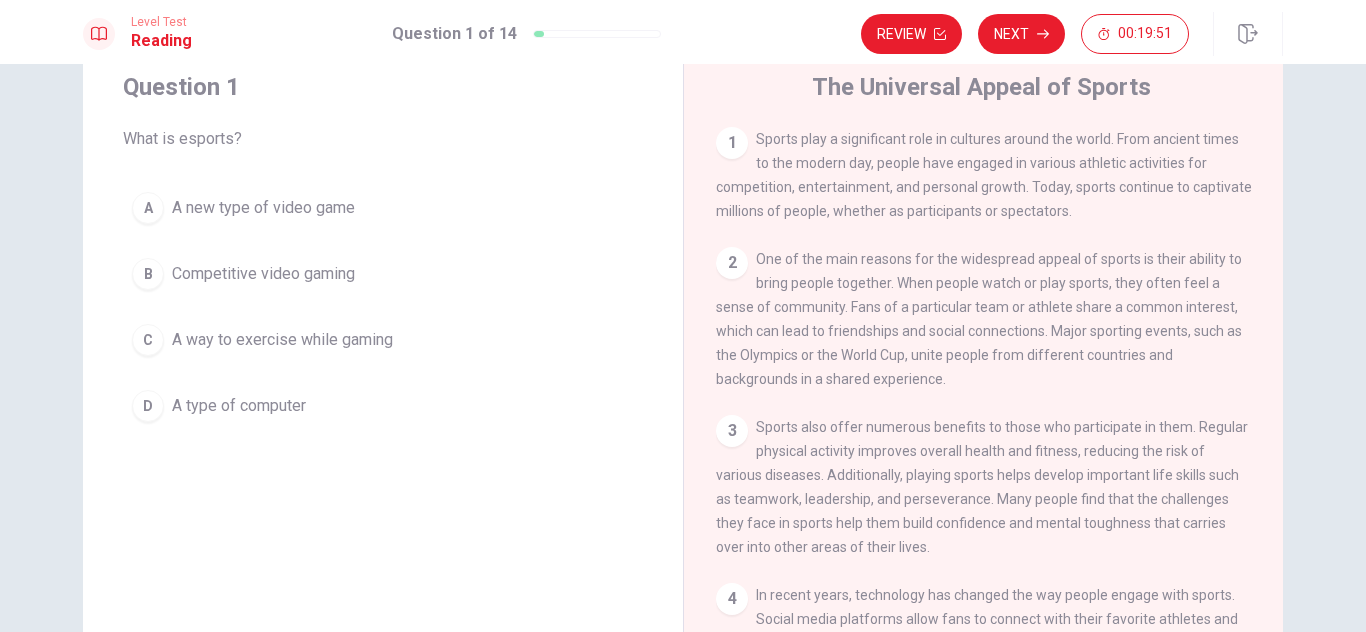scroll, scrollTop: 60, scrollLeft: 0, axis: vertical 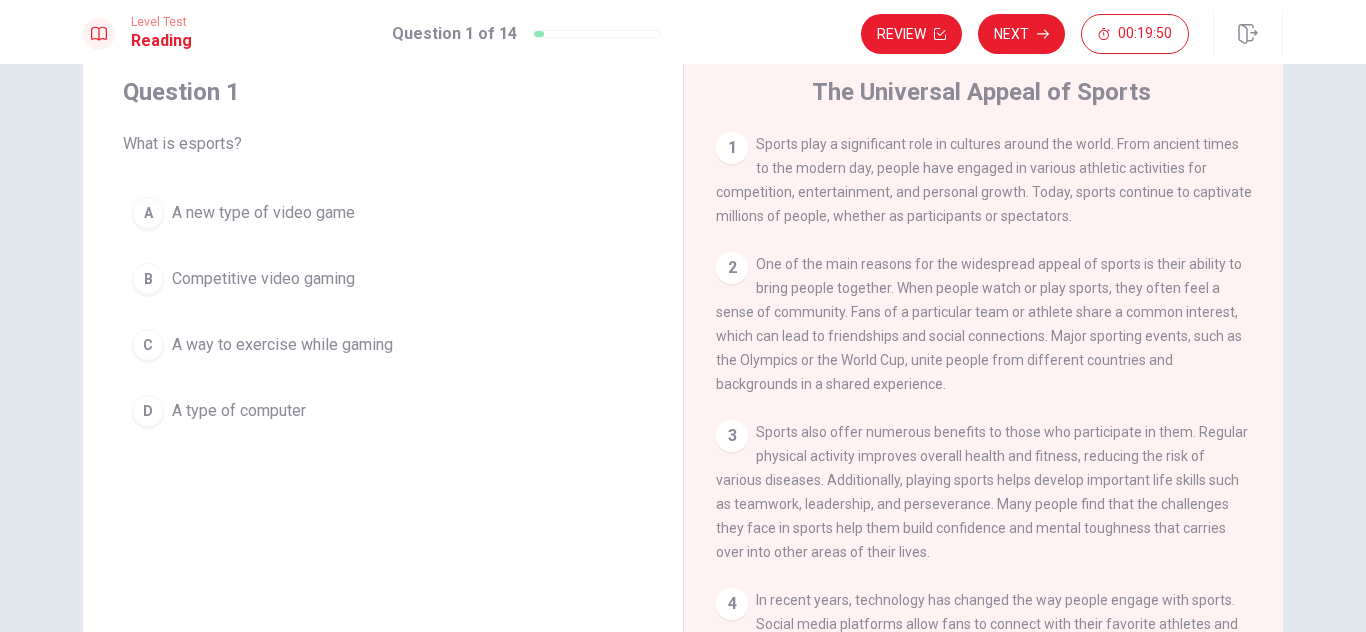 click on "1" at bounding box center (732, 148) 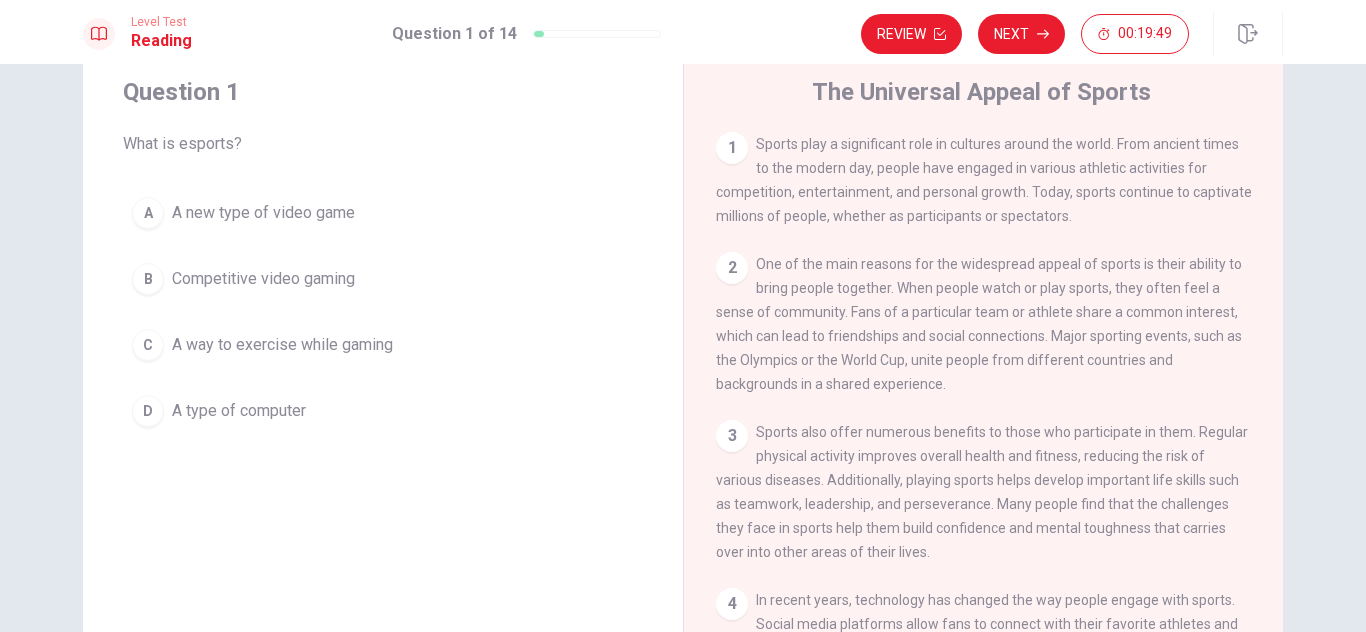 click on "A new type of video game" at bounding box center [263, 213] 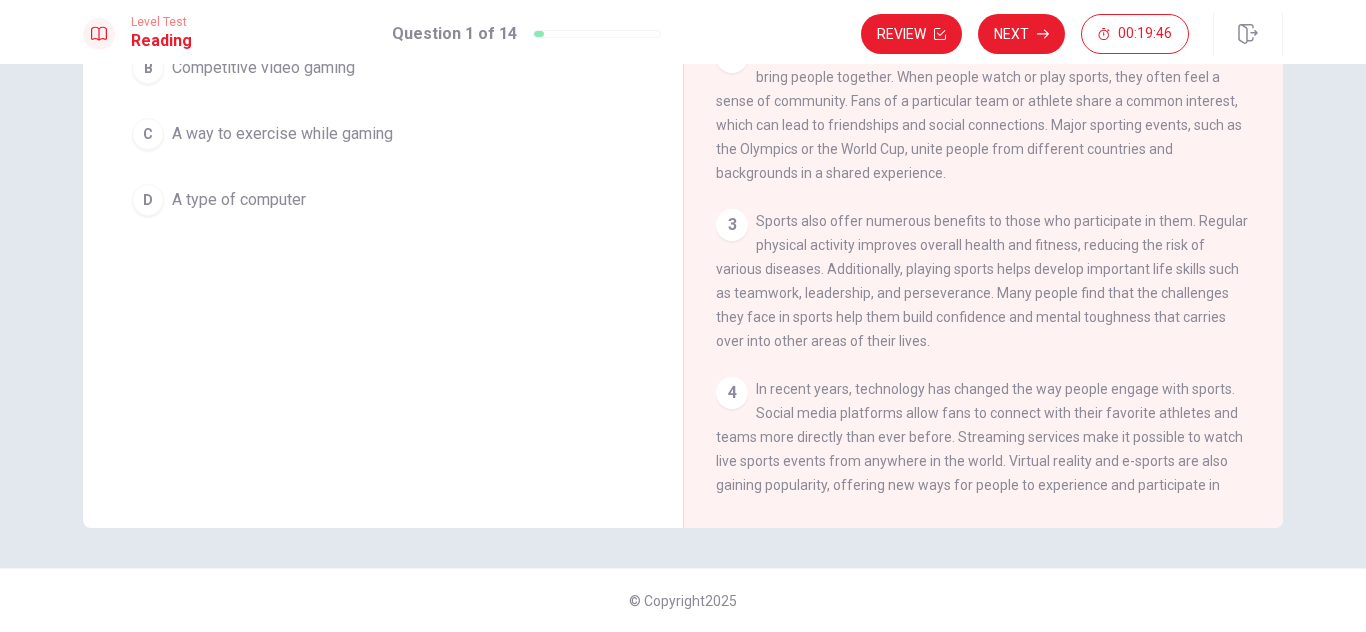 scroll, scrollTop: 0, scrollLeft: 0, axis: both 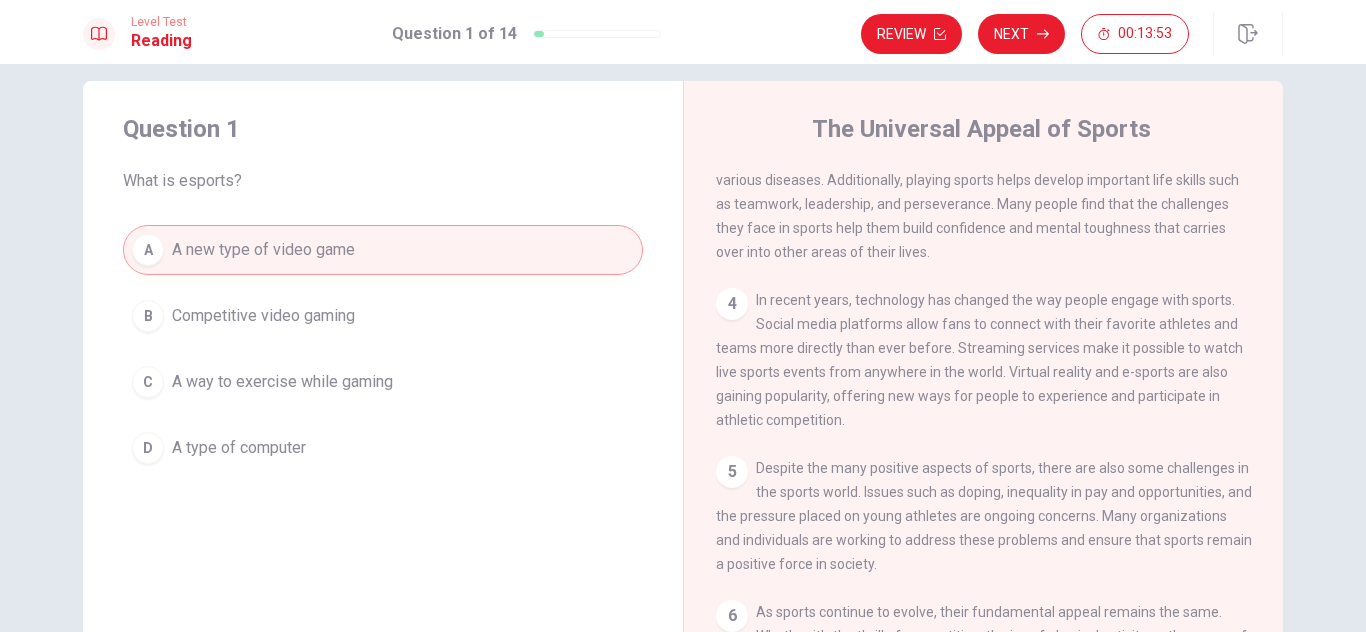 click on "Competitive video gaming" at bounding box center (263, 316) 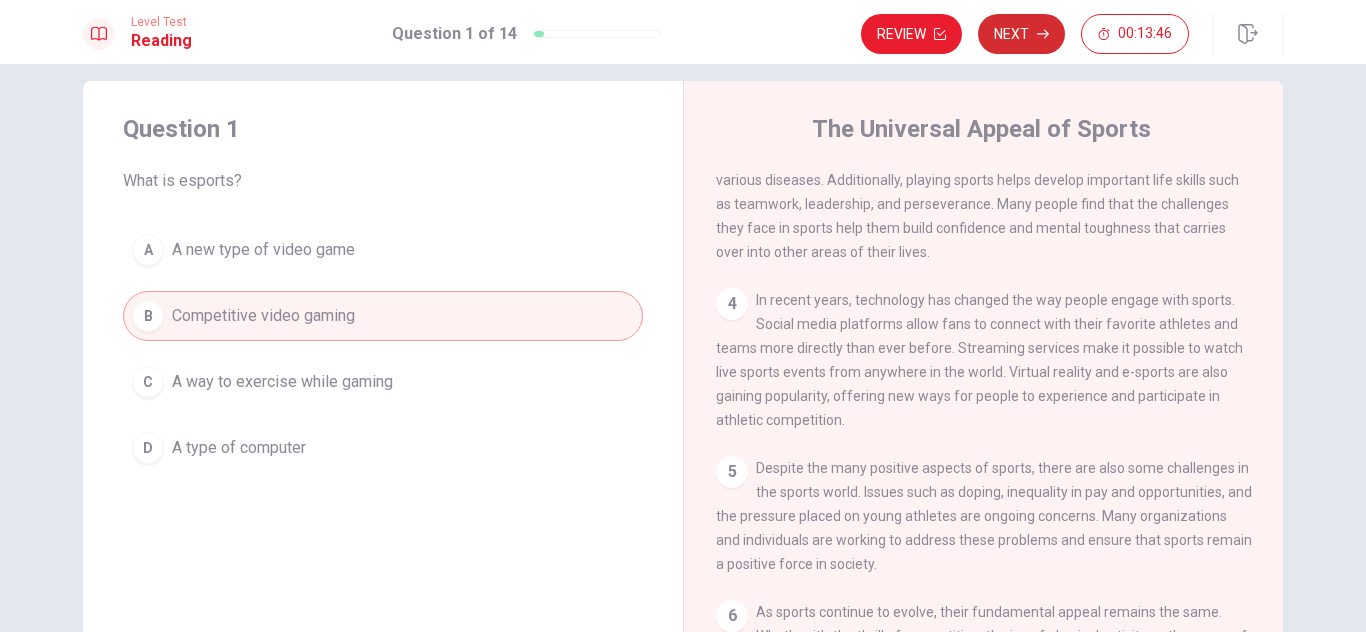 click on "Next" at bounding box center [1021, 34] 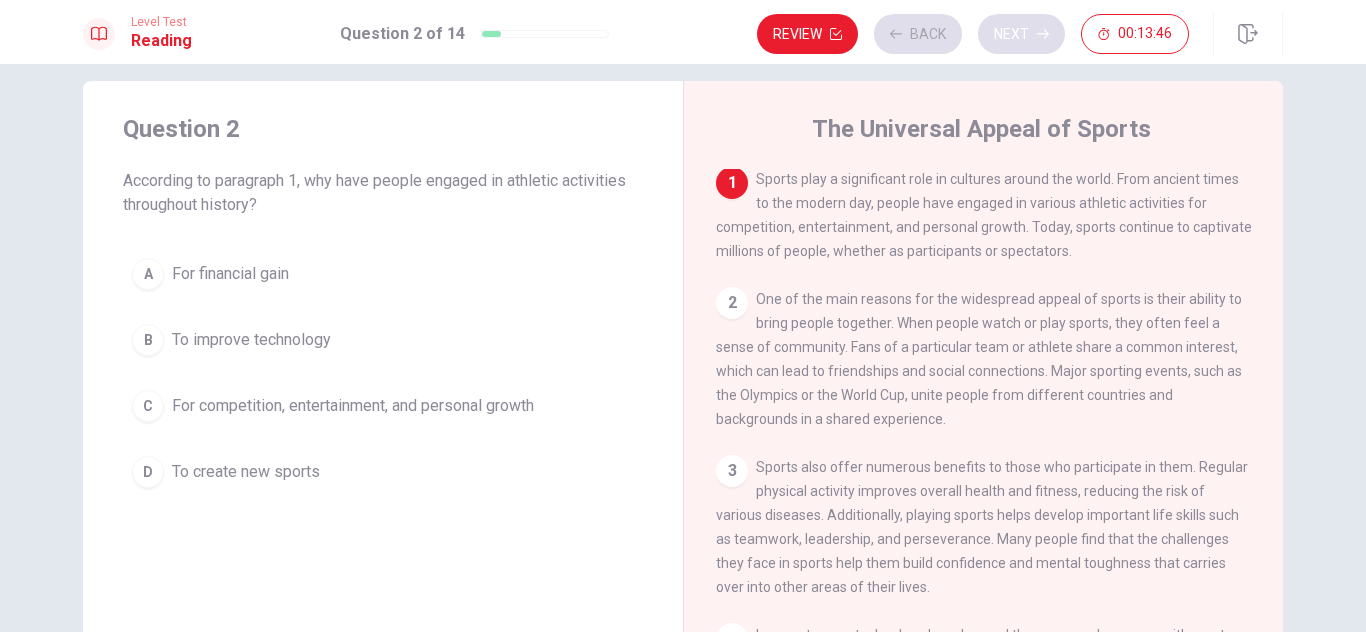 scroll, scrollTop: 0, scrollLeft: 0, axis: both 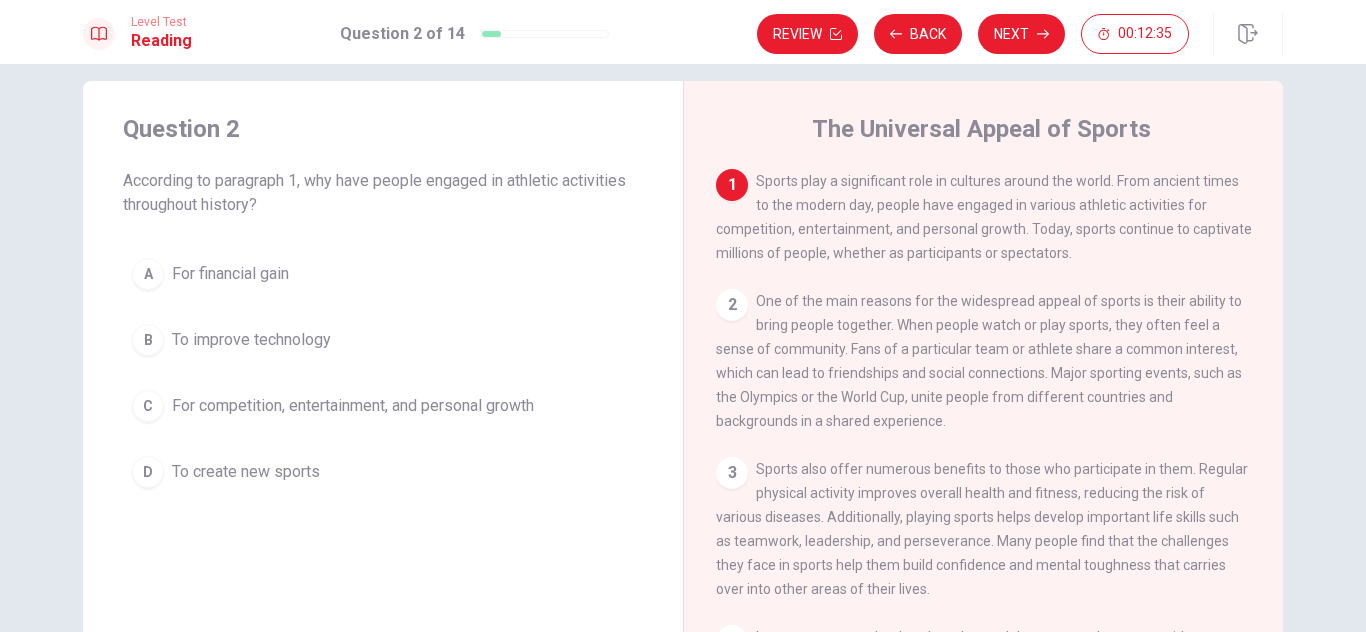 click on "C" at bounding box center (148, 406) 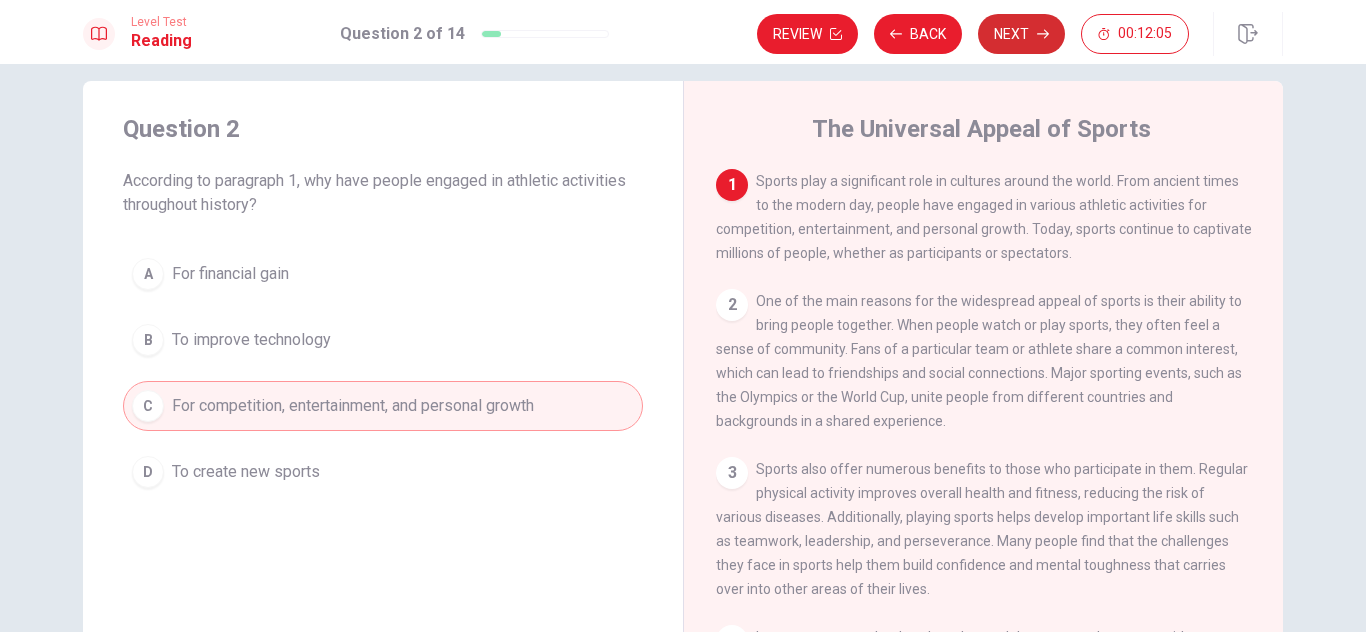 click on "Next" at bounding box center [1021, 34] 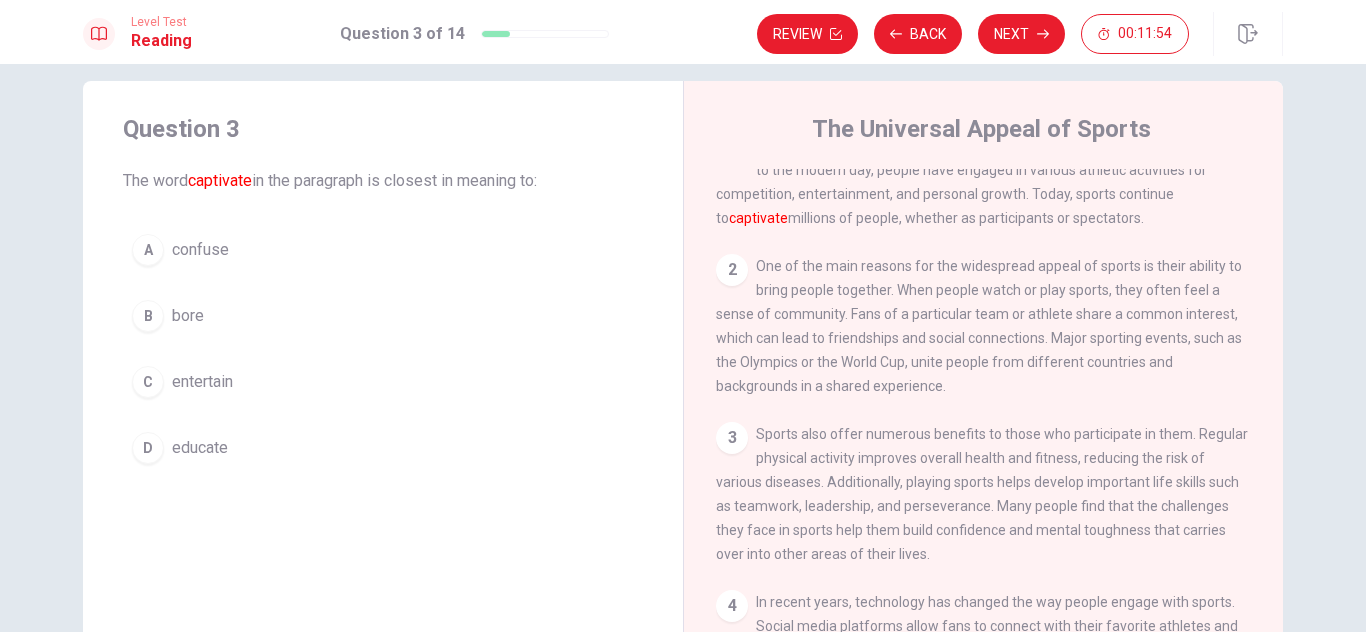 scroll, scrollTop: 0, scrollLeft: 0, axis: both 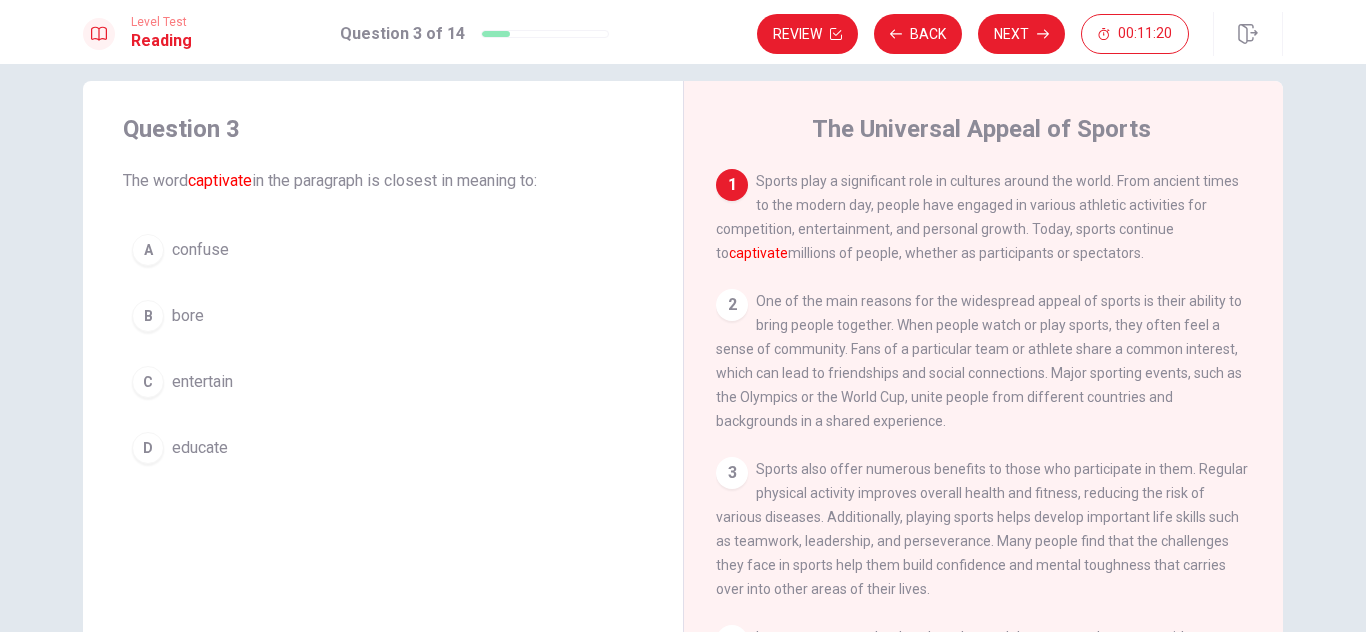 click on "C" at bounding box center [148, 382] 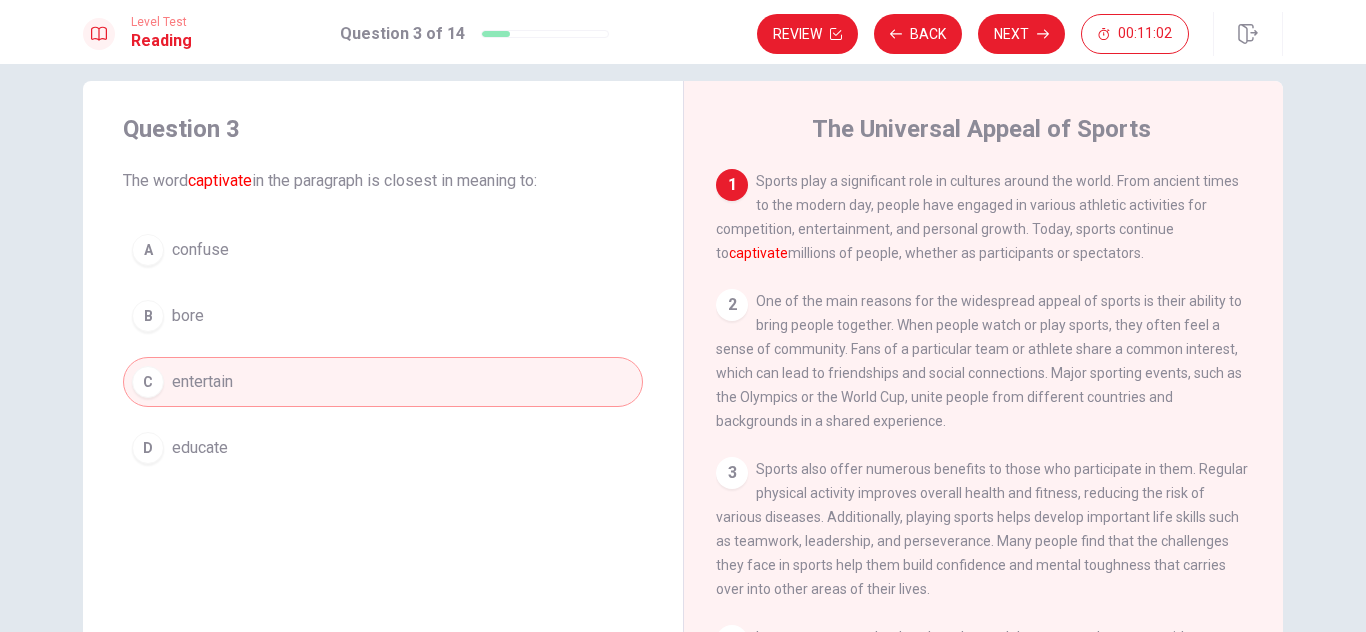 click on "D educate" at bounding box center (383, 448) 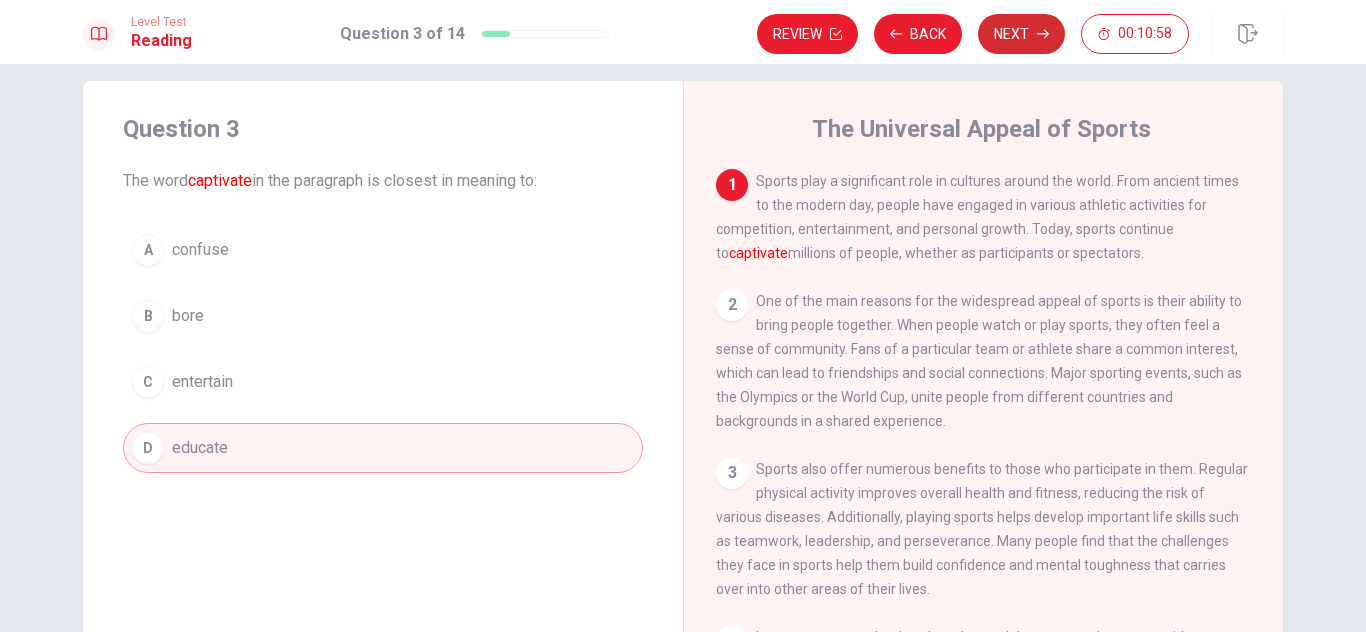 click on "Next" at bounding box center (1021, 34) 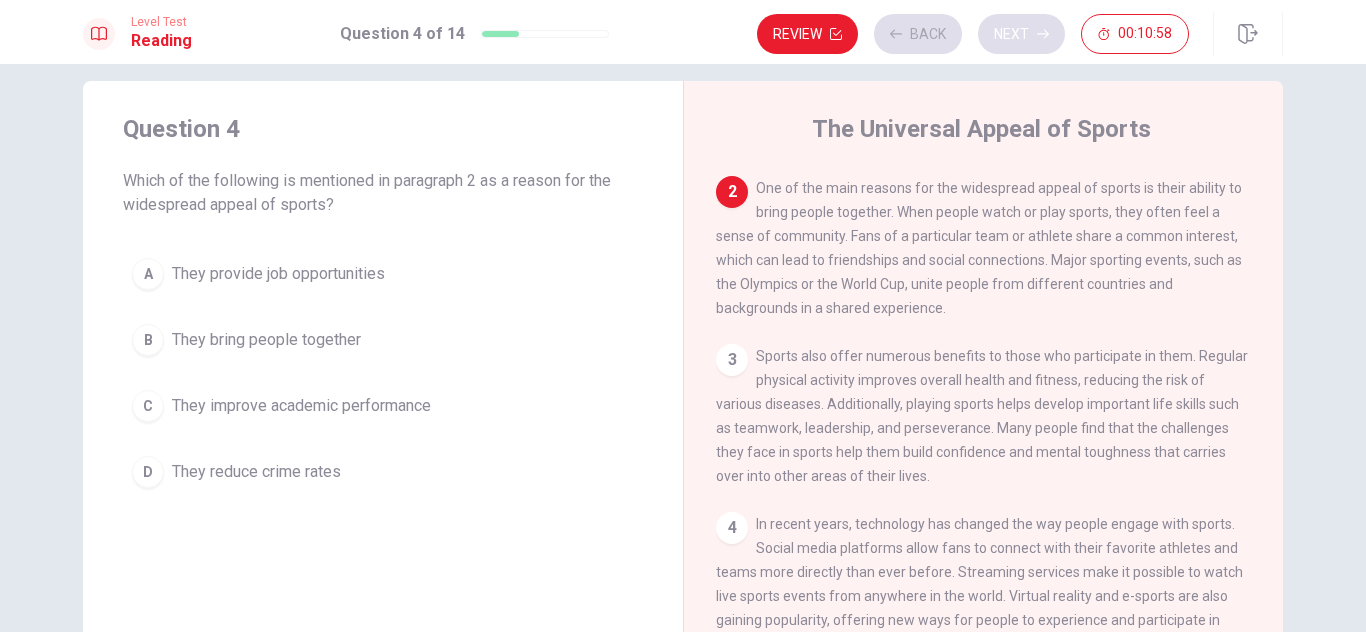 scroll, scrollTop: 120, scrollLeft: 0, axis: vertical 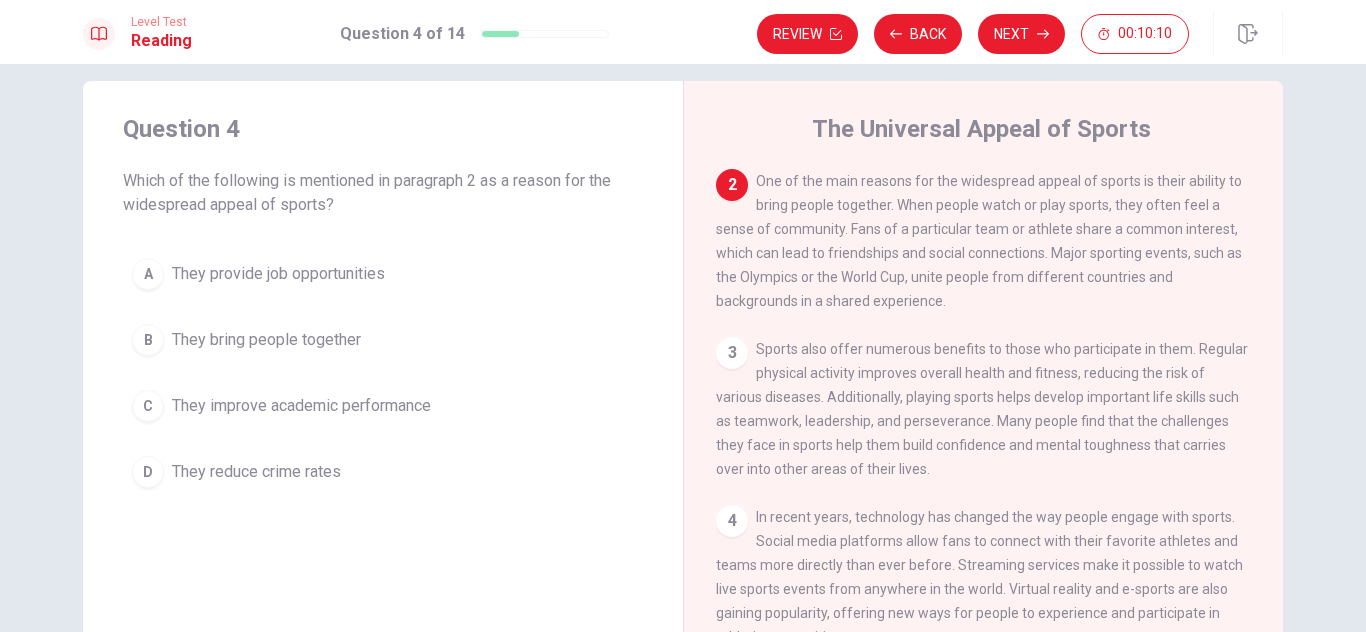 click on "They bring people together" at bounding box center [266, 340] 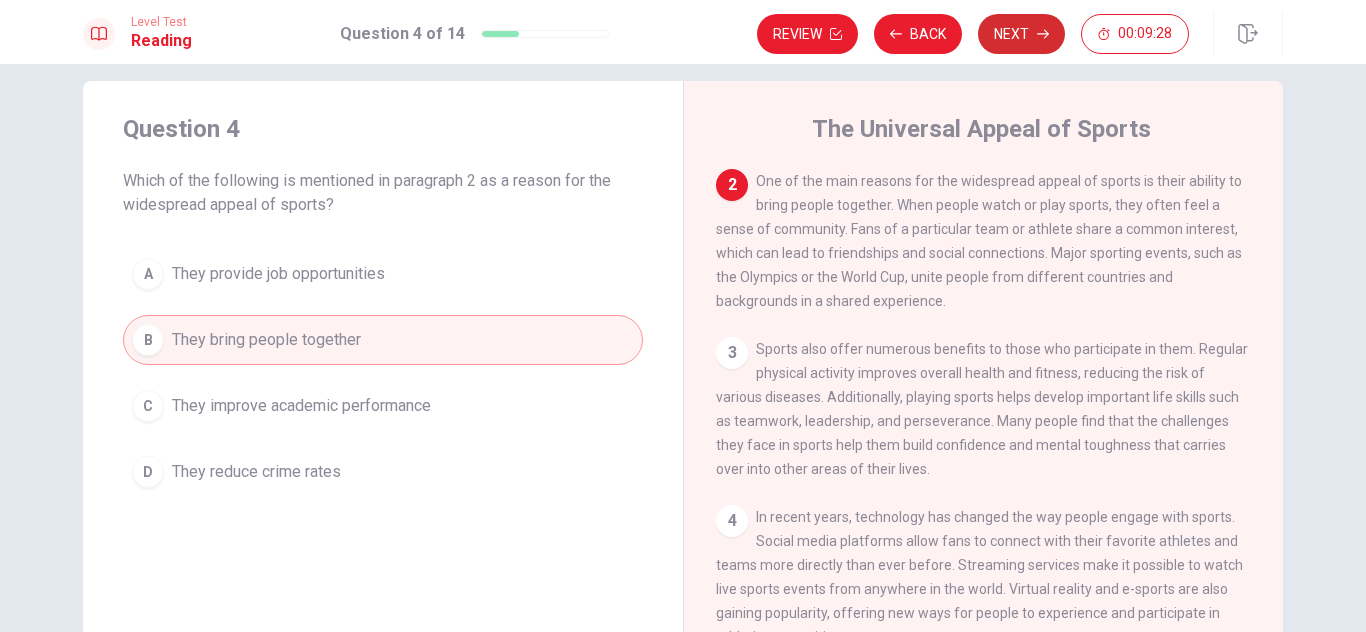 click on "Next" at bounding box center [1021, 34] 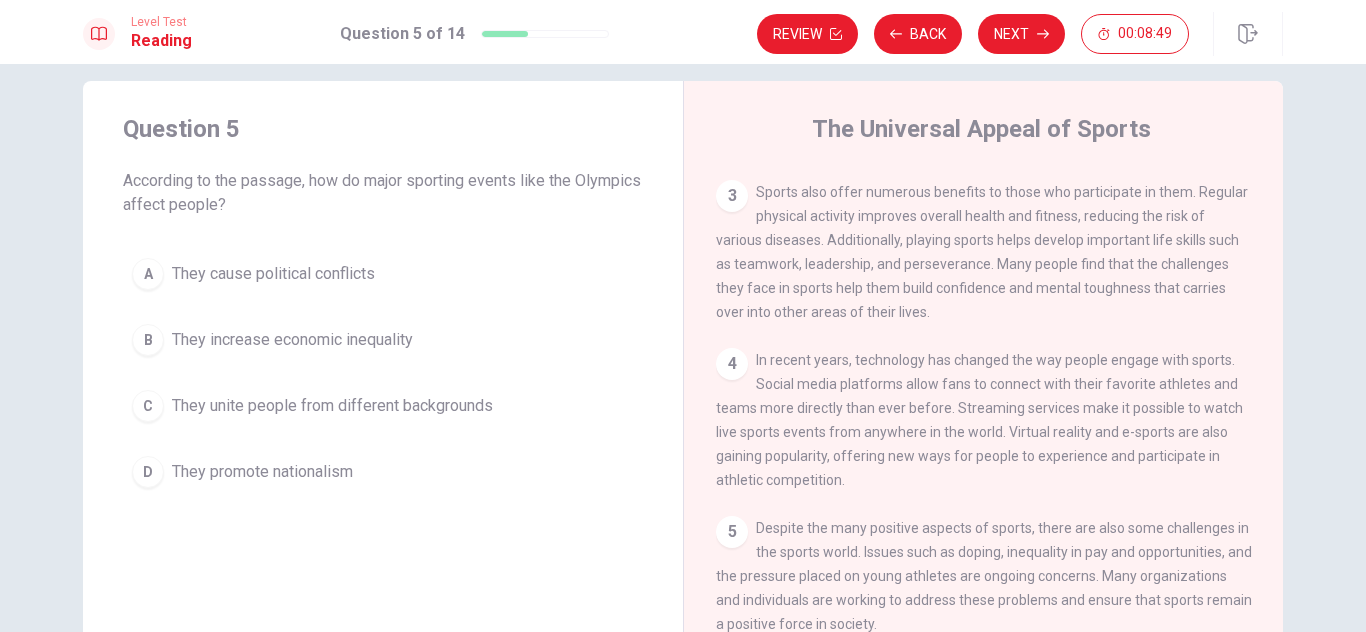 scroll, scrollTop: 337, scrollLeft: 0, axis: vertical 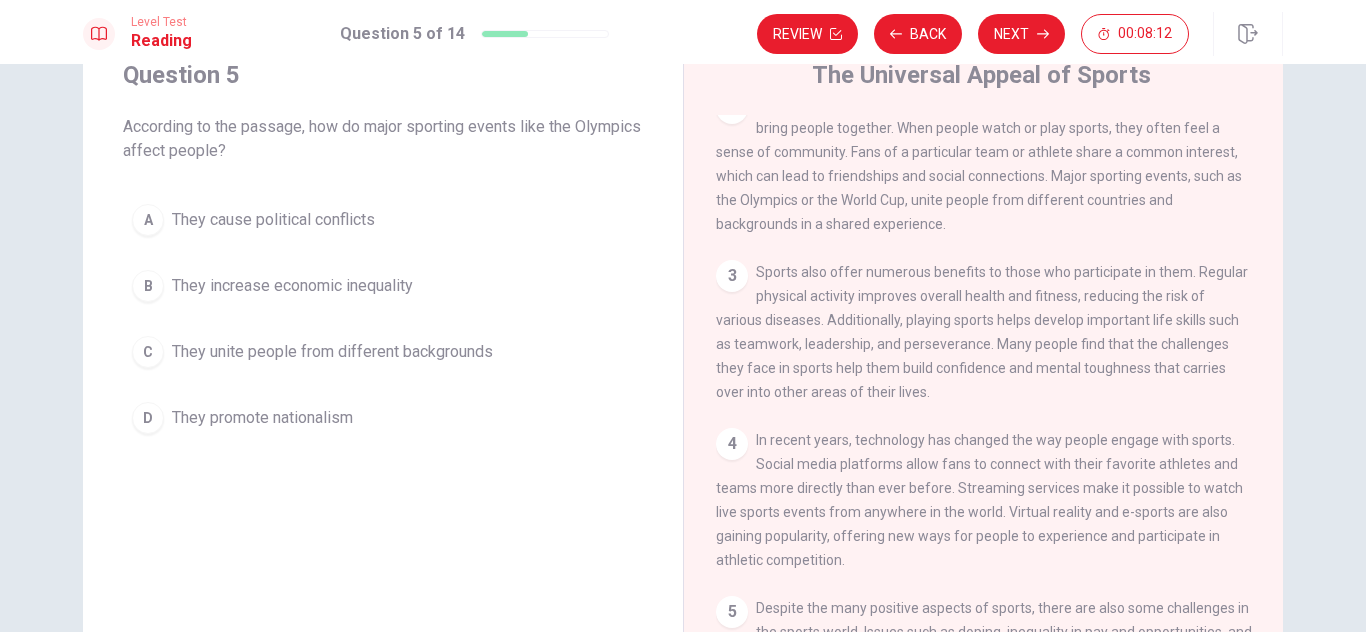 click on "They unite people from different backgrounds" at bounding box center [332, 352] 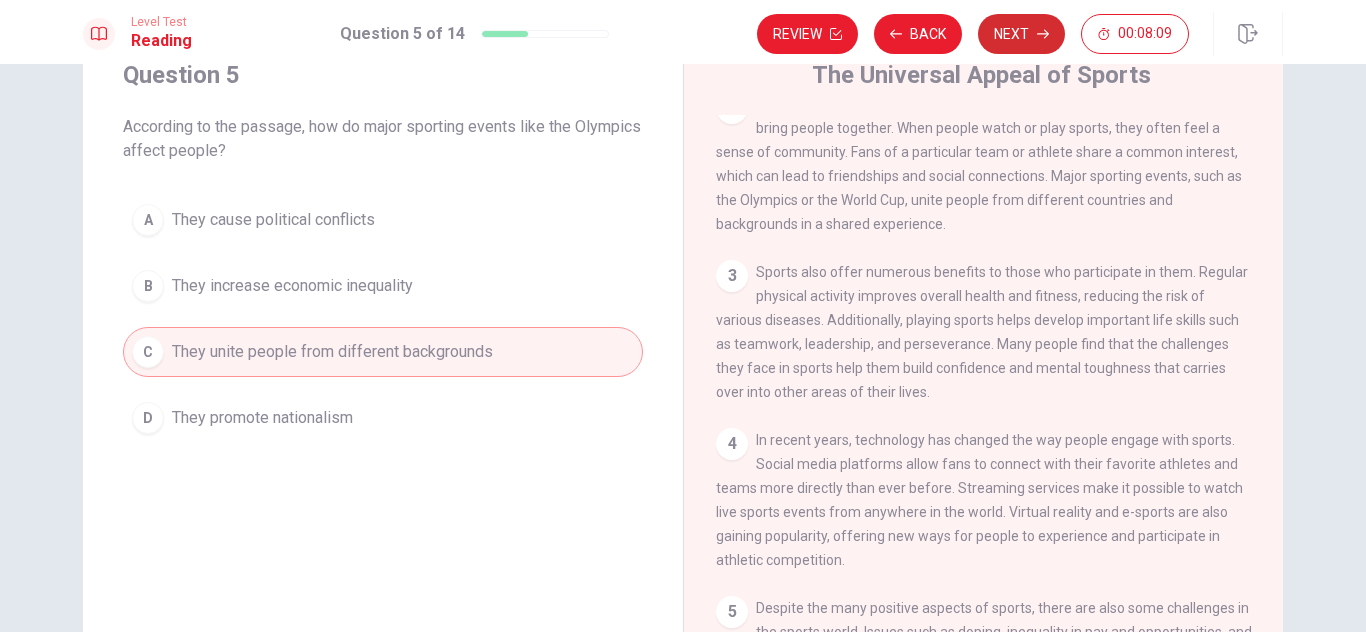 click on "Next" at bounding box center [1021, 34] 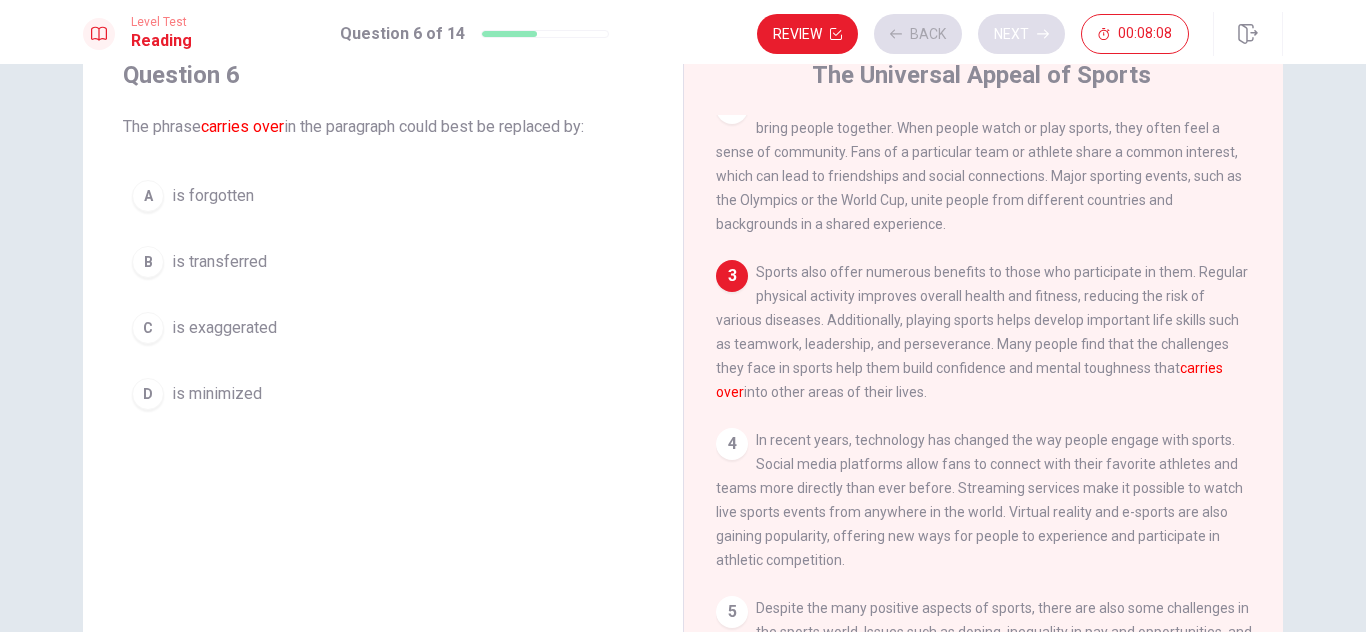 scroll, scrollTop: 288, scrollLeft: 0, axis: vertical 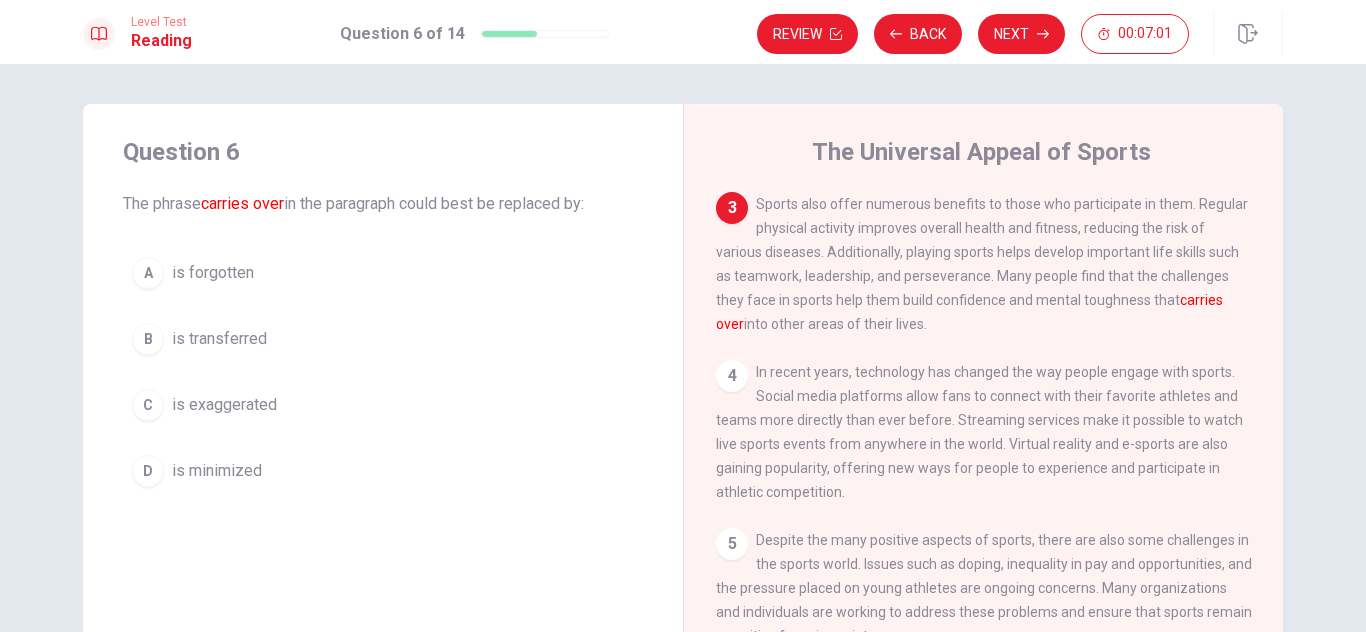 click on "B" at bounding box center (148, 339) 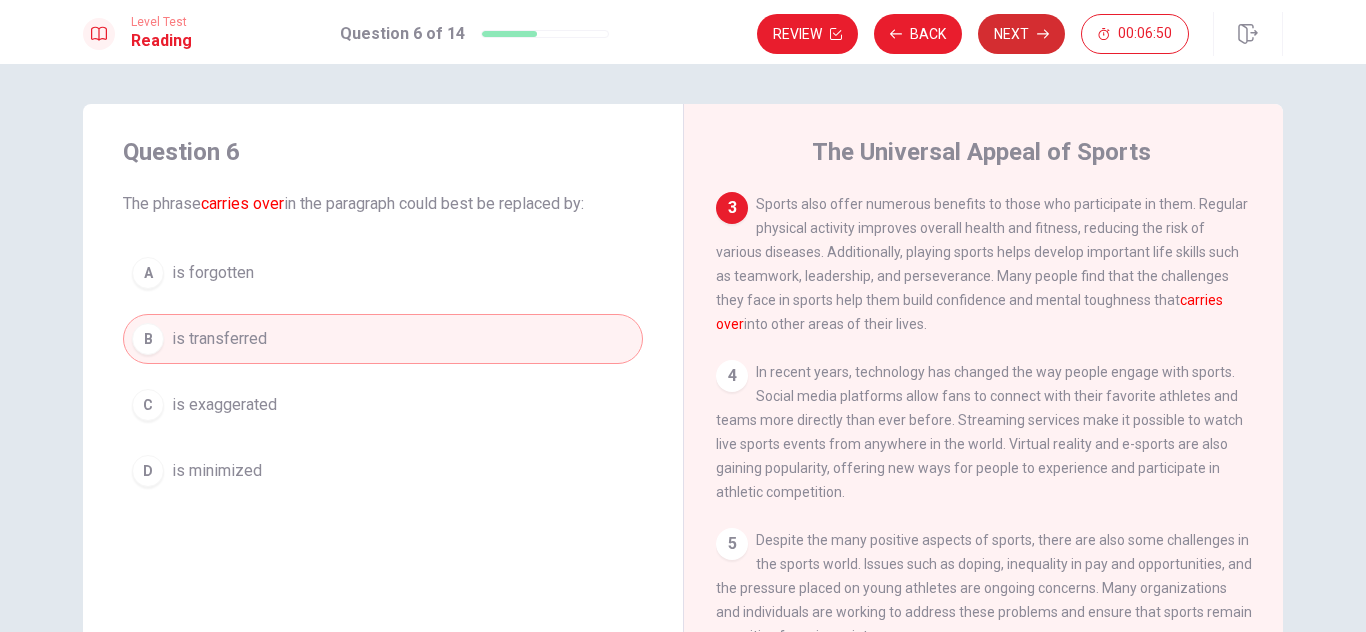 click on "Next" at bounding box center [1021, 34] 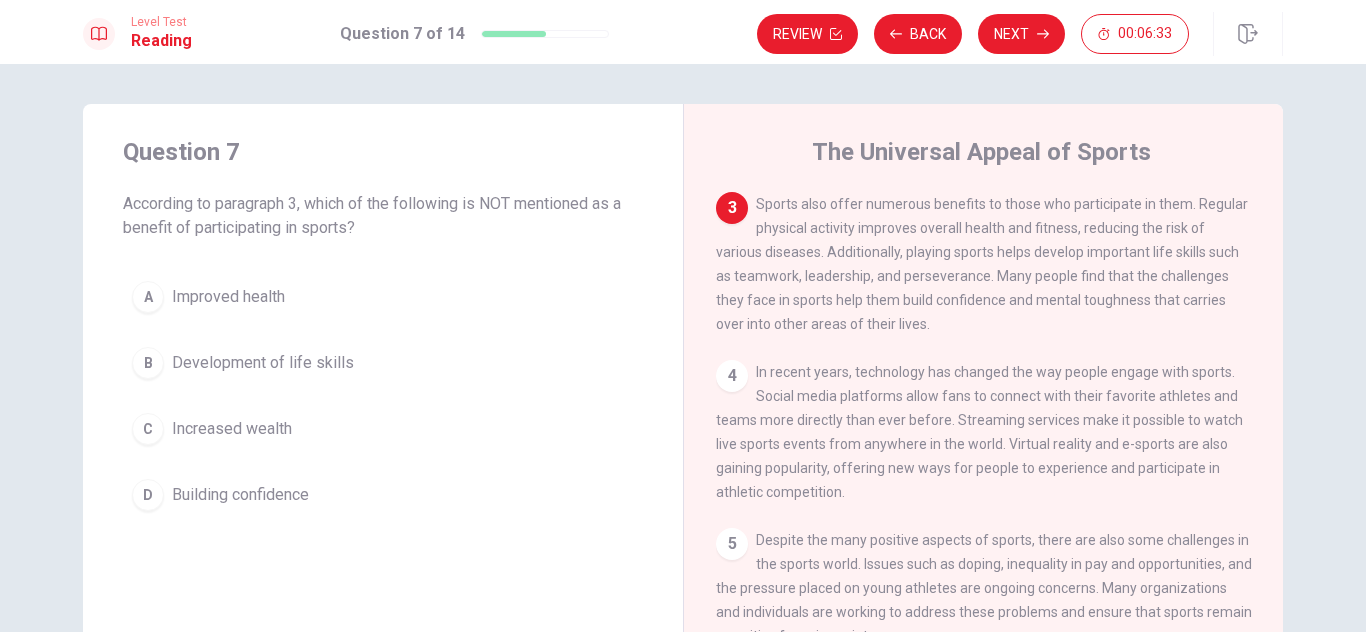 click on "Increased wealth" at bounding box center [232, 429] 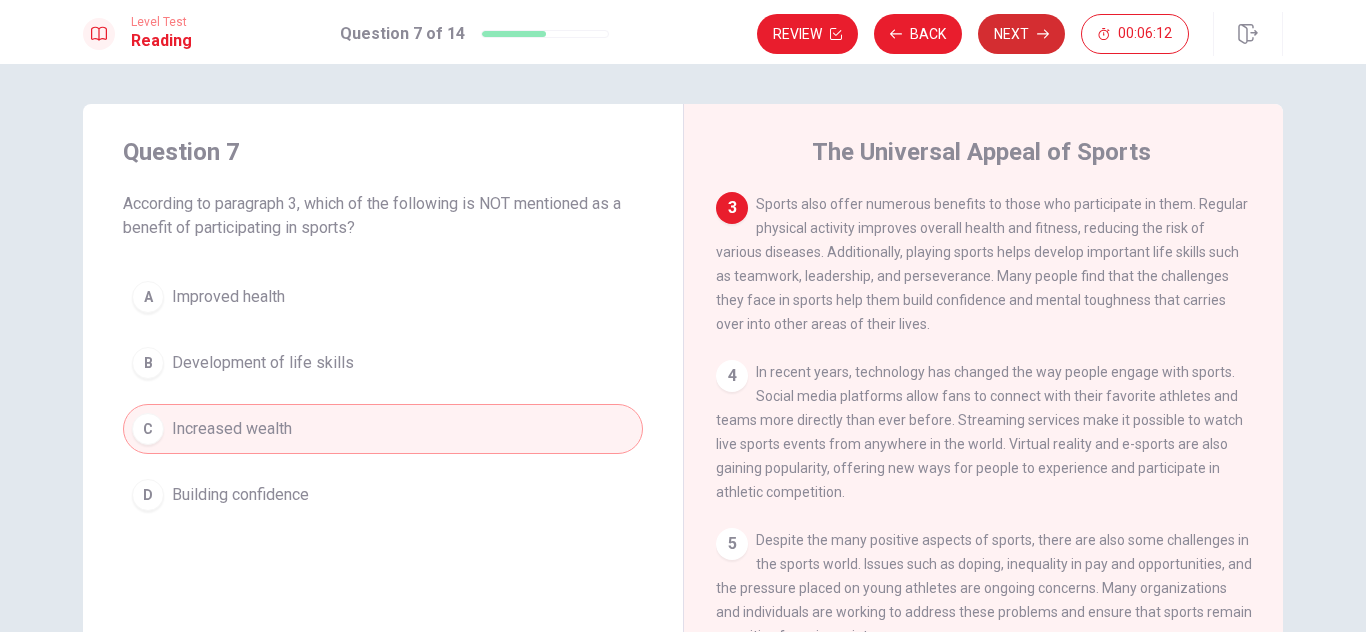 click on "Next" at bounding box center [1021, 34] 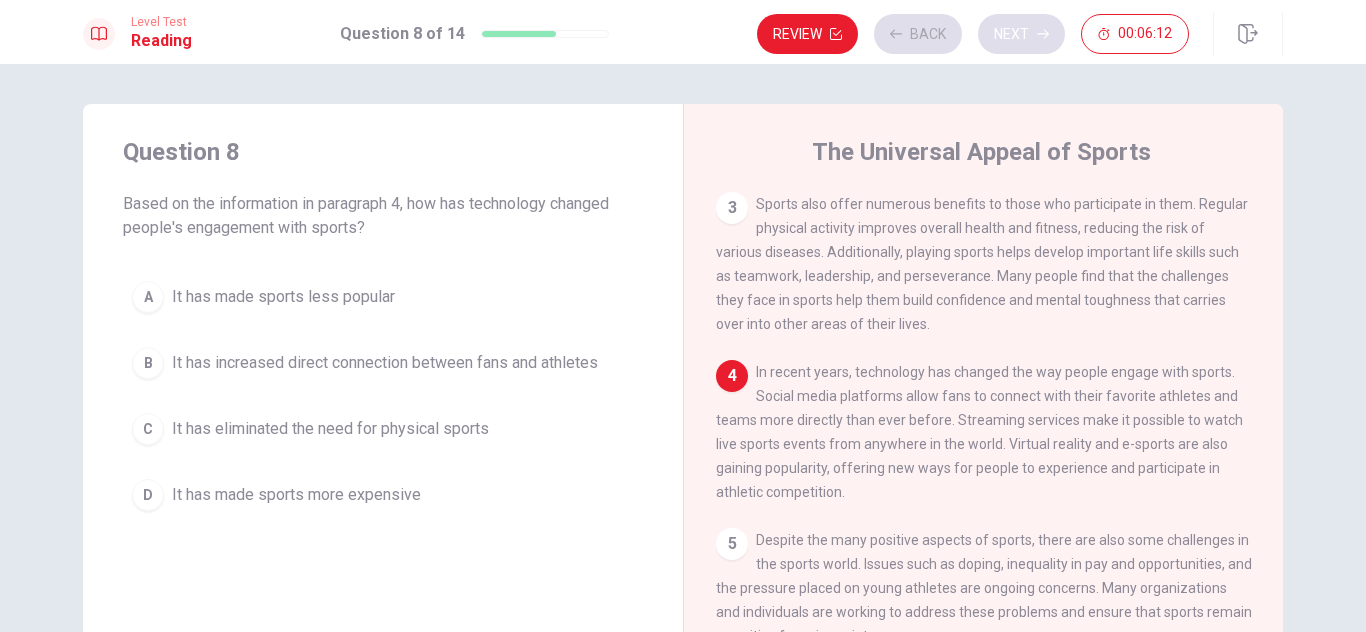 scroll, scrollTop: 337, scrollLeft: 0, axis: vertical 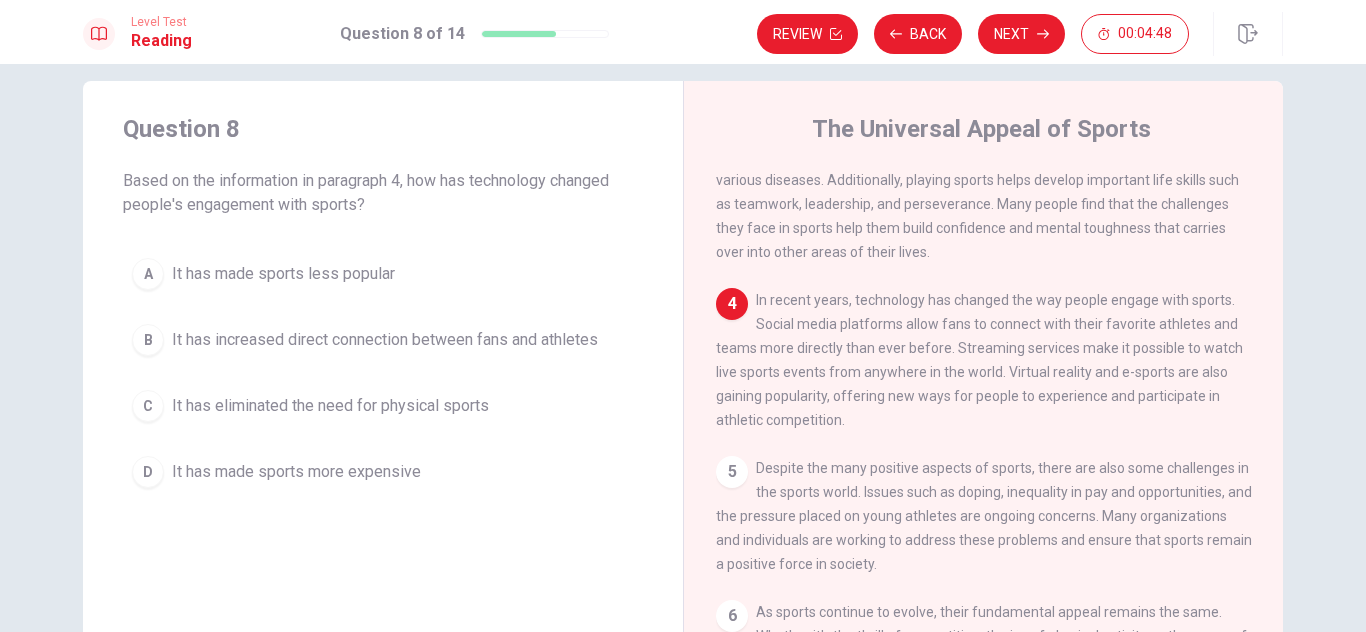 click on "It has increased direct connection between fans and athletes" at bounding box center [385, 340] 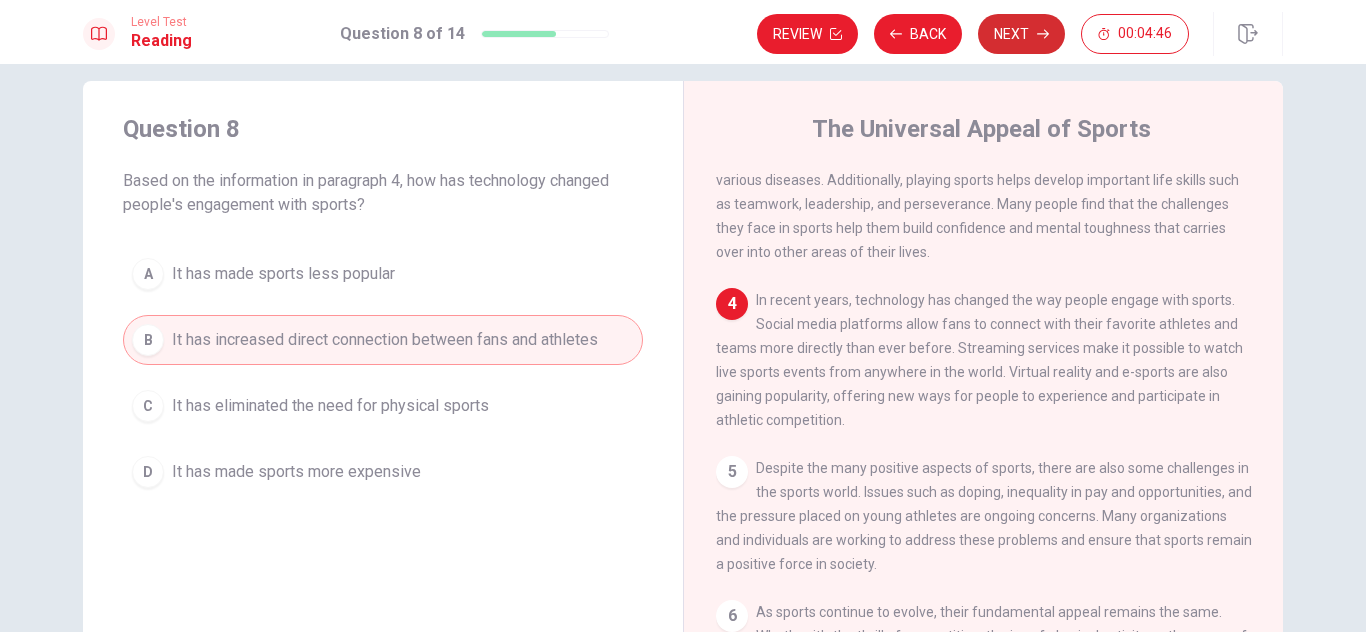 click on "Next" at bounding box center (1021, 34) 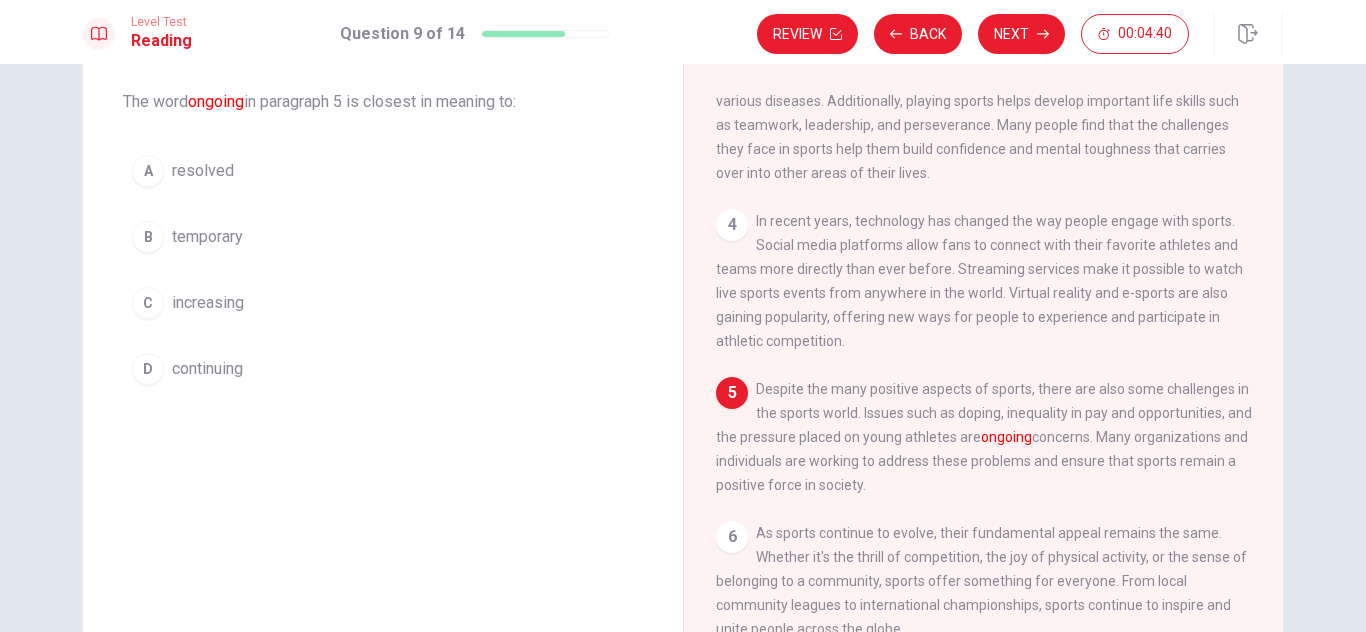 scroll, scrollTop: 101, scrollLeft: 0, axis: vertical 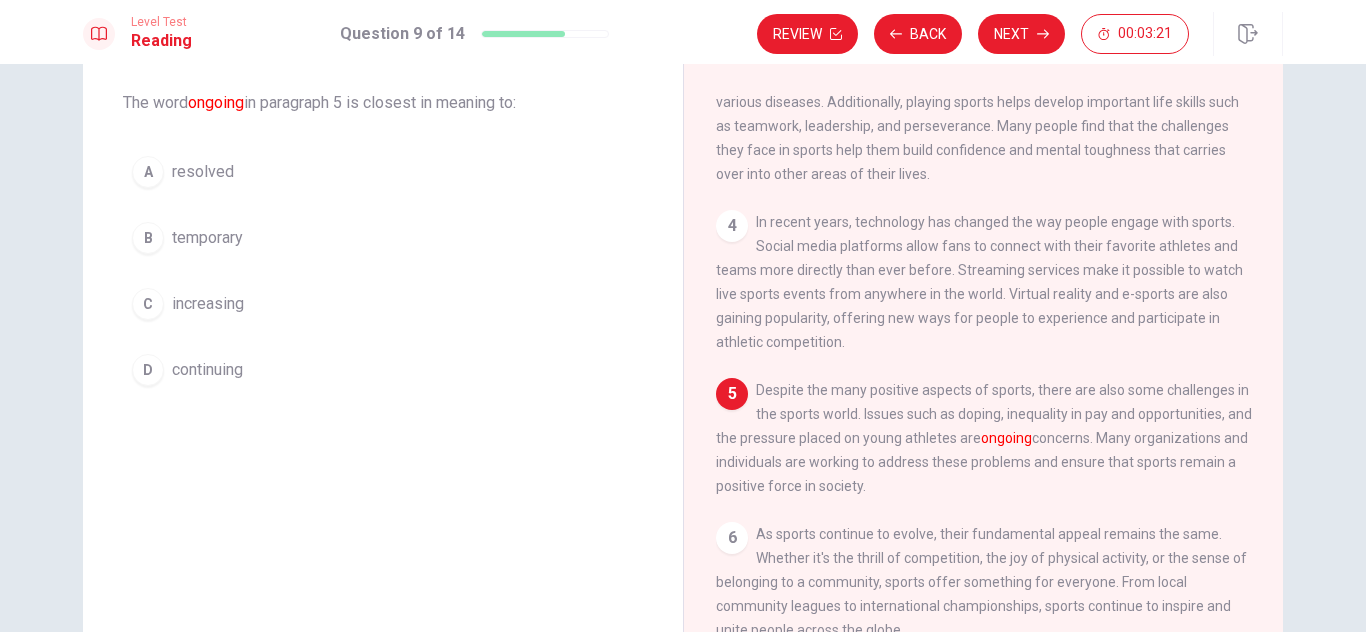 click on "temporary" at bounding box center [207, 238] 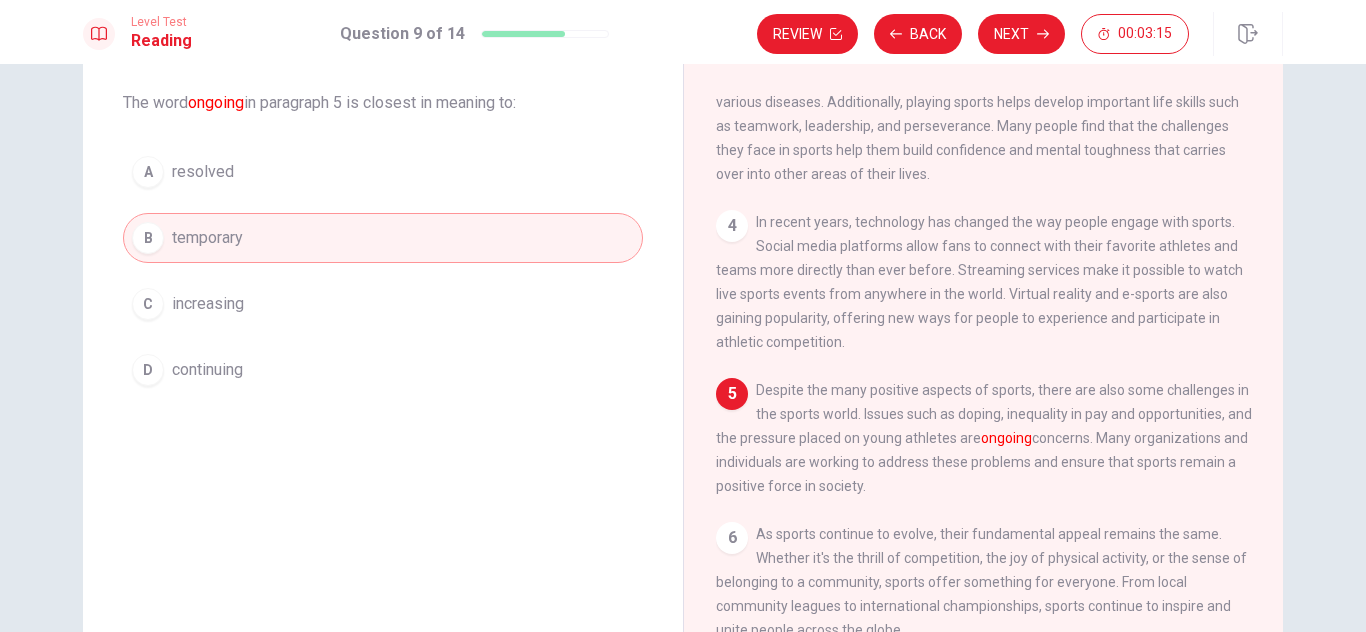 click on "continuing" at bounding box center (207, 370) 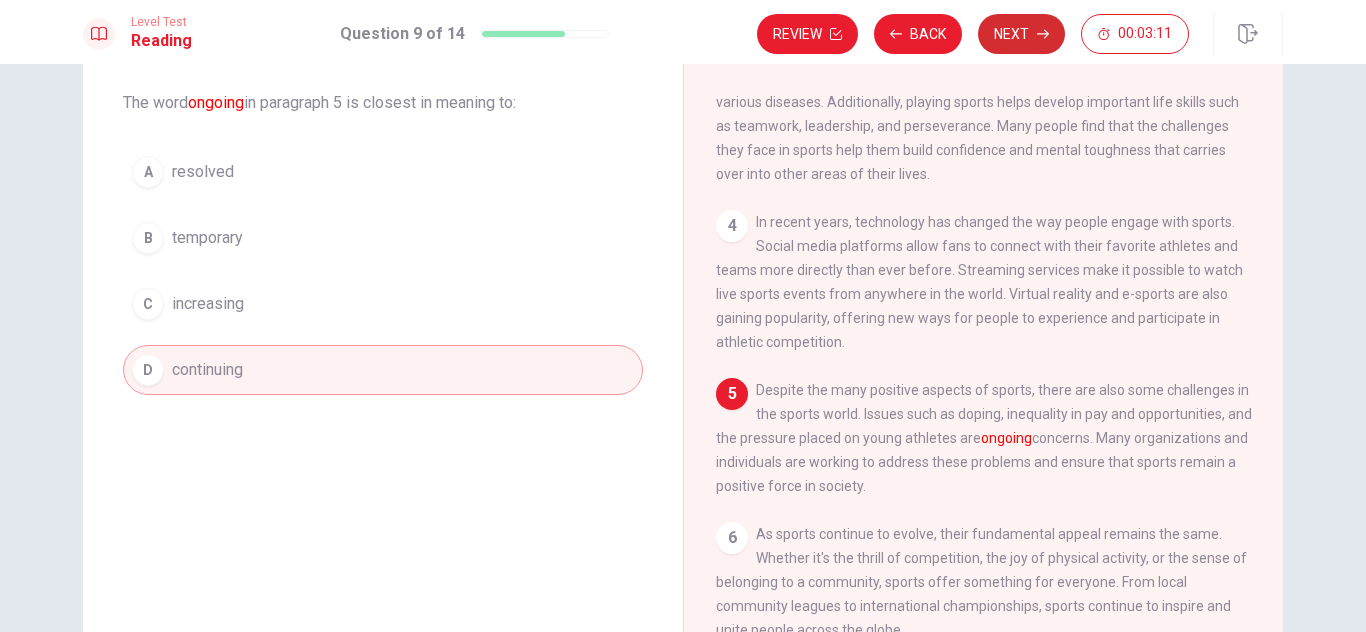click on "Next" at bounding box center (1021, 34) 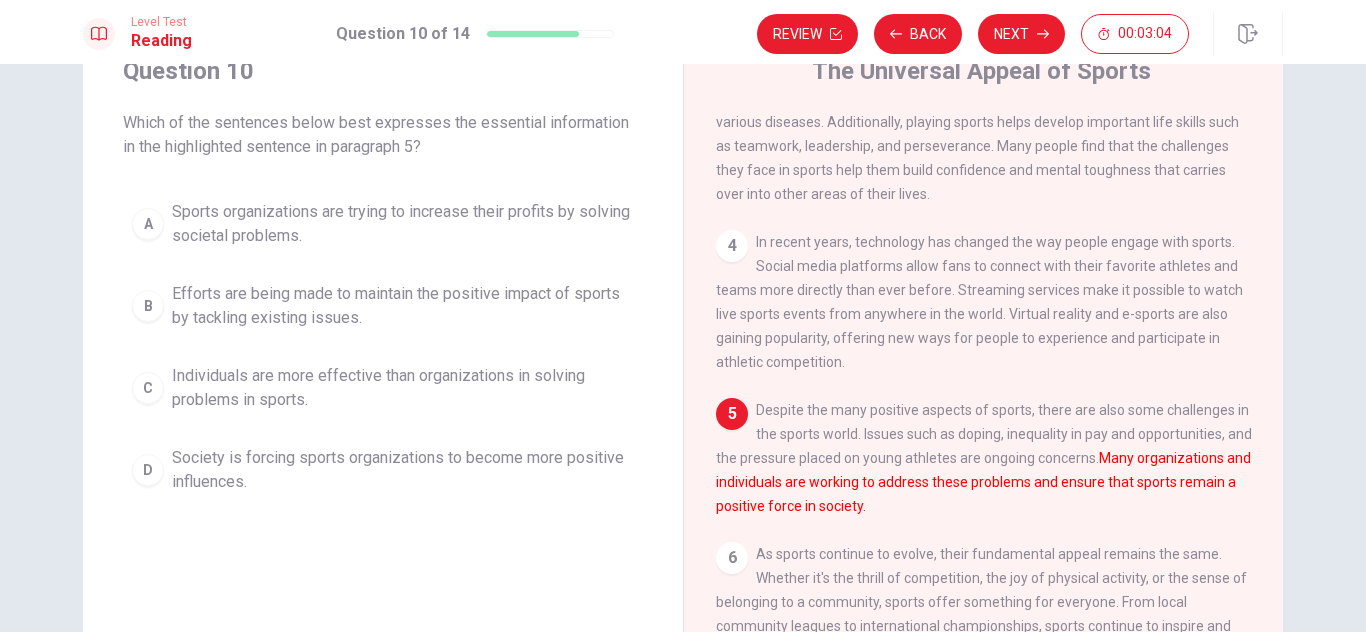 scroll, scrollTop: 95, scrollLeft: 0, axis: vertical 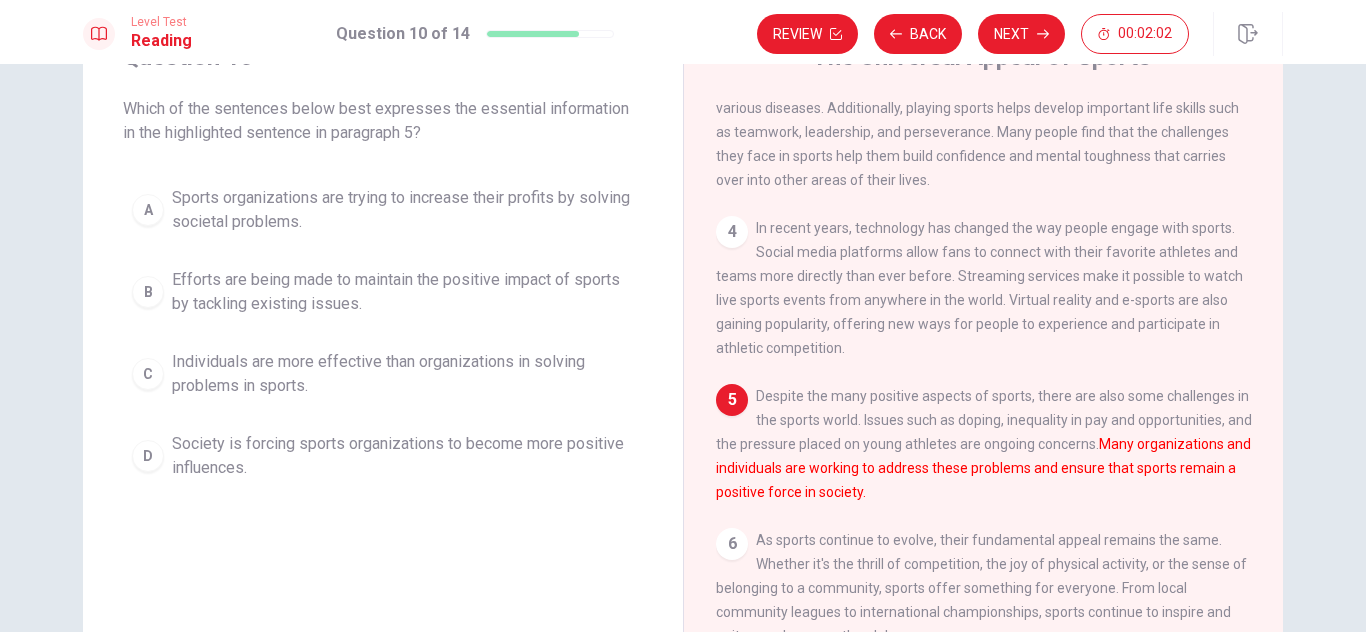 click on "Society is forcing sports organizations to become more positive influences." at bounding box center (403, 456) 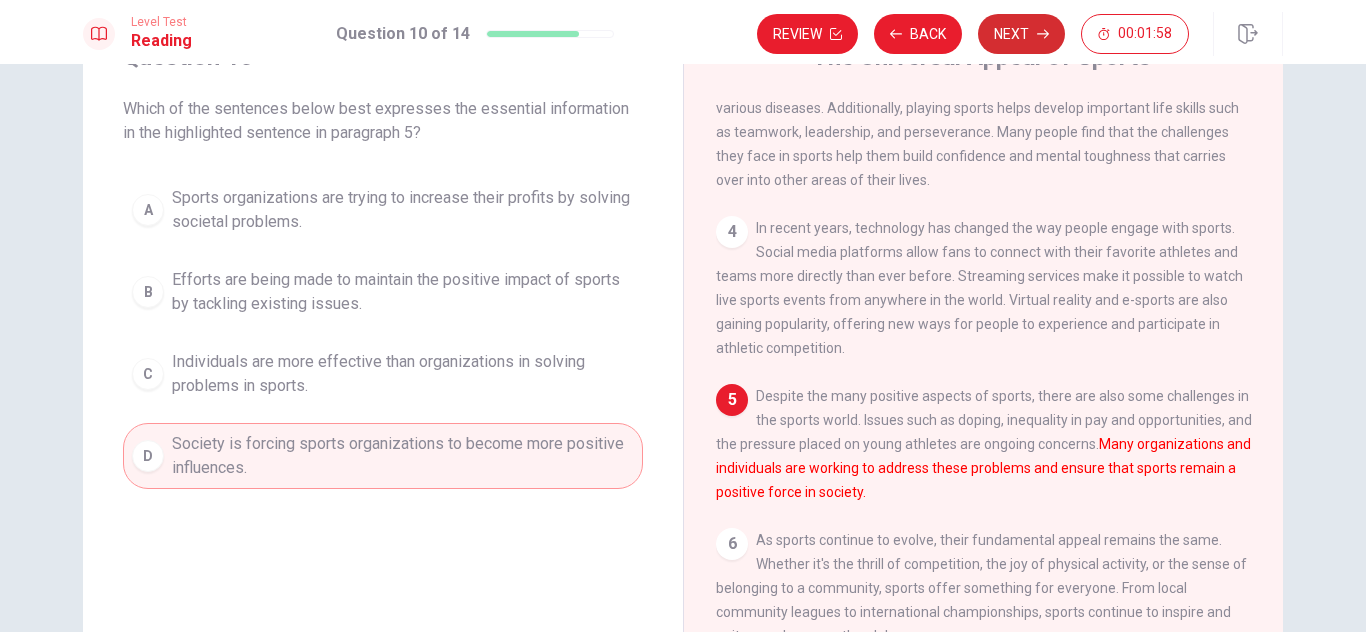 click on "Next" at bounding box center [1021, 34] 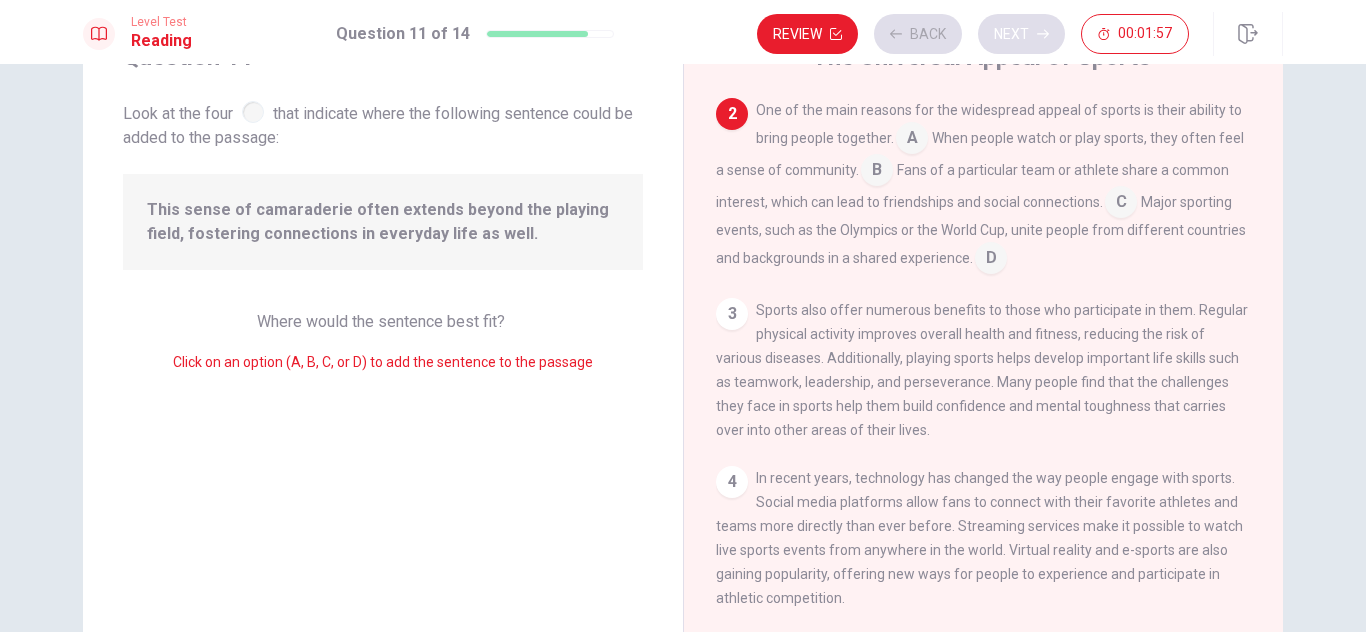 scroll, scrollTop: 120, scrollLeft: 0, axis: vertical 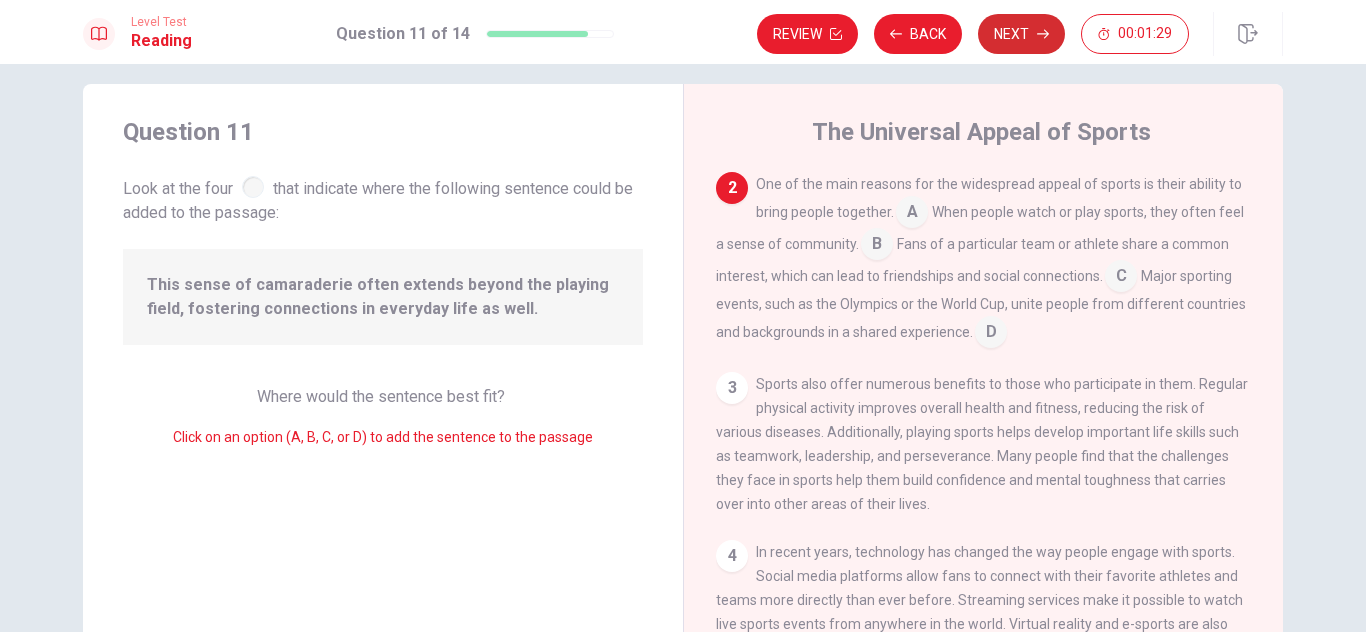 click on "Next" at bounding box center [1021, 34] 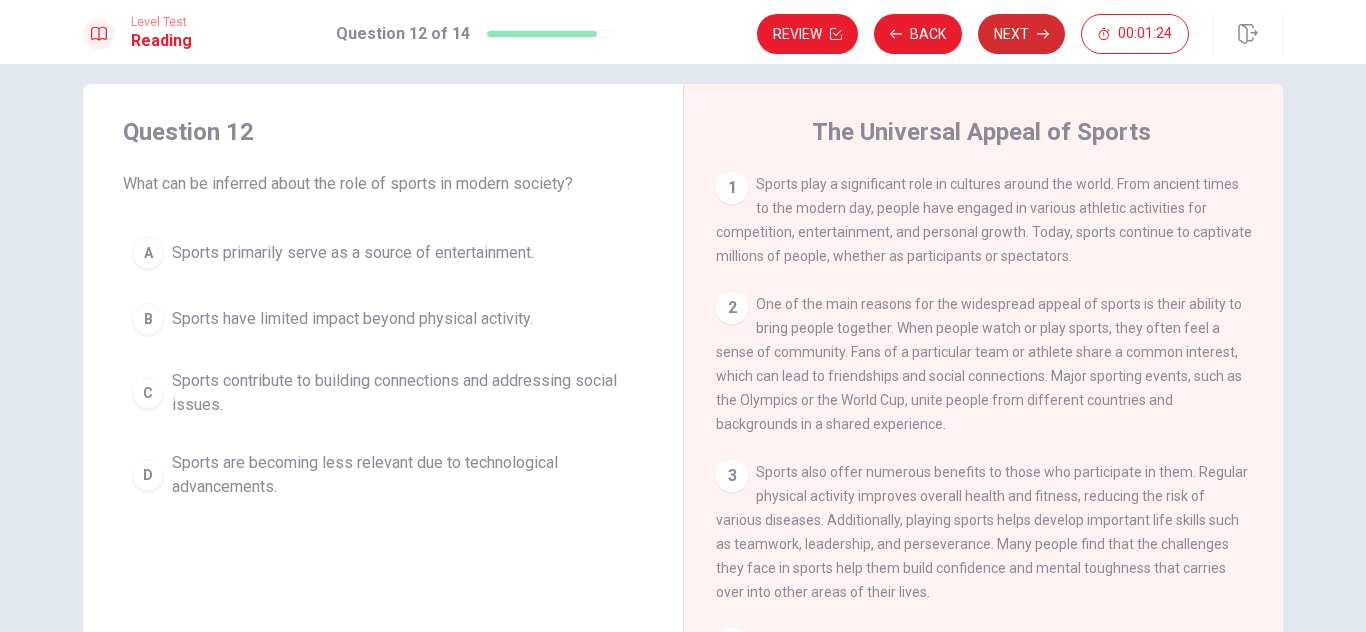 click on "Next" at bounding box center [1021, 34] 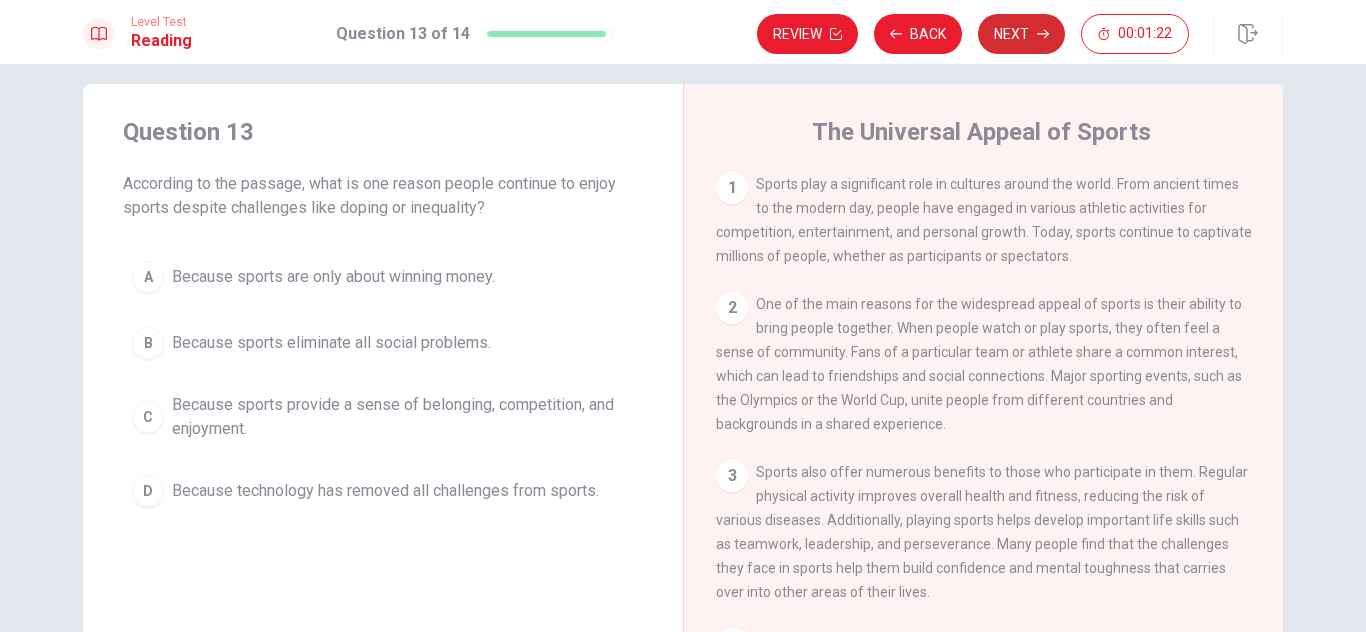 click on "Next" at bounding box center [1021, 34] 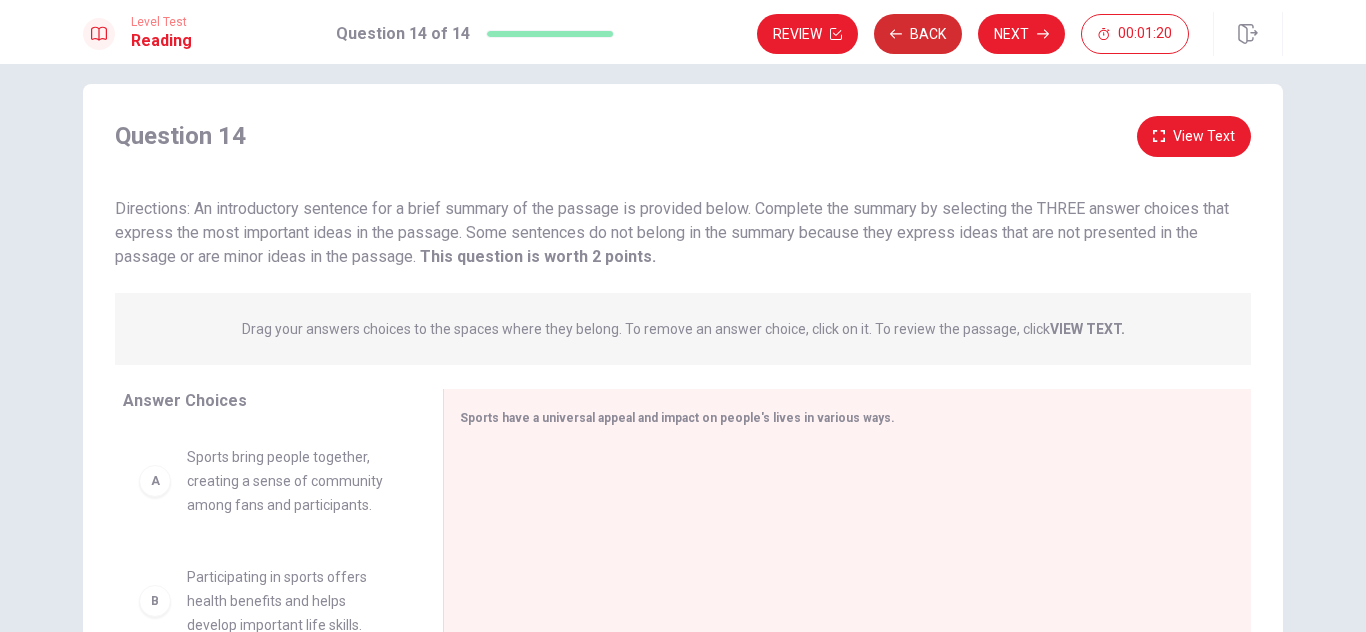 click on "Back" at bounding box center (918, 34) 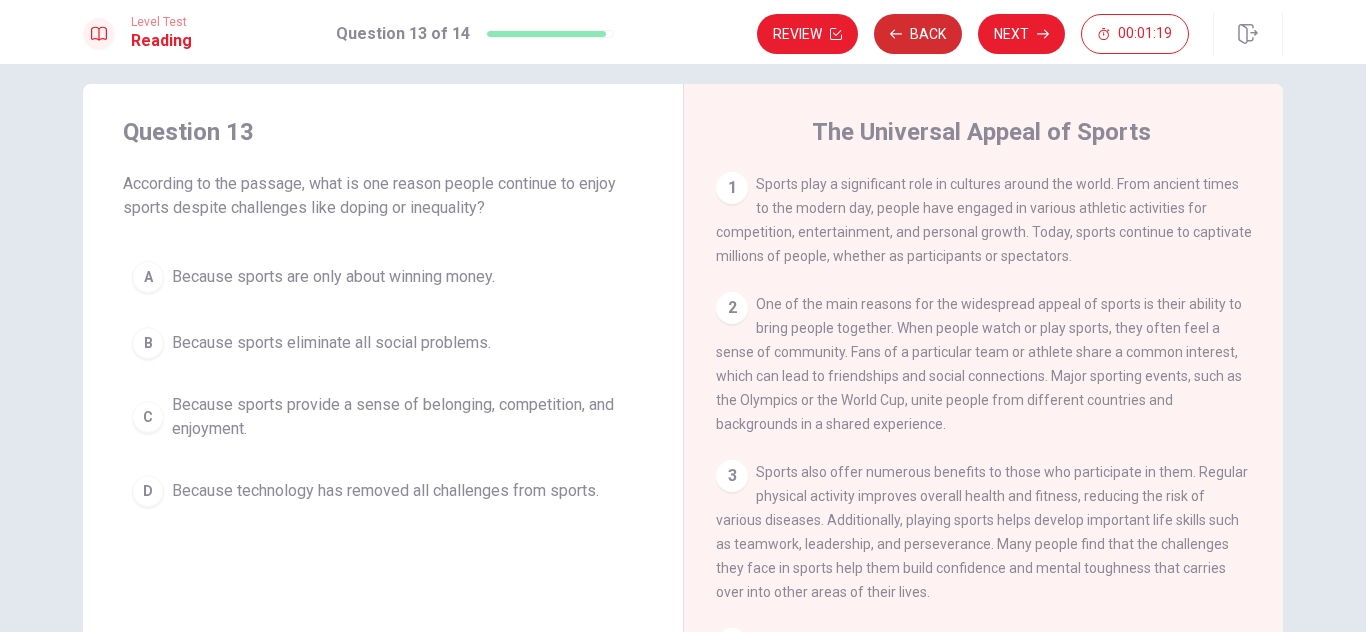 click on "Back" at bounding box center [918, 34] 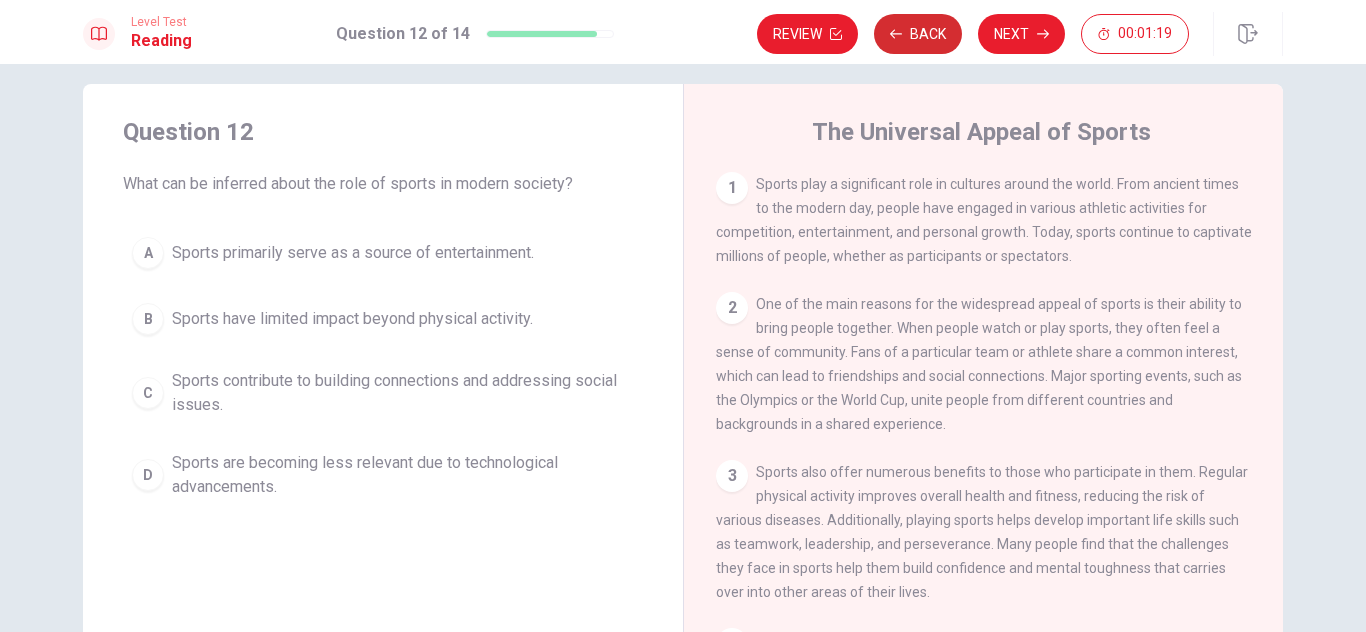 click on "Back" at bounding box center [918, 34] 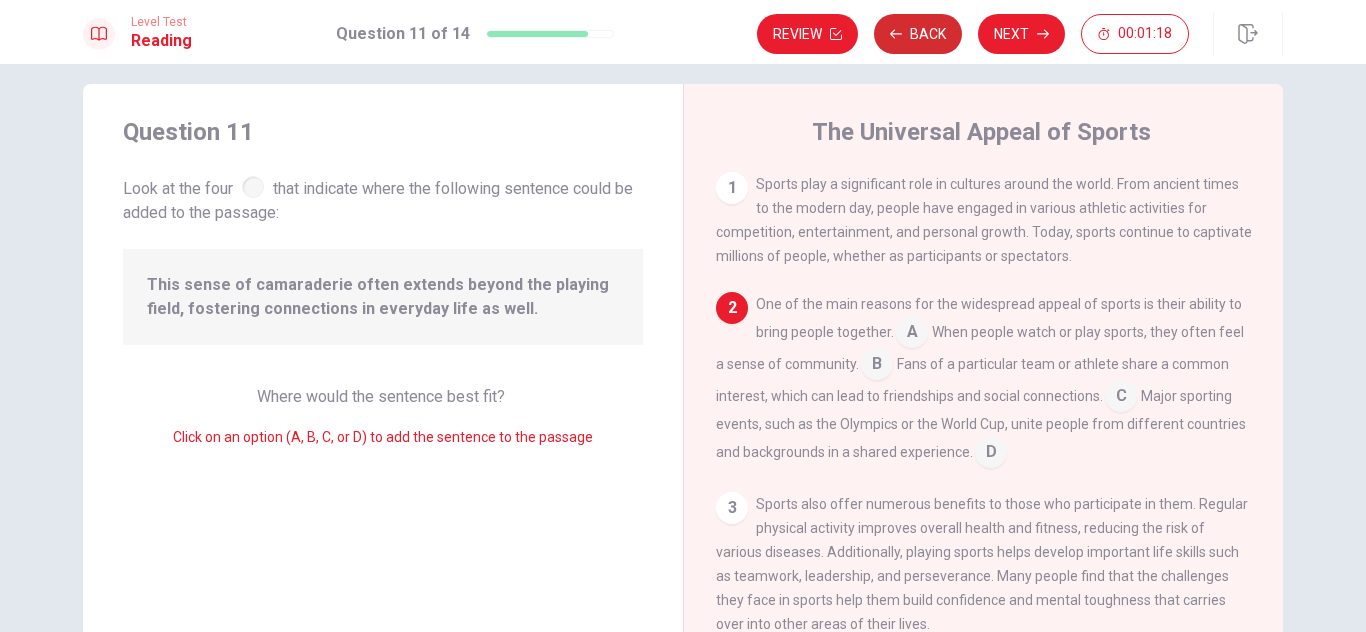 scroll, scrollTop: 120, scrollLeft: 0, axis: vertical 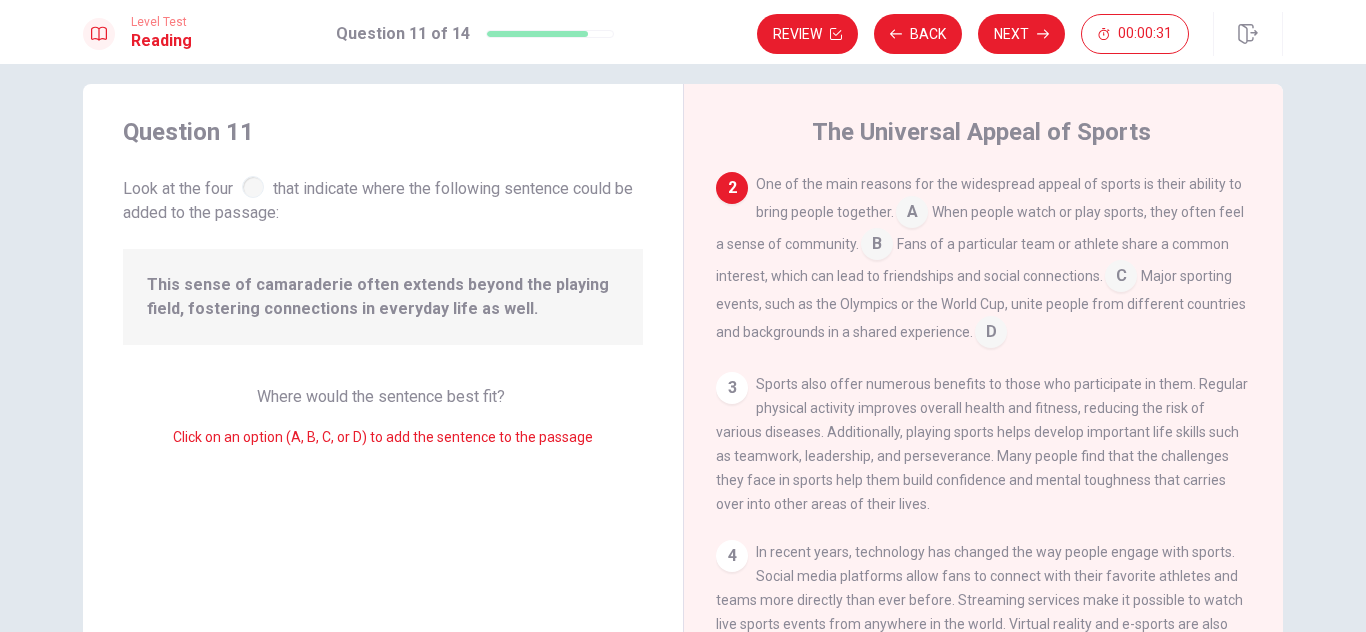 click at bounding box center [877, 246] 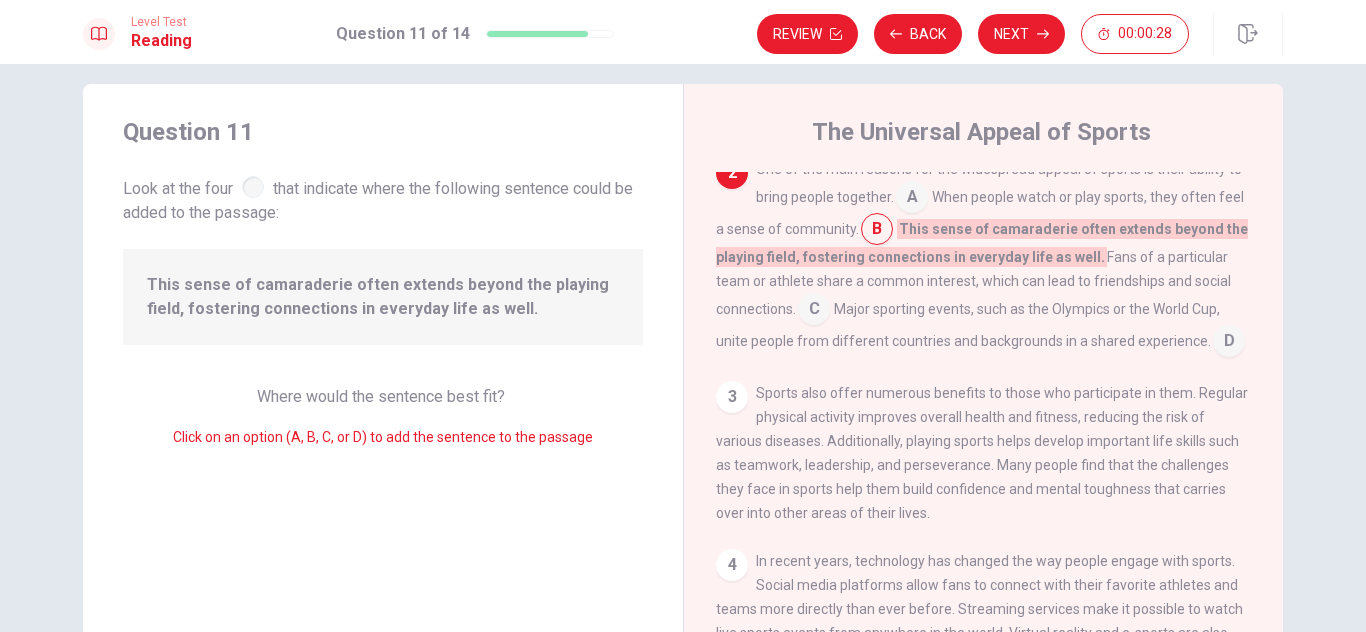 scroll, scrollTop: 140, scrollLeft: 0, axis: vertical 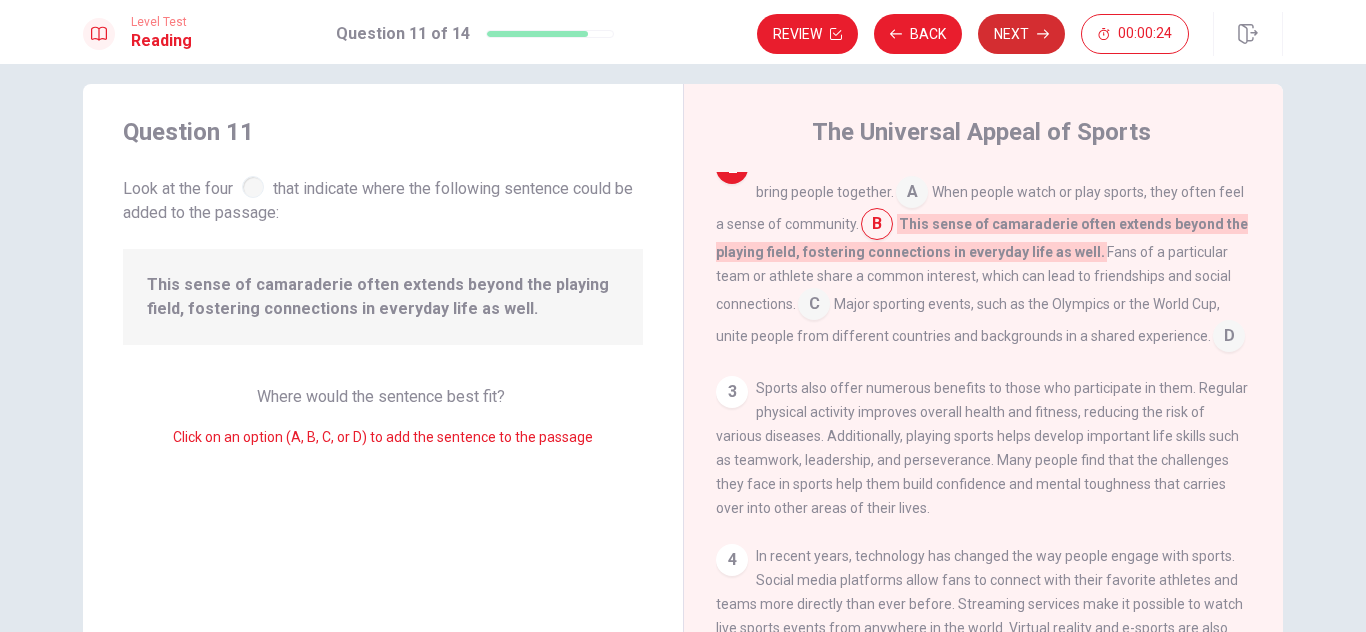 click on "Next" at bounding box center [1021, 34] 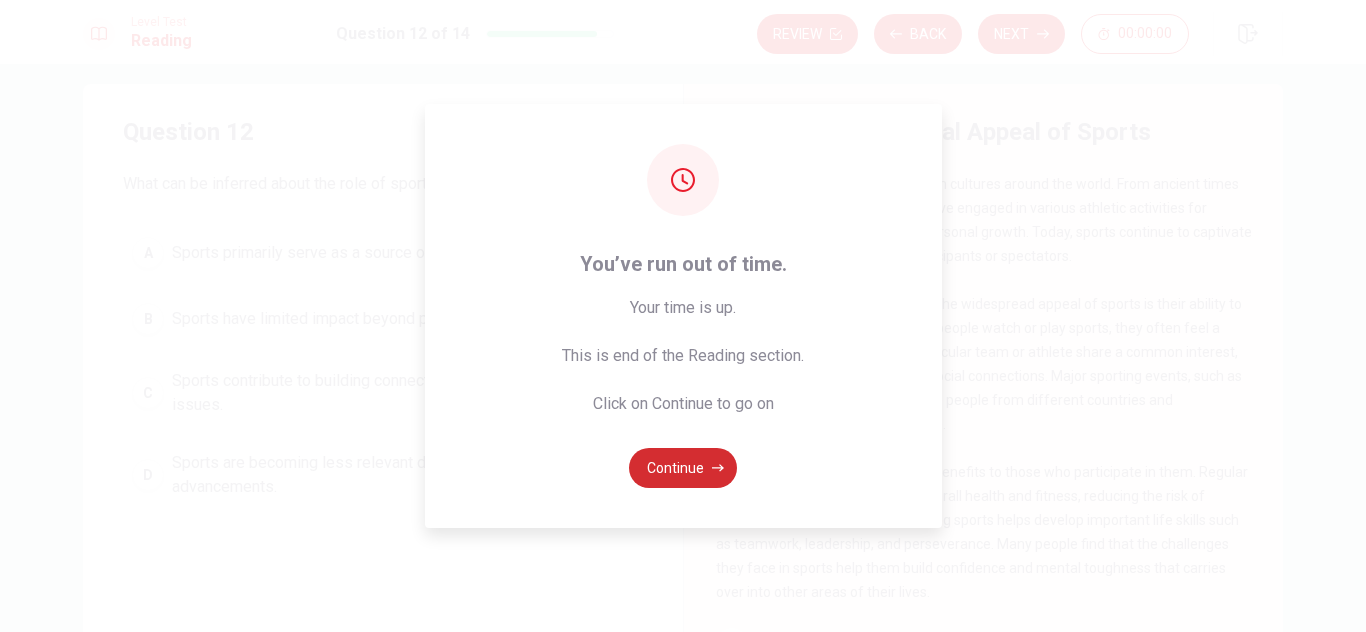 click on "Continue" at bounding box center (683, 468) 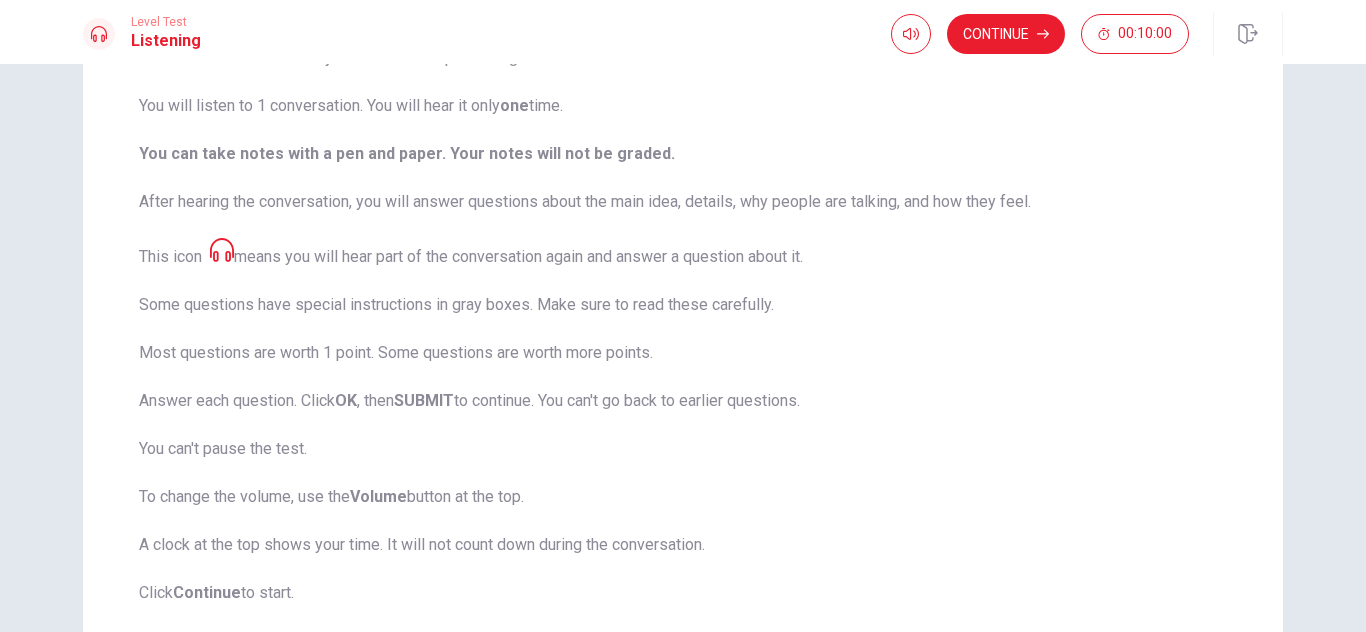 scroll, scrollTop: 327, scrollLeft: 0, axis: vertical 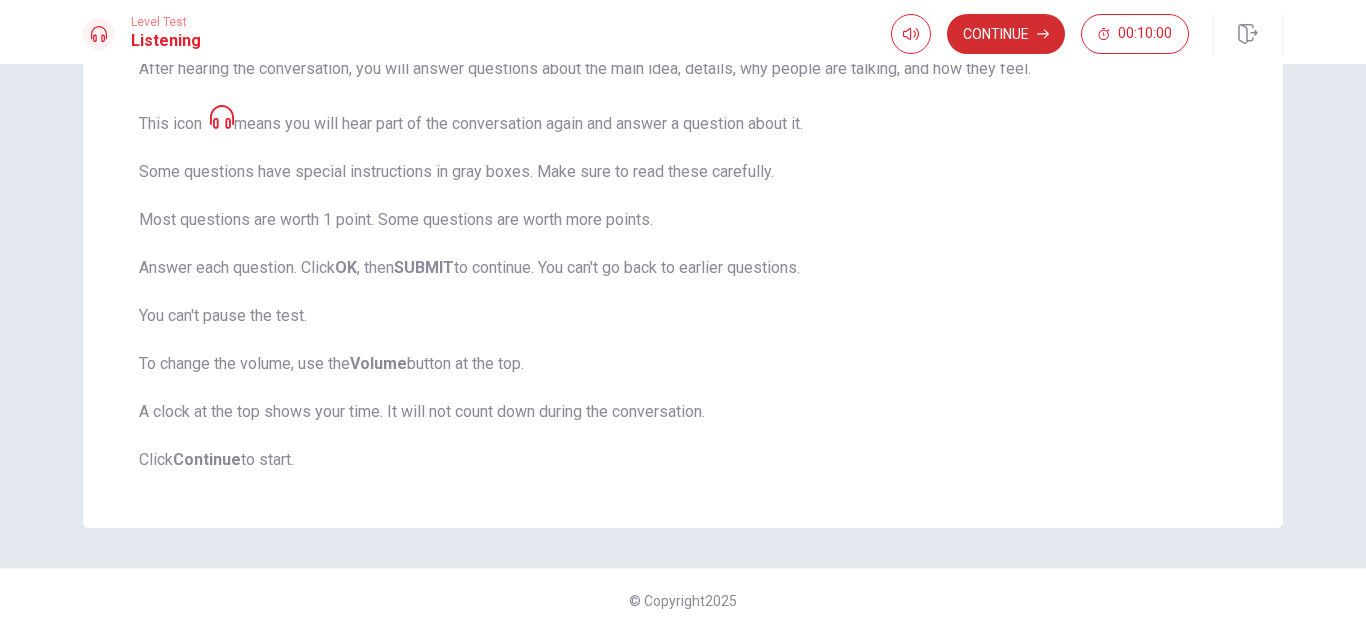click on "Continue" at bounding box center (1006, 34) 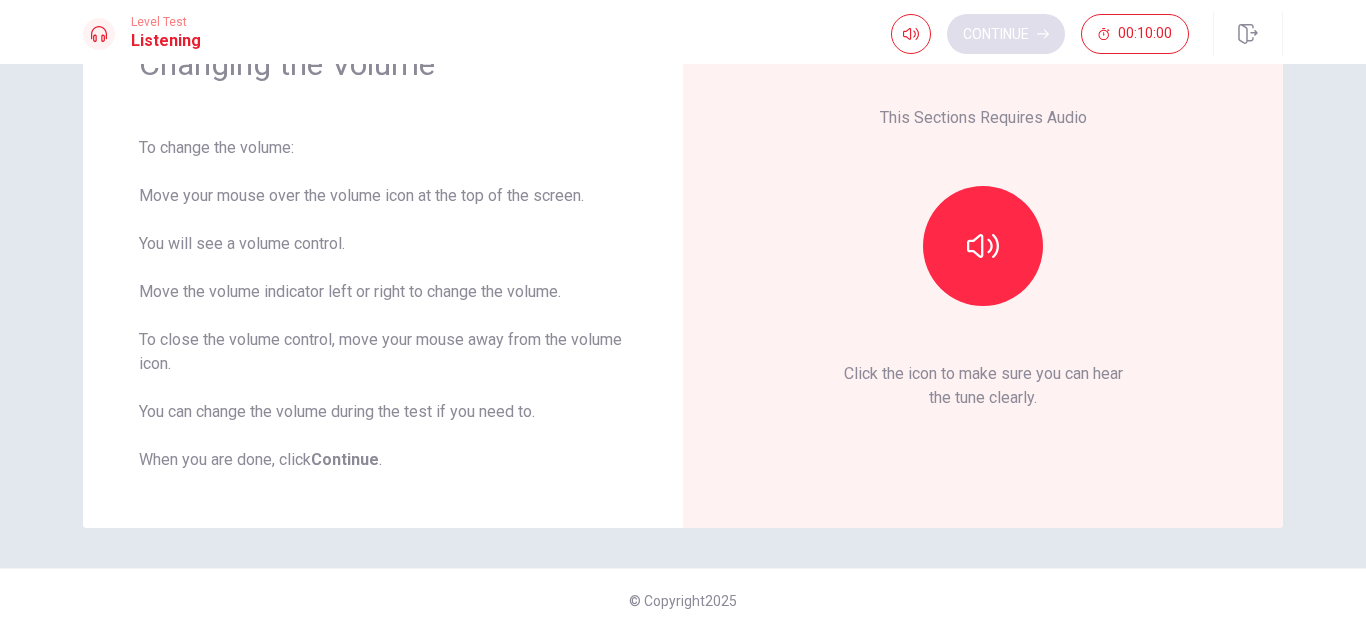 scroll, scrollTop: 116, scrollLeft: 0, axis: vertical 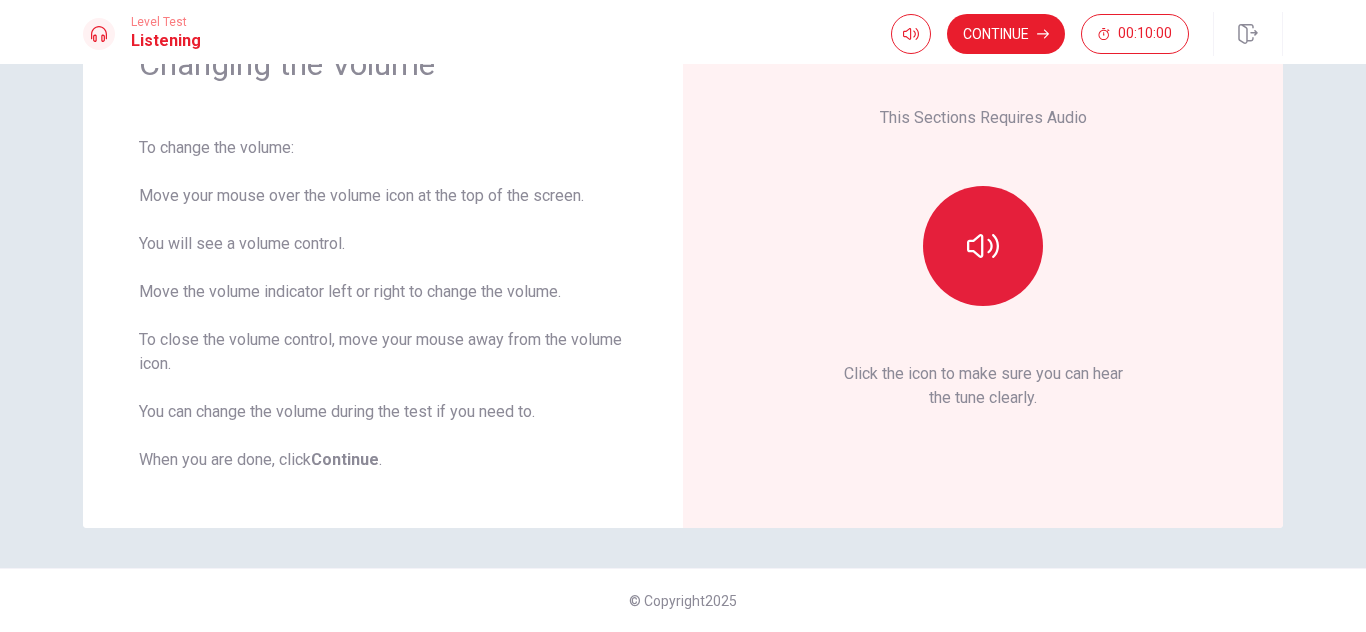 click at bounding box center (983, 246) 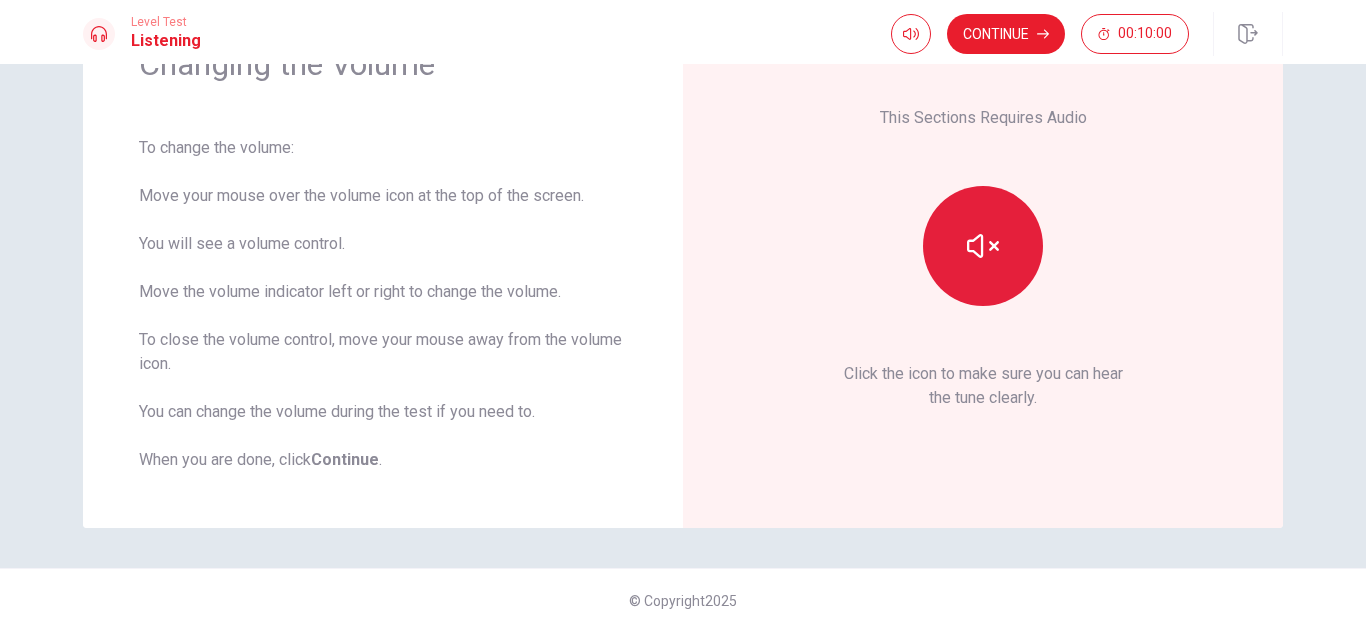 click at bounding box center [983, 246] 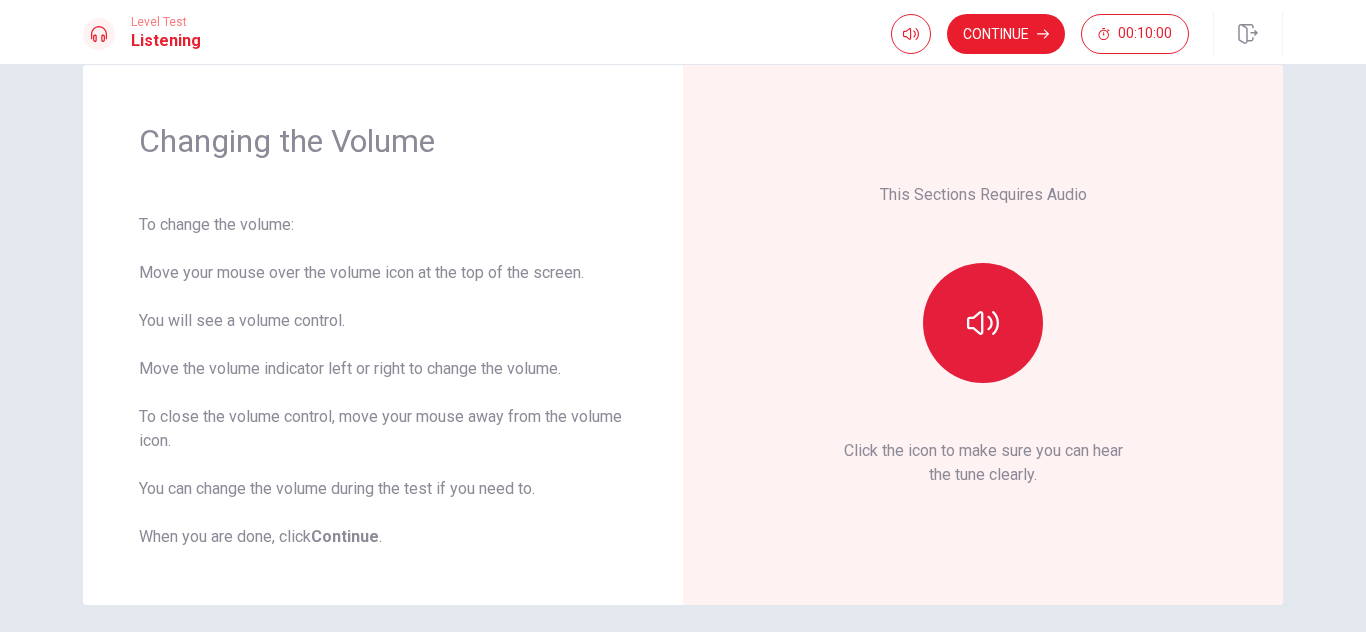 scroll, scrollTop: 34, scrollLeft: 0, axis: vertical 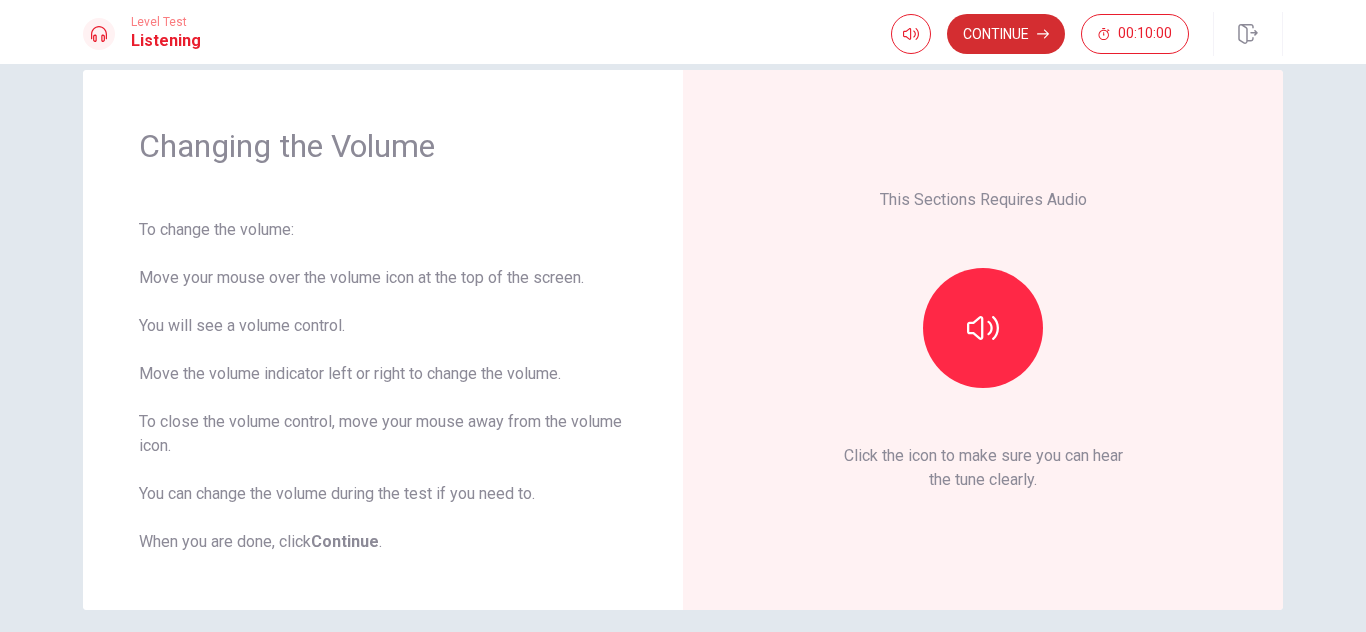 click on "Continue" at bounding box center [1006, 34] 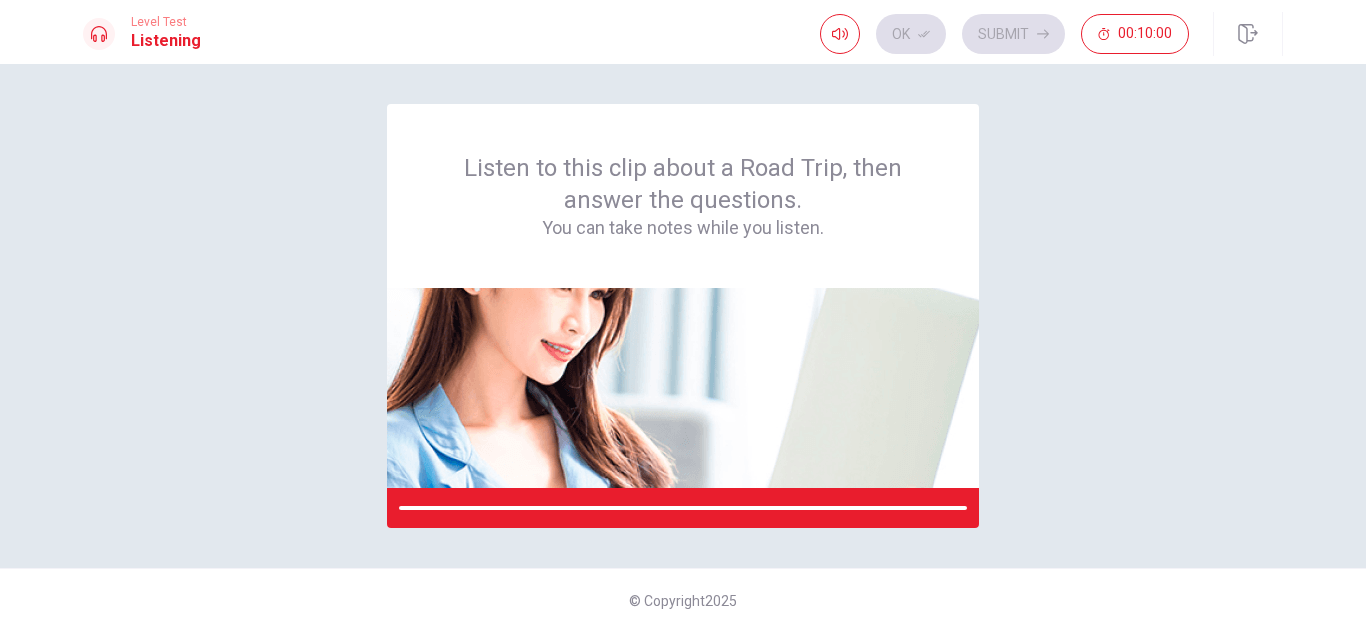 scroll, scrollTop: 0, scrollLeft: 0, axis: both 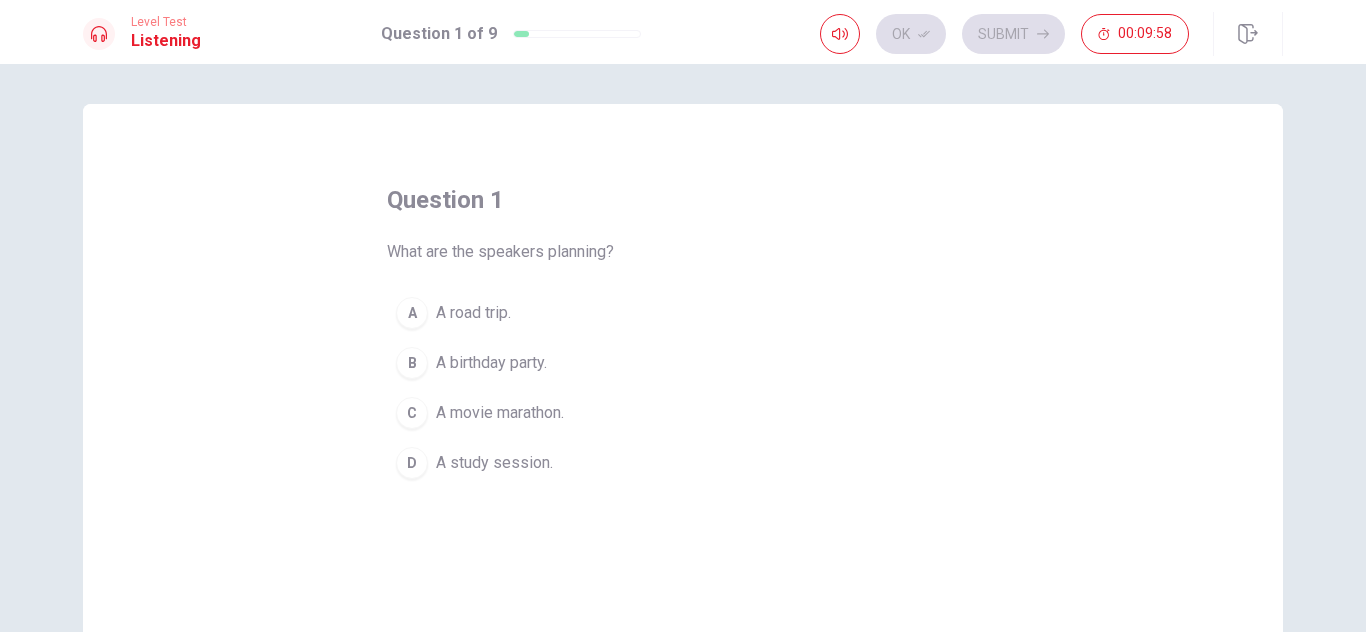 click on "A road trip." at bounding box center [473, 313] 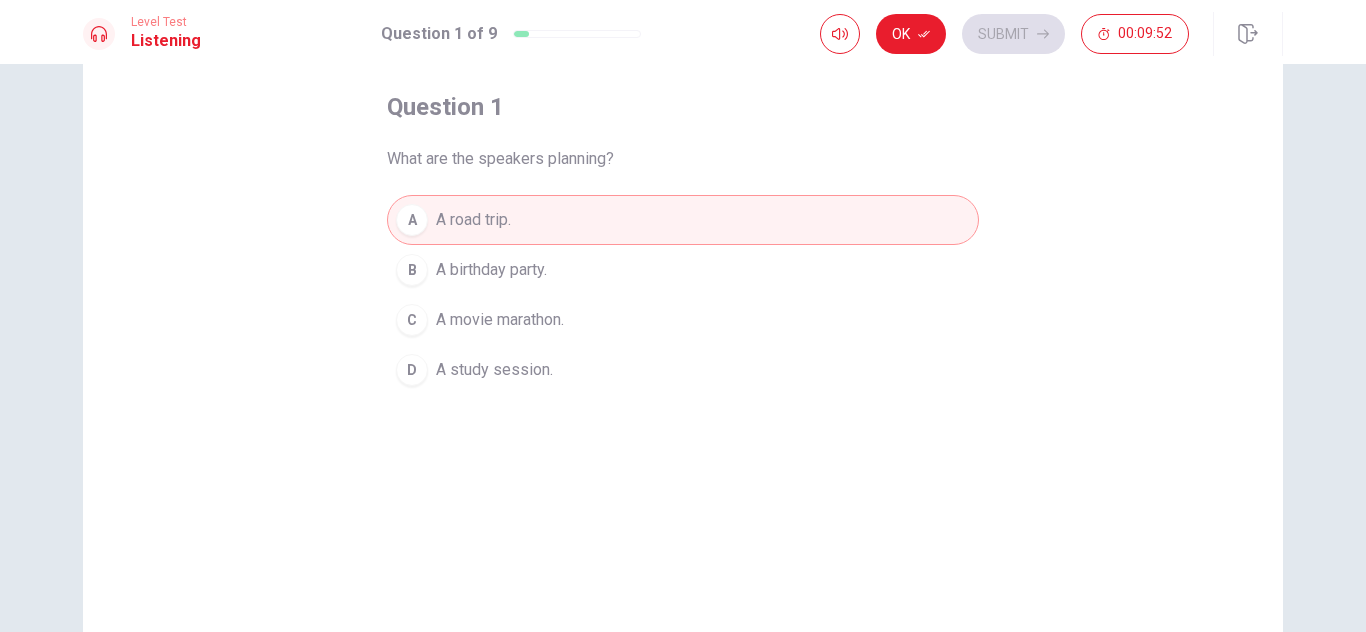 scroll, scrollTop: 74, scrollLeft: 0, axis: vertical 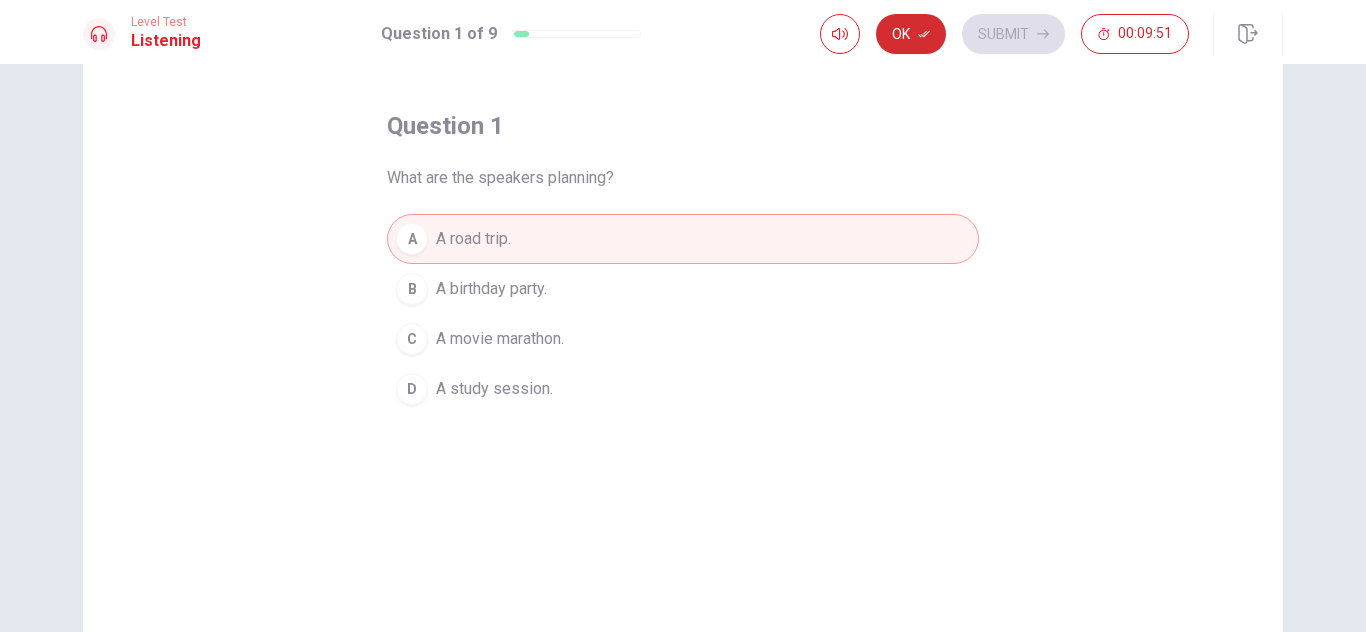 click on "Ok" at bounding box center (911, 34) 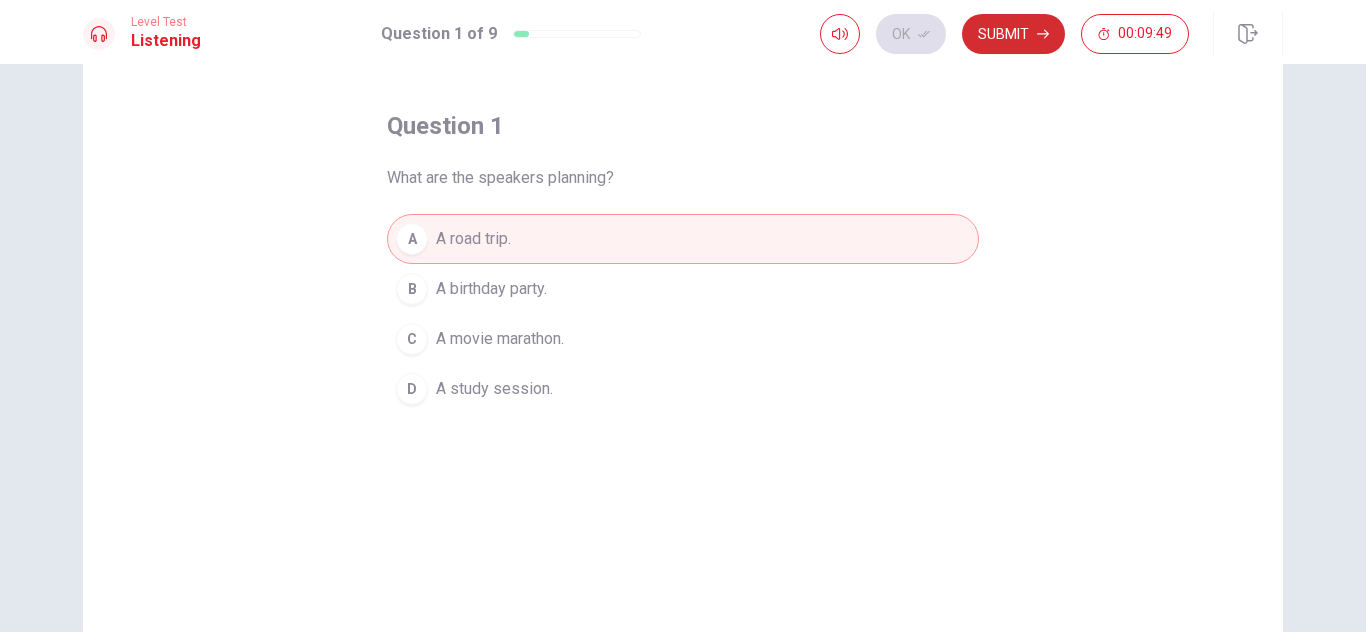 click on "Submit" at bounding box center (1013, 34) 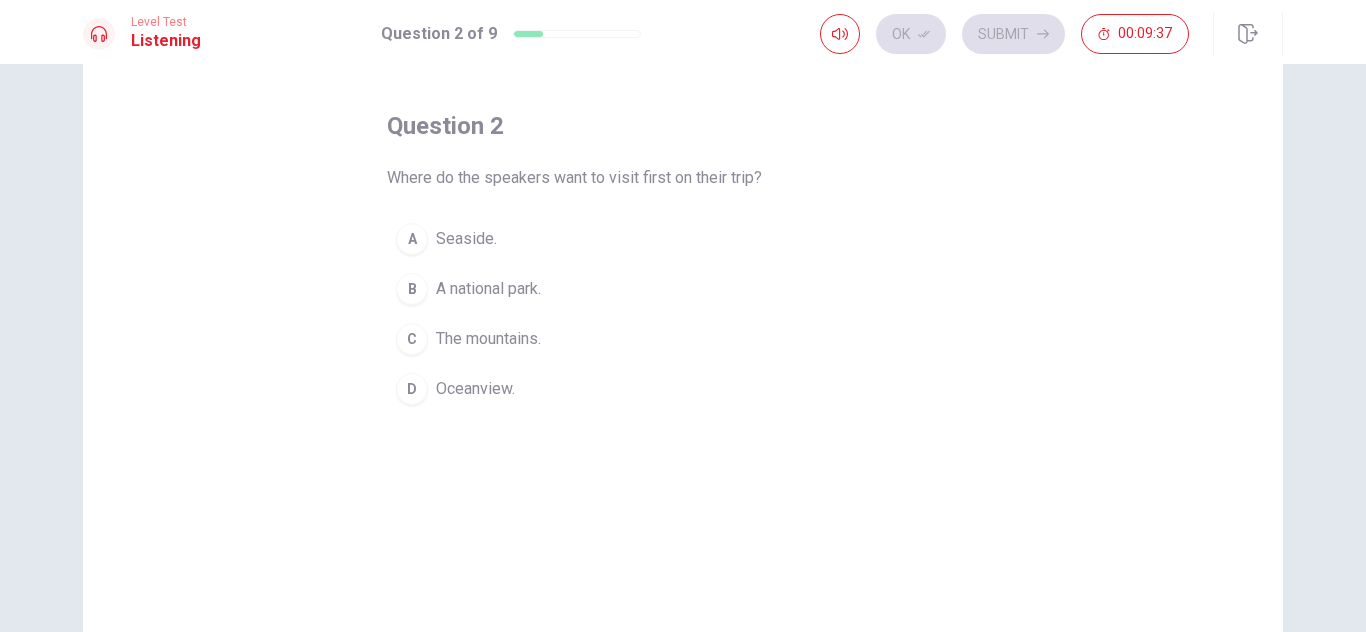 click on "Seaside." at bounding box center [466, 239] 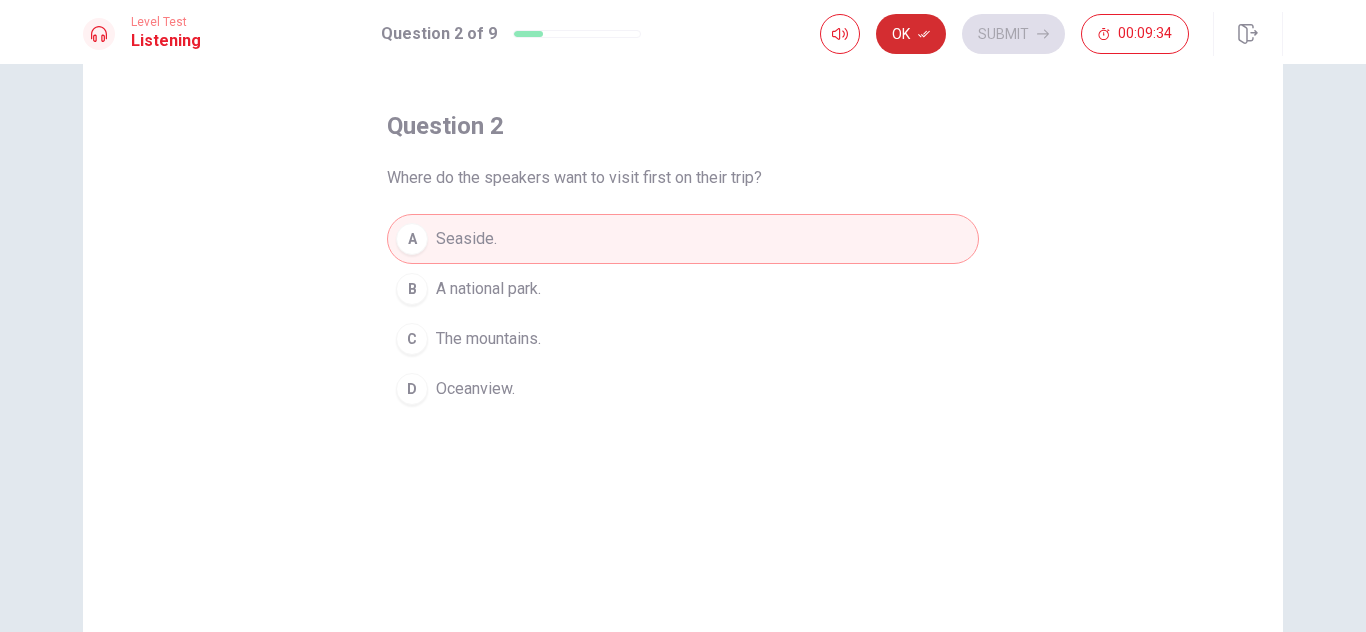 click on "Ok" at bounding box center [911, 34] 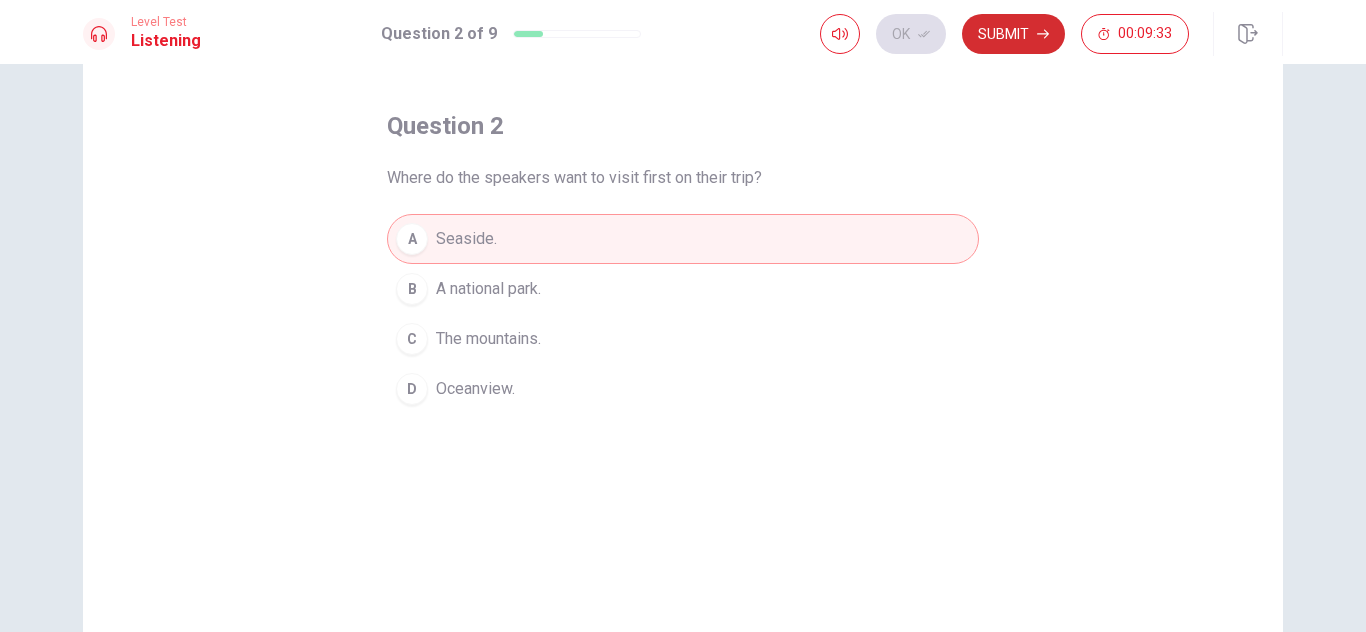 click on "Submit" at bounding box center [1013, 34] 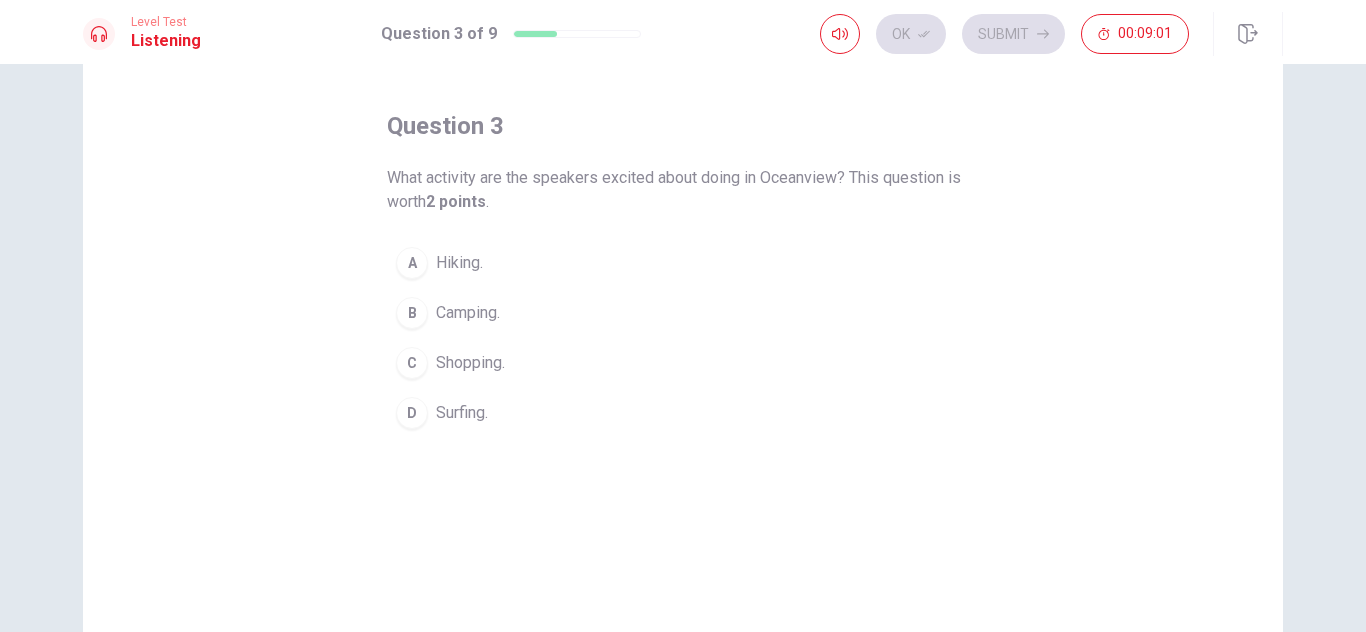 click on "B" at bounding box center [412, 313] 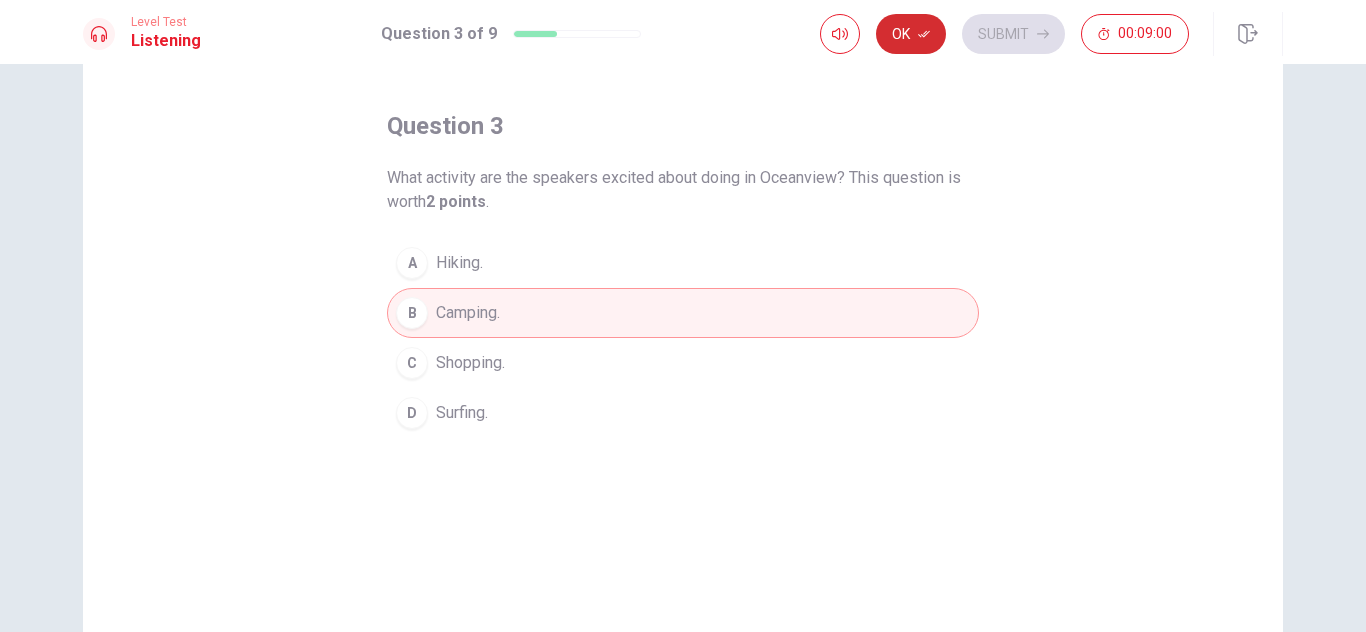 click on "Ok" at bounding box center (911, 34) 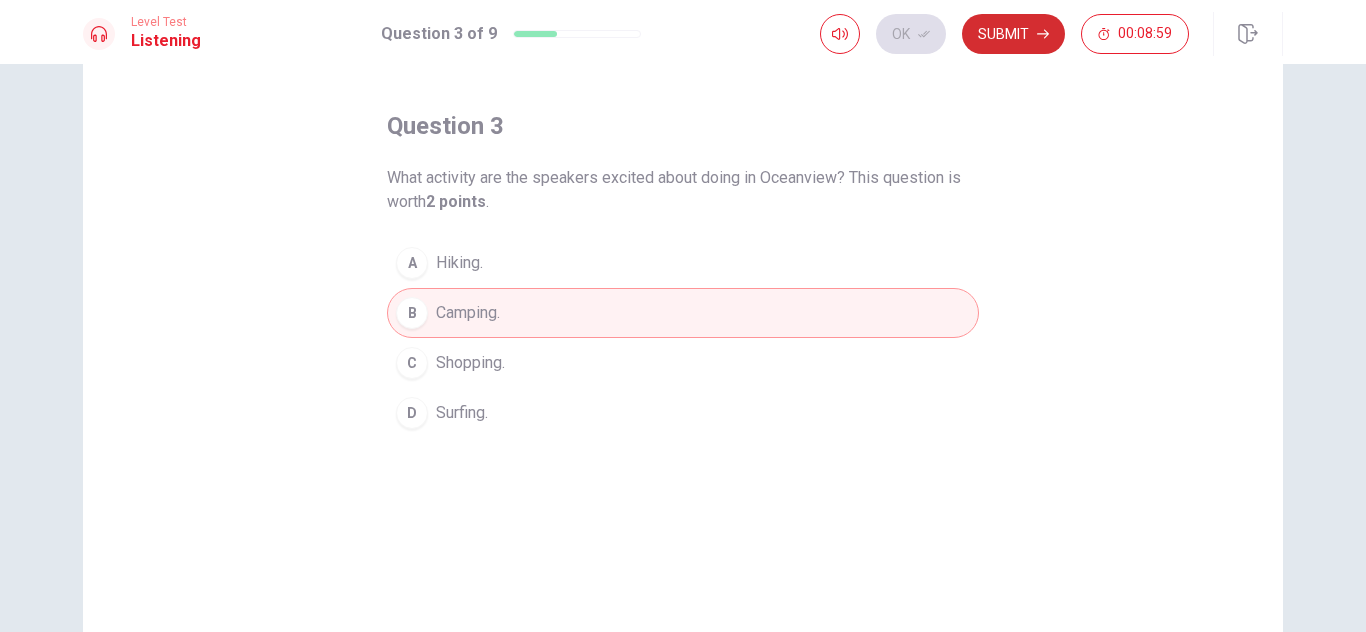 click on "Submit" at bounding box center (1013, 34) 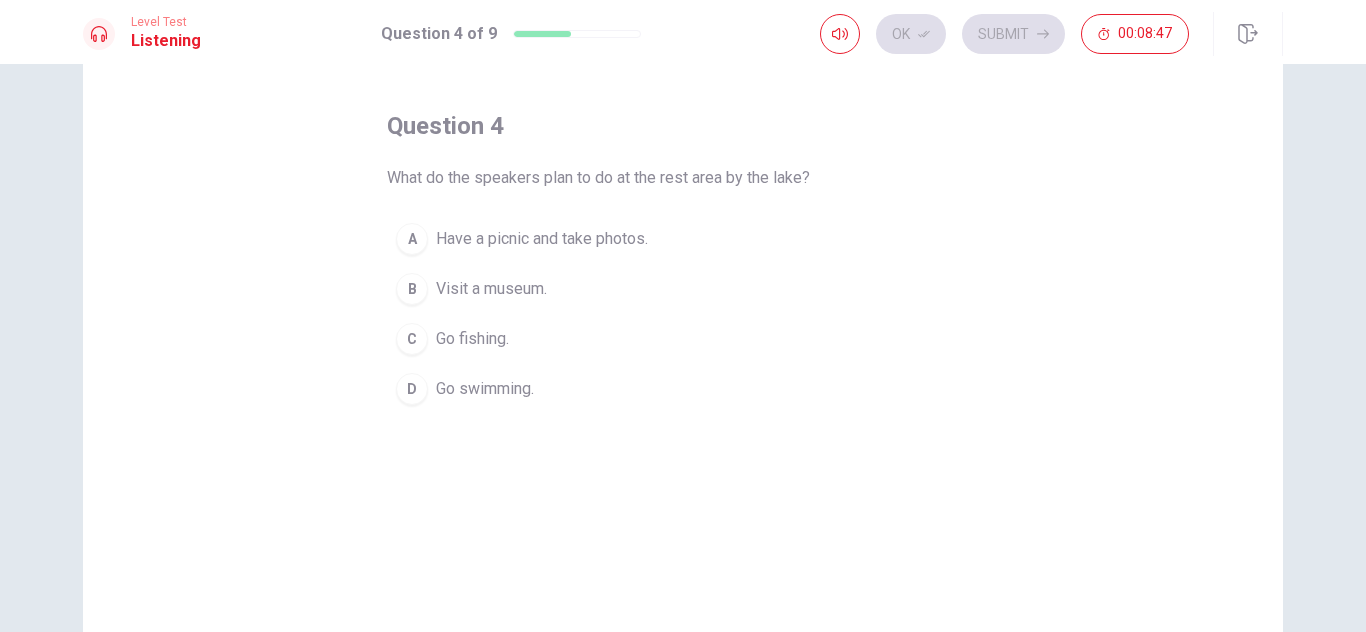 click on "Have a picnic and take photos." at bounding box center [542, 239] 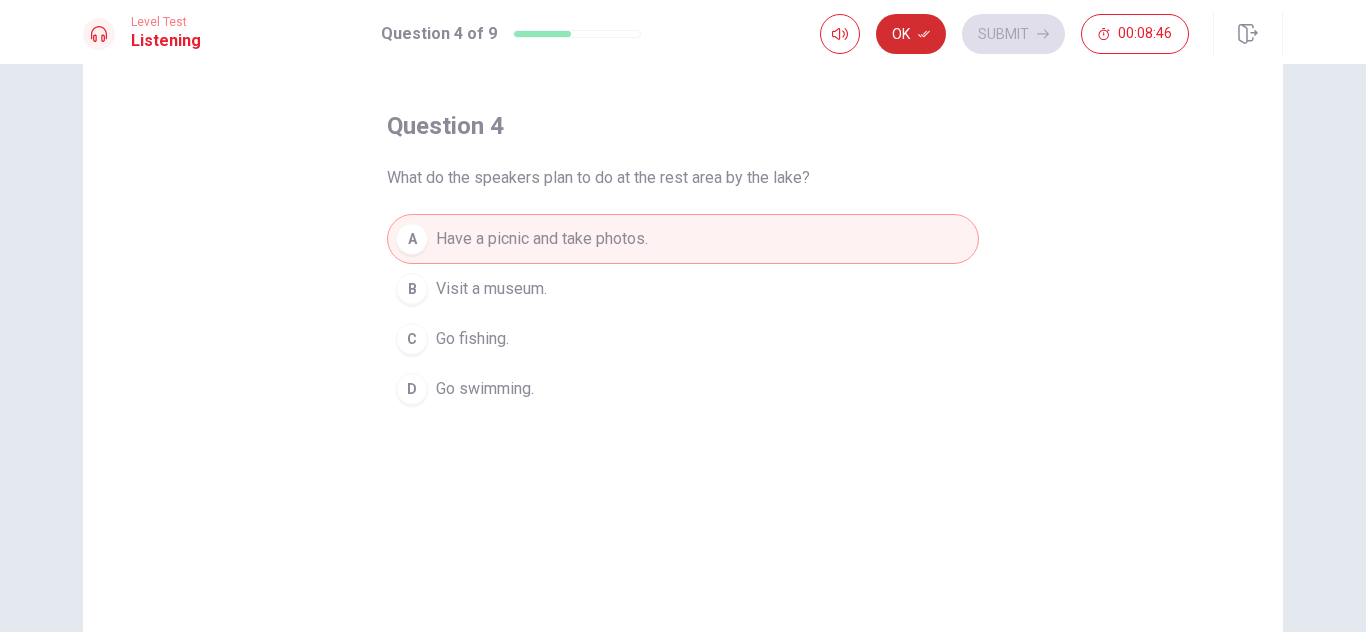 click on "Ok" at bounding box center [911, 34] 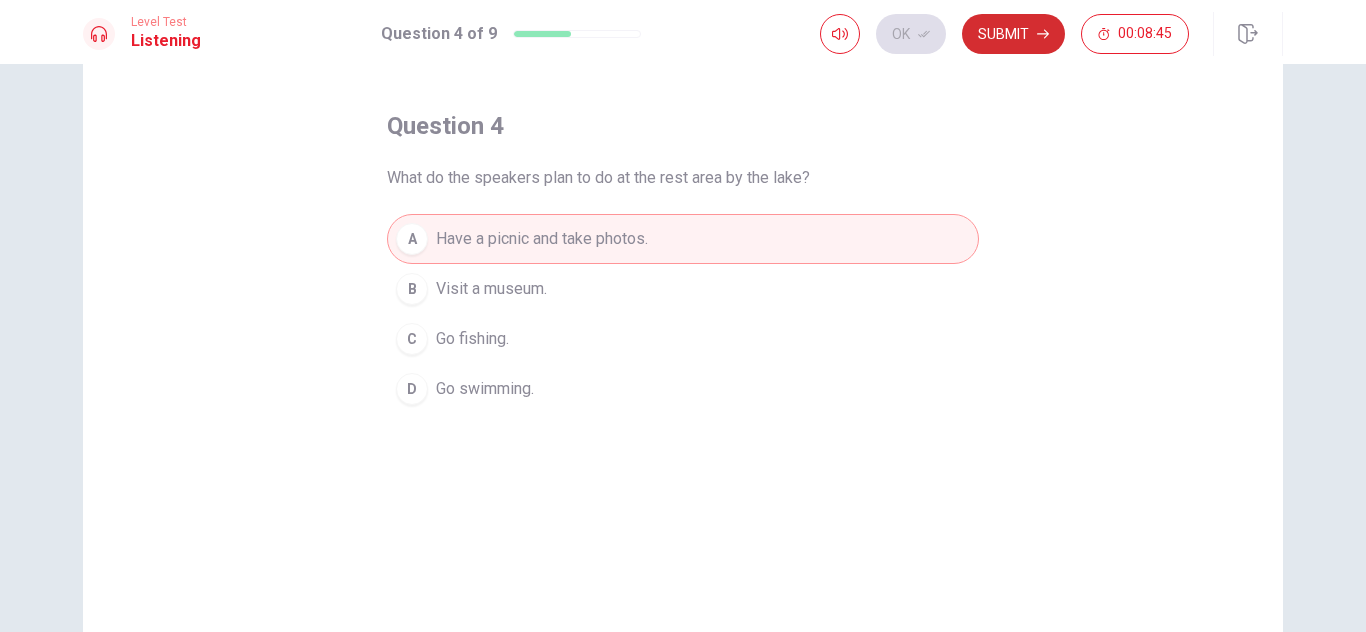 click on "Submit" at bounding box center [1013, 34] 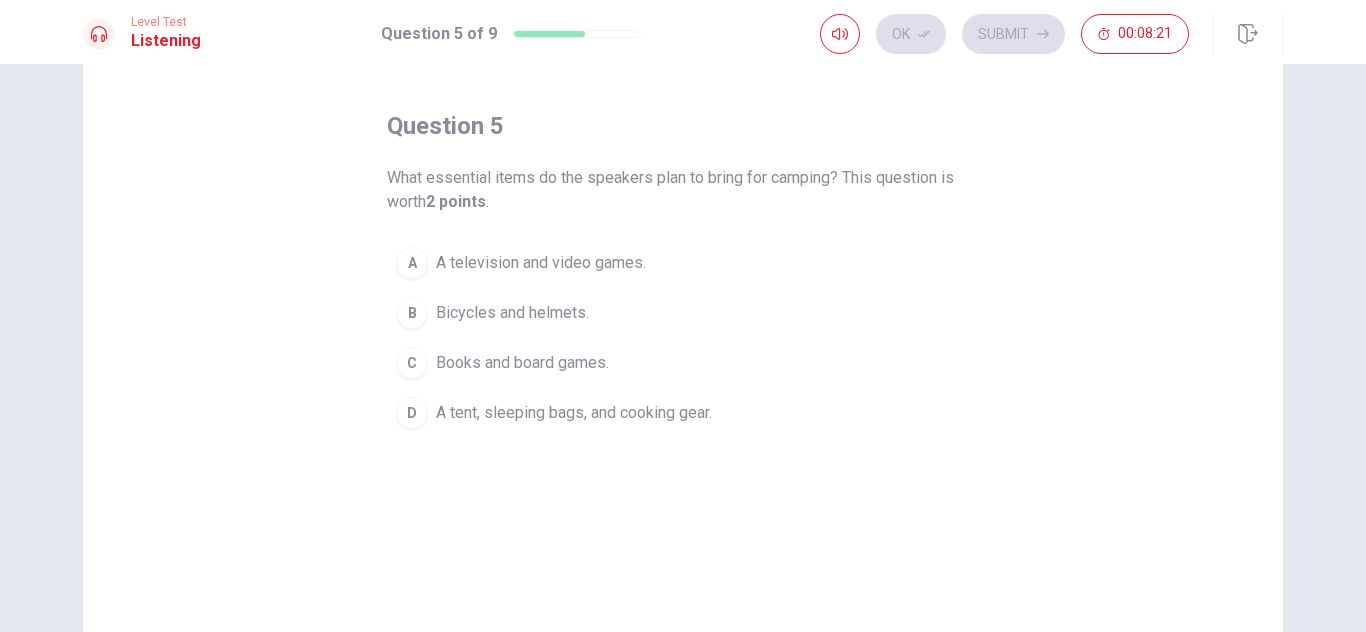 click on "A tent, sleeping bags, and cooking gear." at bounding box center (574, 413) 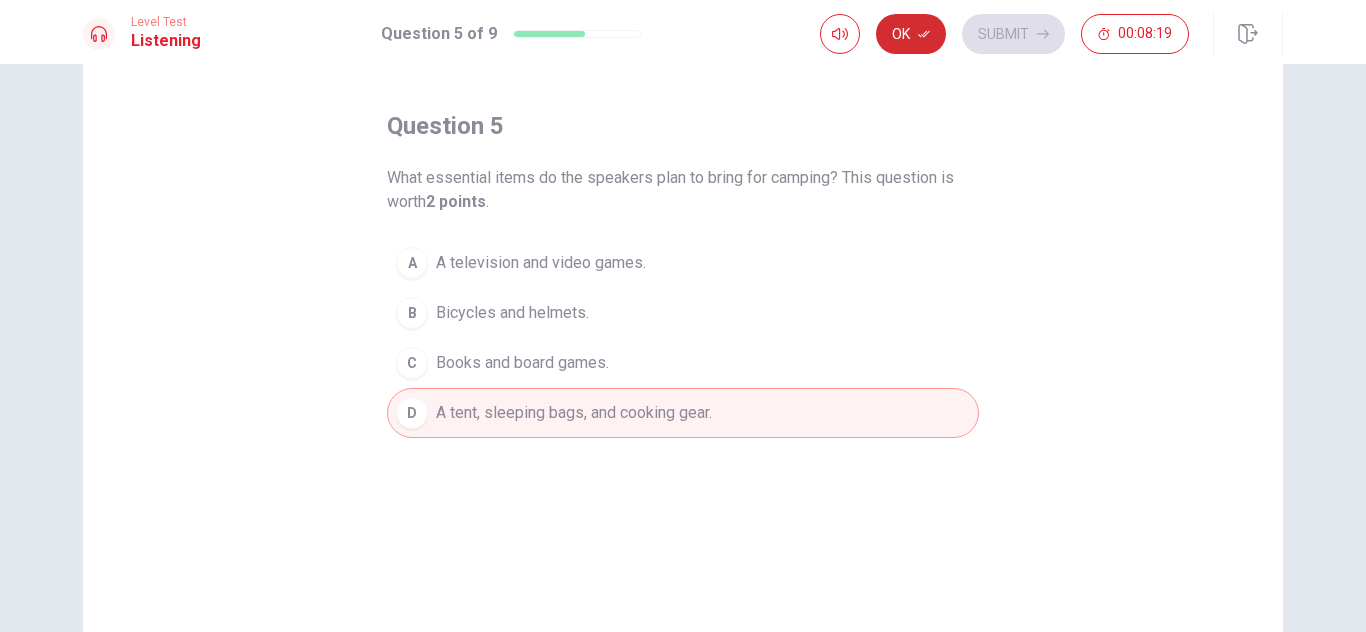 click on "Ok" at bounding box center [911, 34] 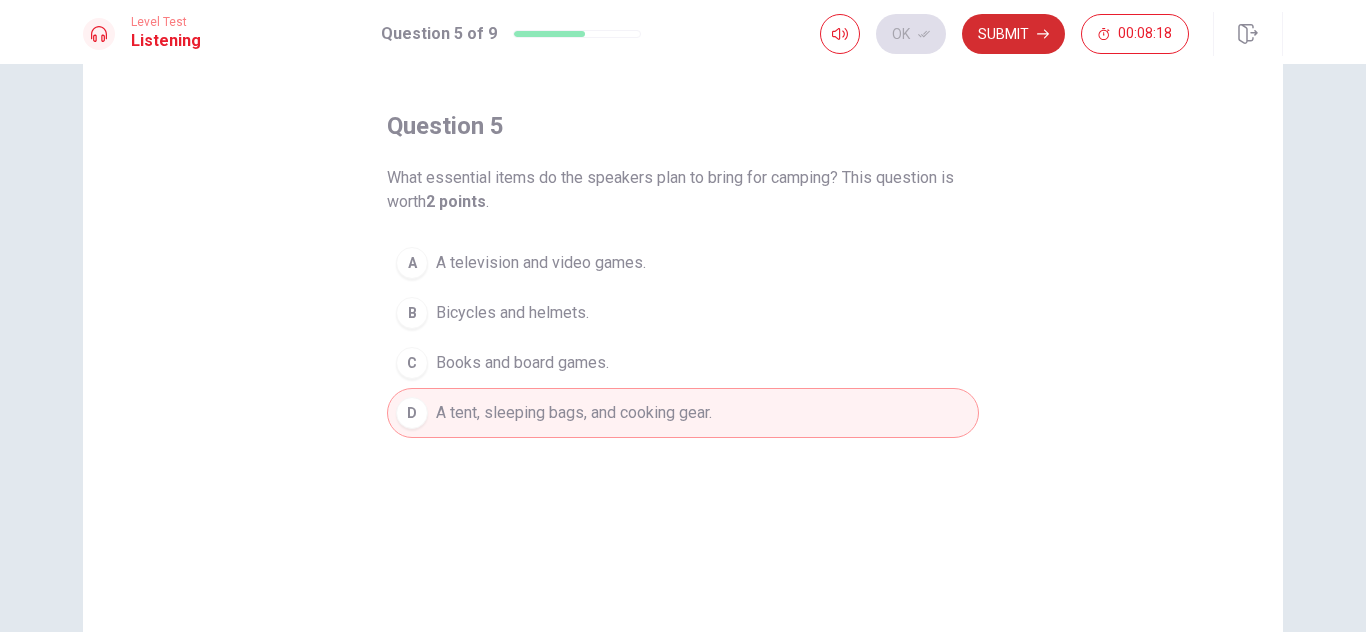 click on "Submit" at bounding box center (1013, 34) 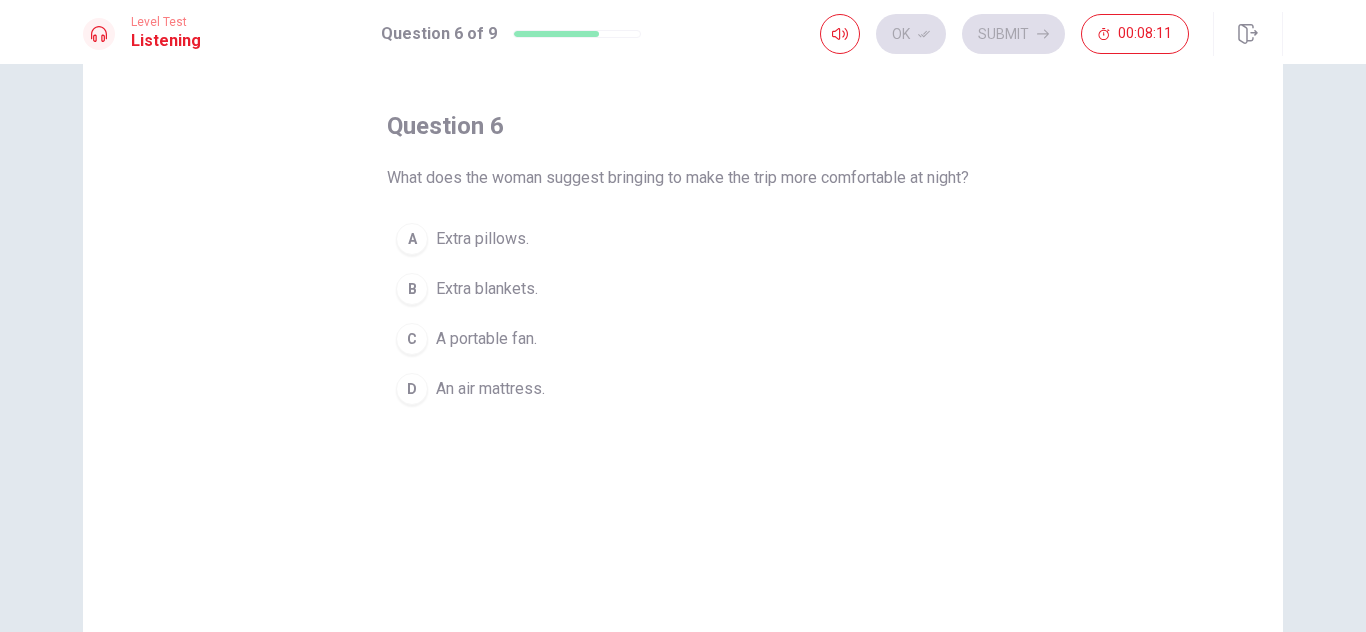 click on "Extra blankets." at bounding box center (487, 289) 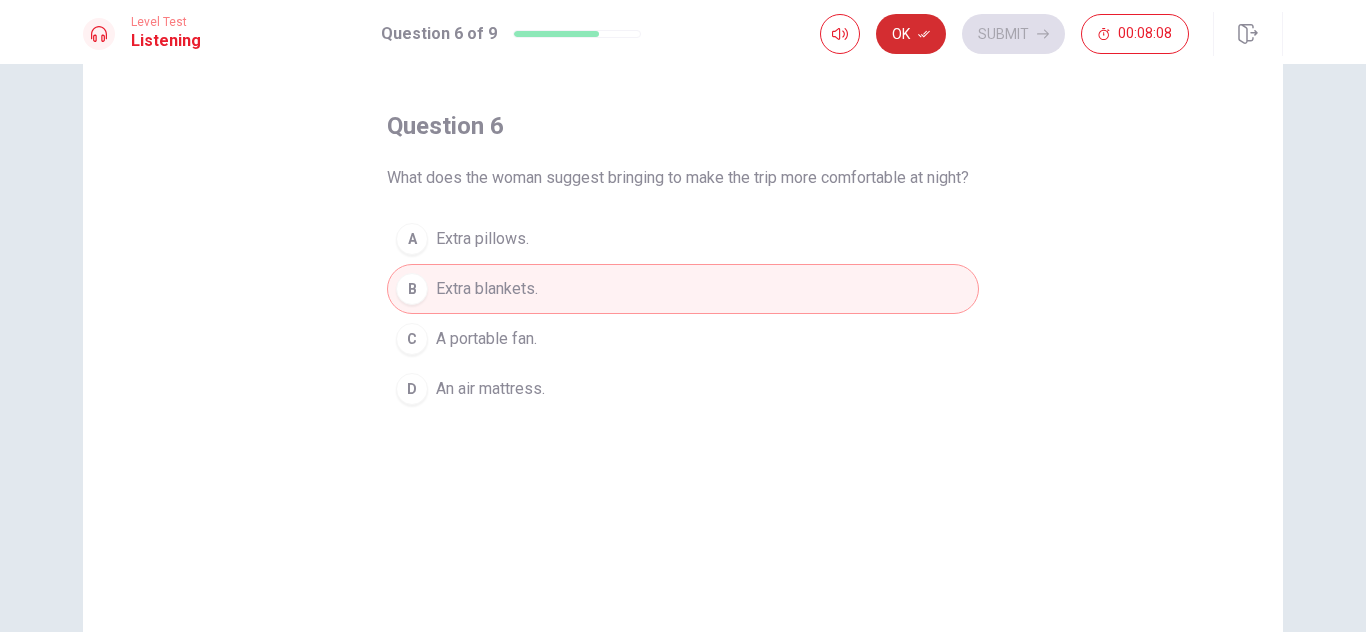 click on "Ok" at bounding box center (911, 34) 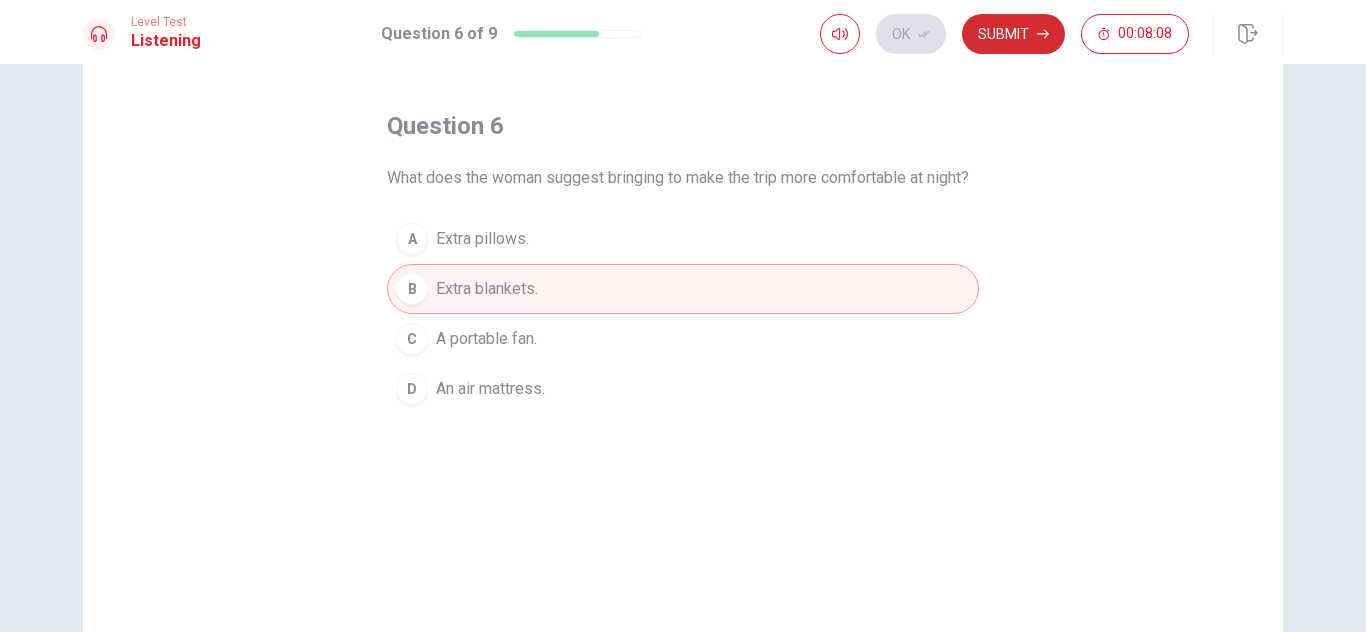click on "Submit" at bounding box center [1013, 34] 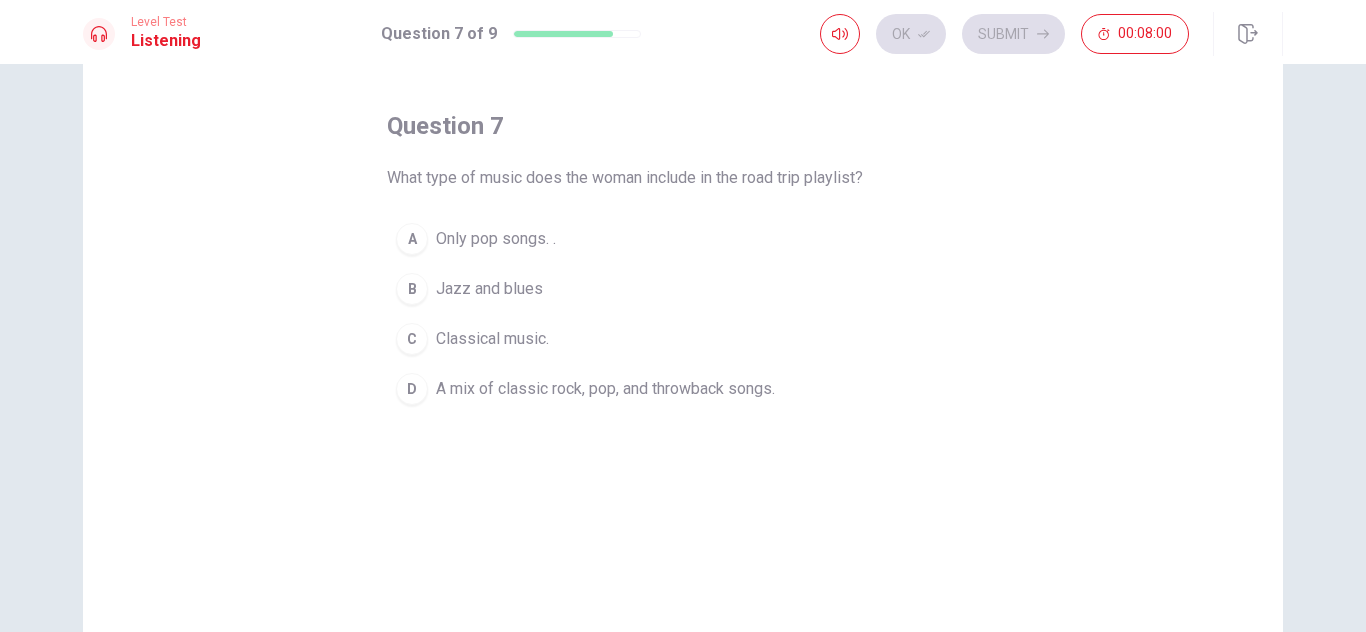 click on "A mix of classic rock, pop, and throwback songs." at bounding box center (605, 389) 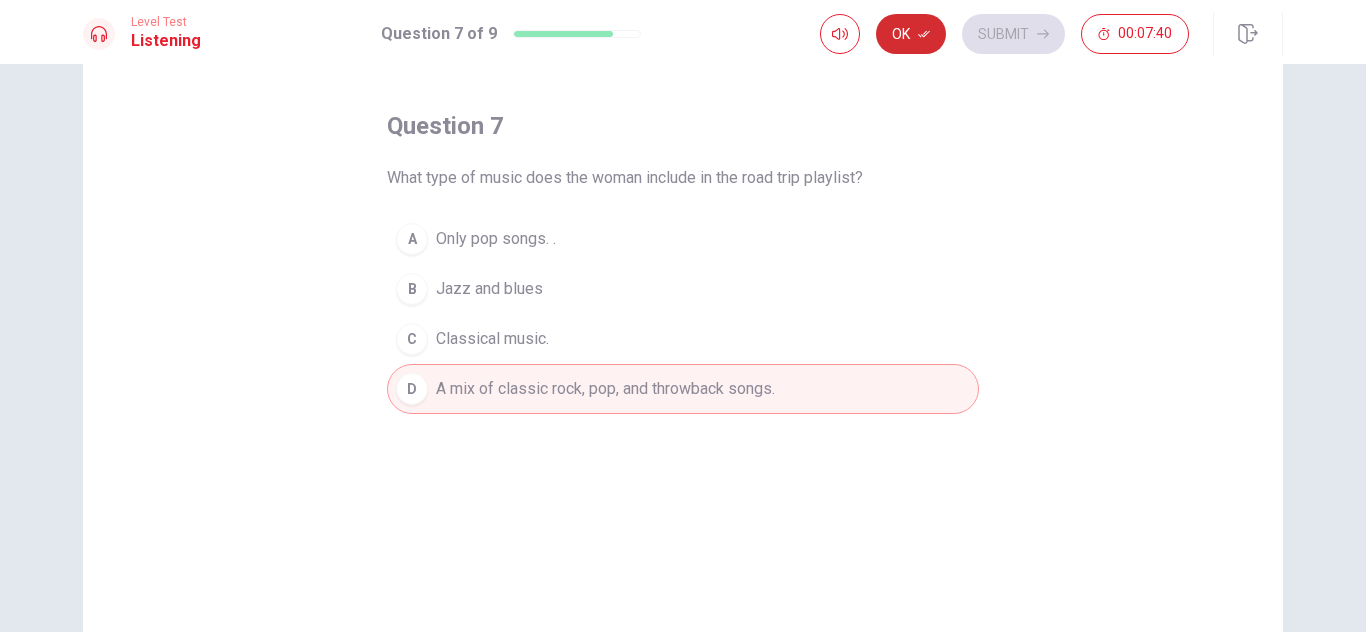 click on "Ok" at bounding box center [911, 34] 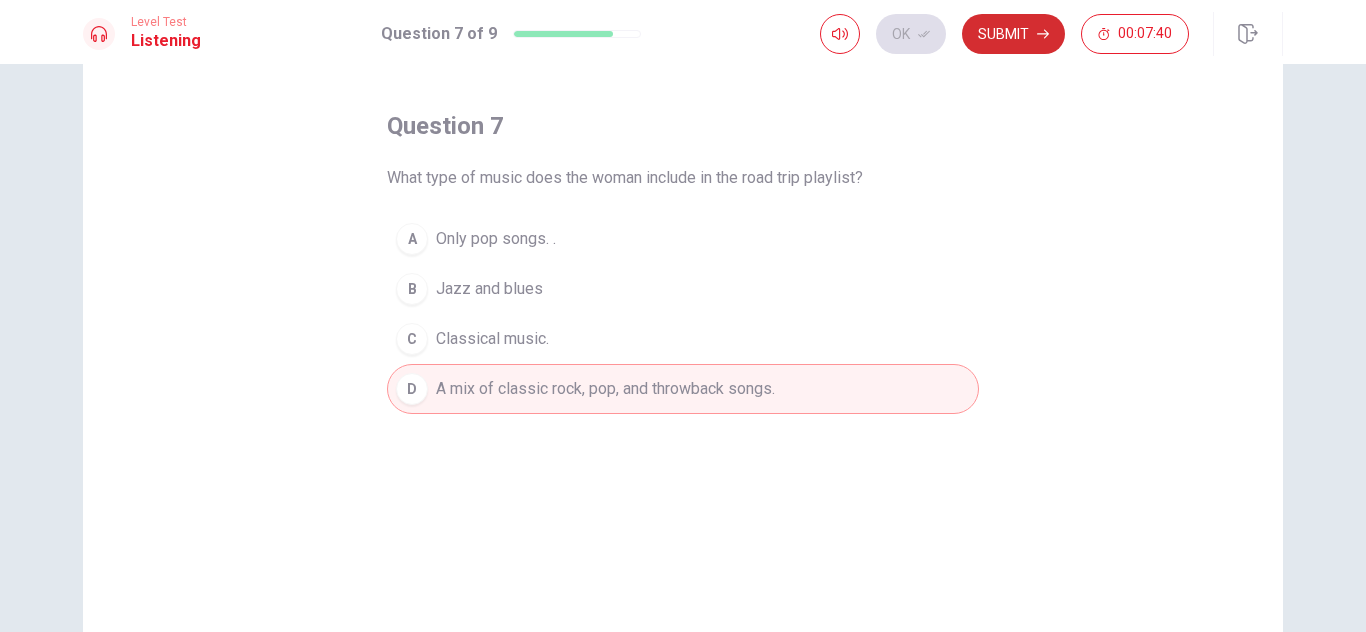 click on "Submit" at bounding box center (1013, 34) 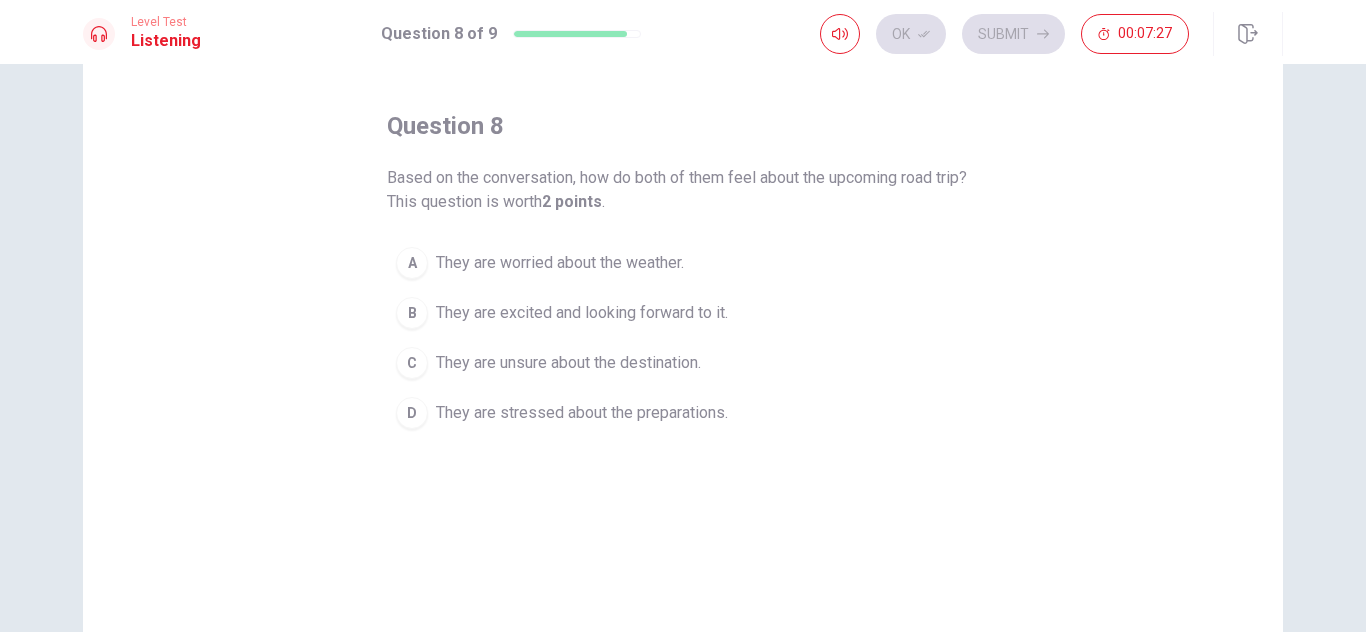 click on "They are excited and looking forward to it." at bounding box center (582, 313) 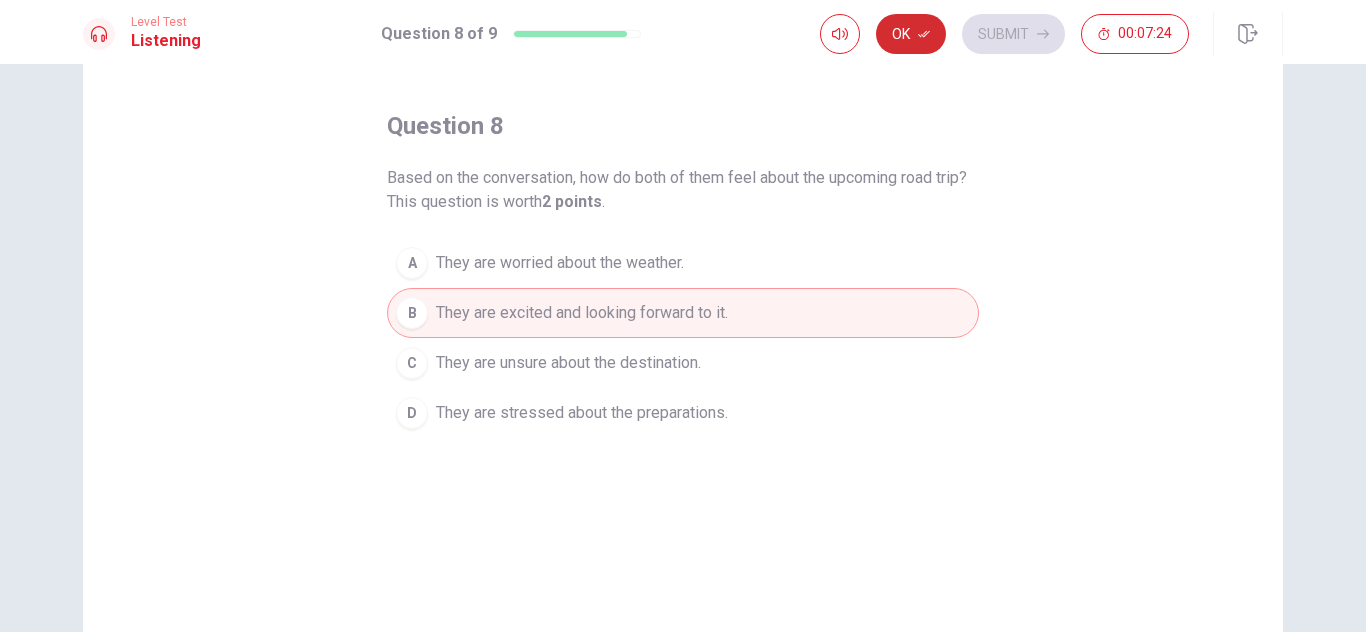 click on "Ok" at bounding box center [911, 34] 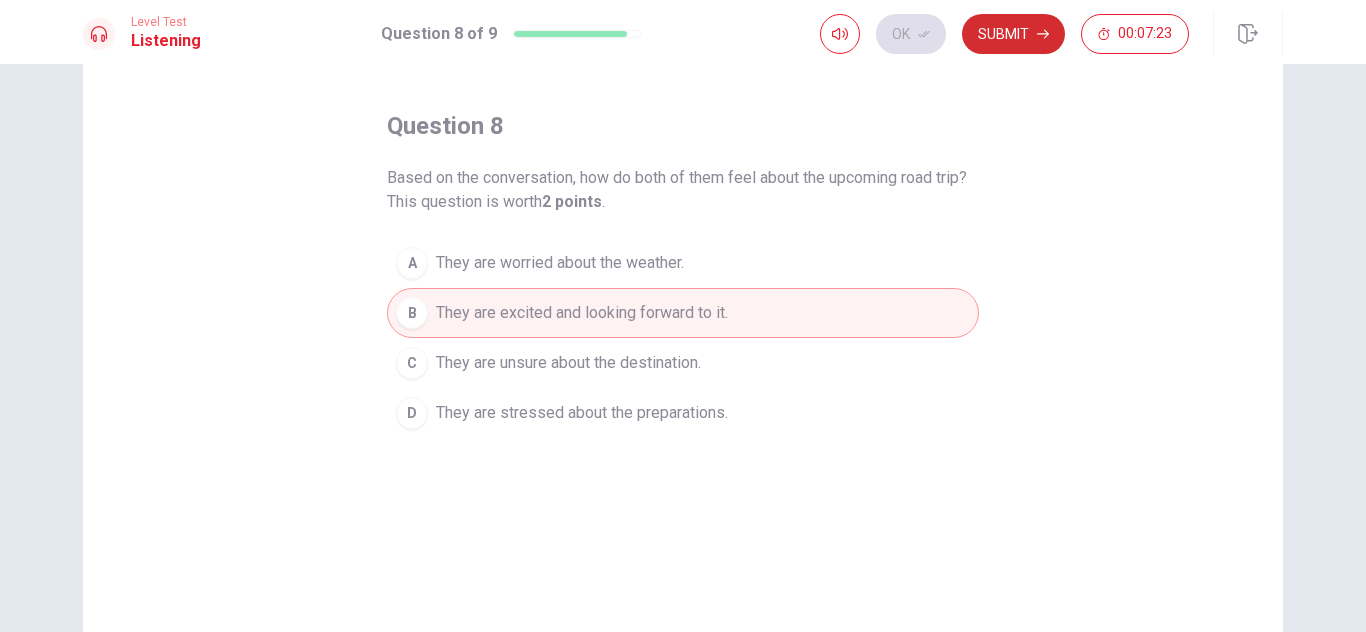 click on "Submit" at bounding box center (1013, 34) 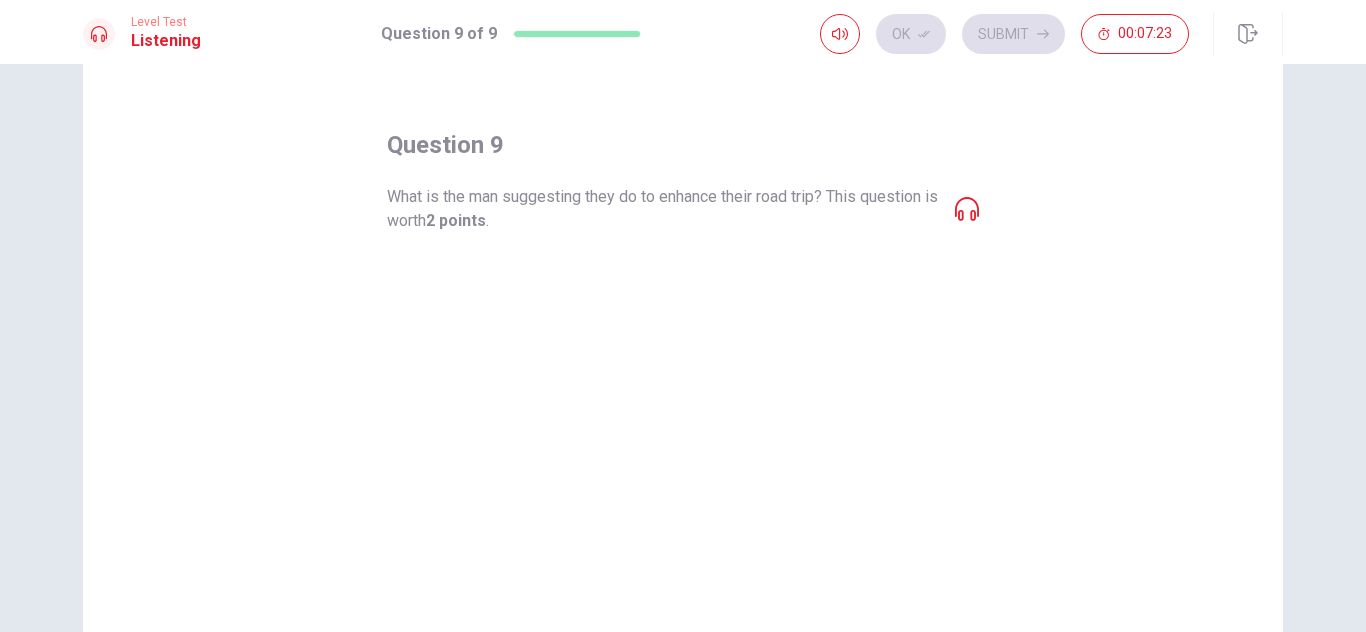 scroll, scrollTop: 52, scrollLeft: 0, axis: vertical 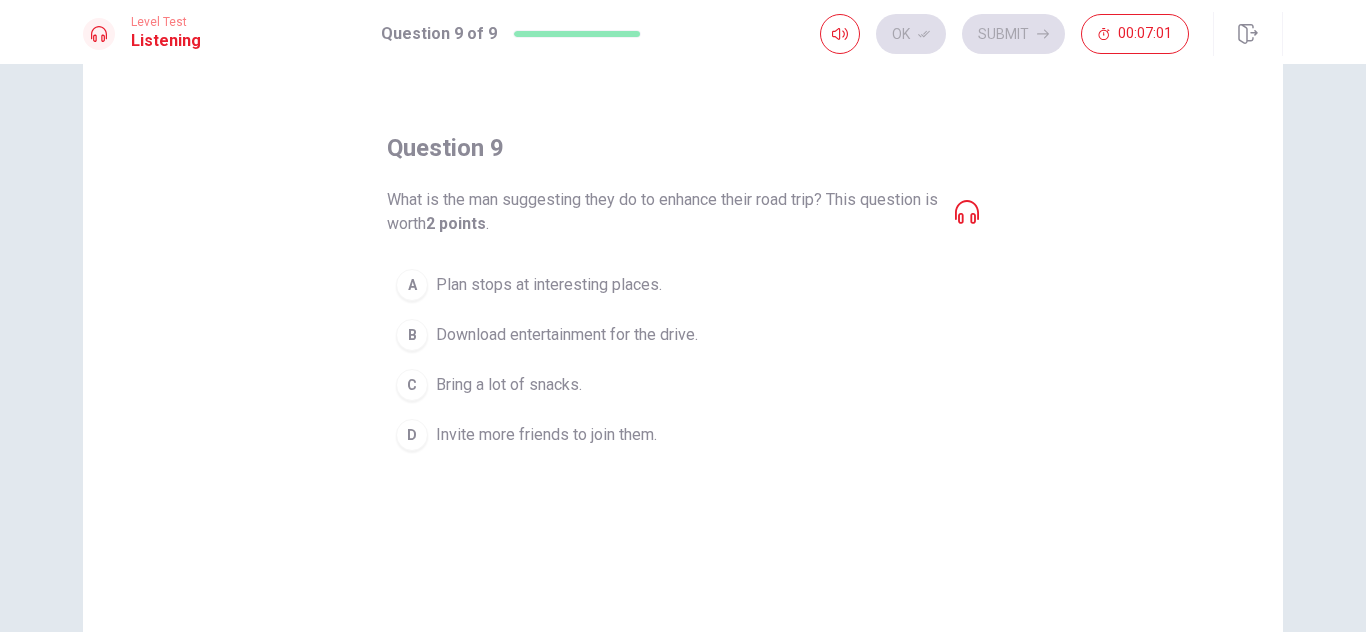 click on "Download entertainment for the drive." at bounding box center [567, 335] 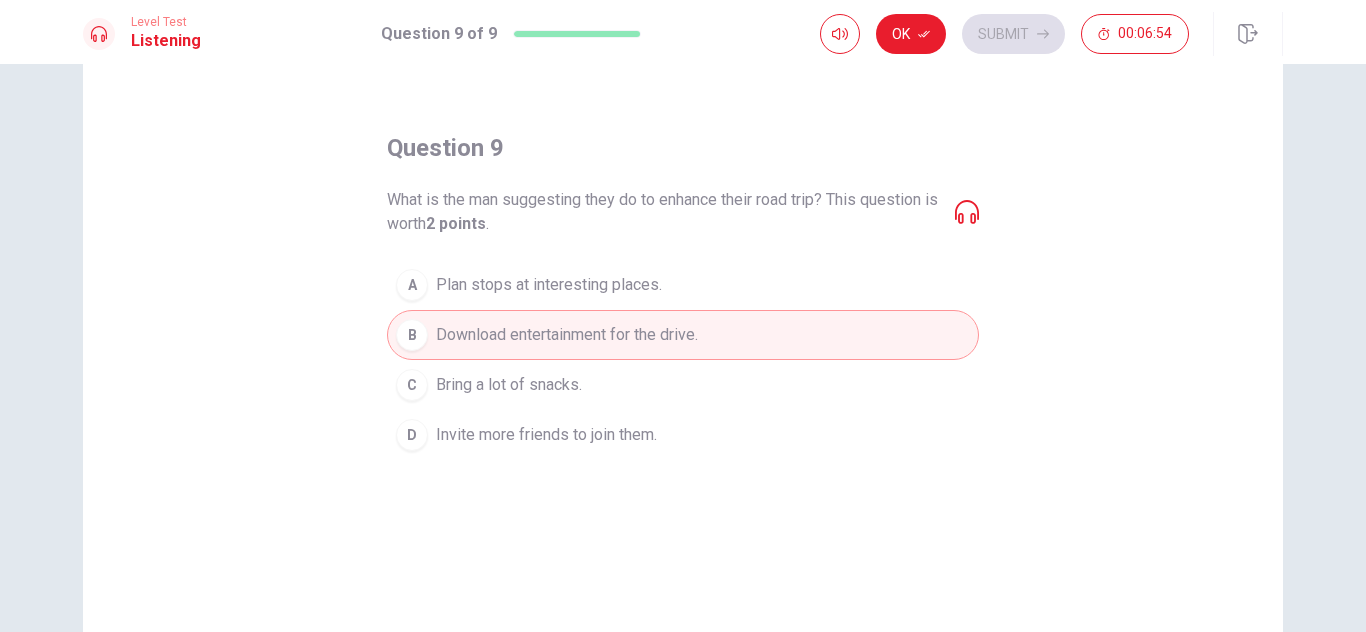 click 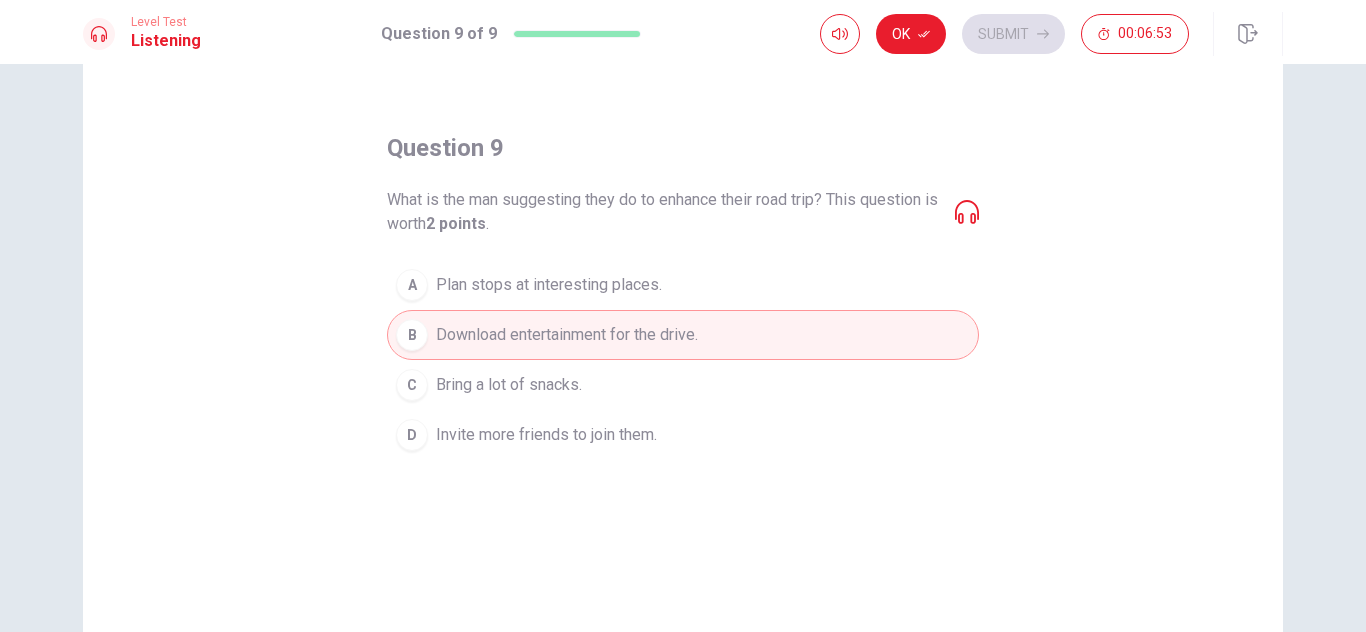 click 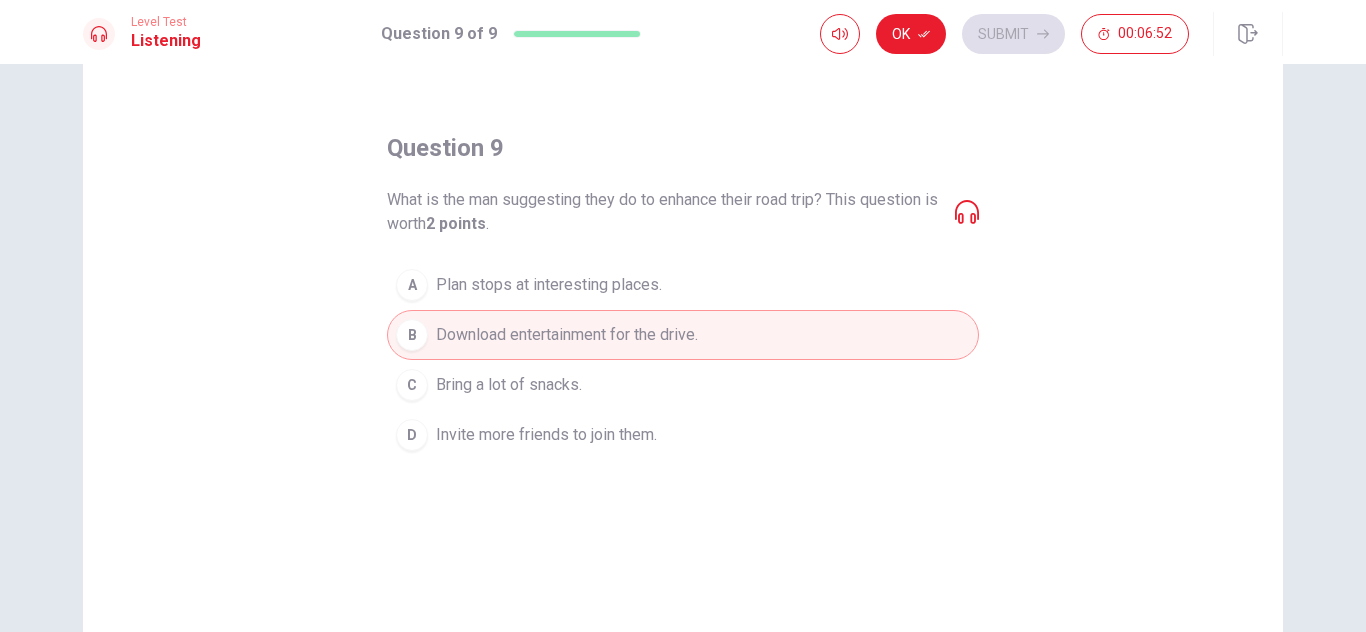 click 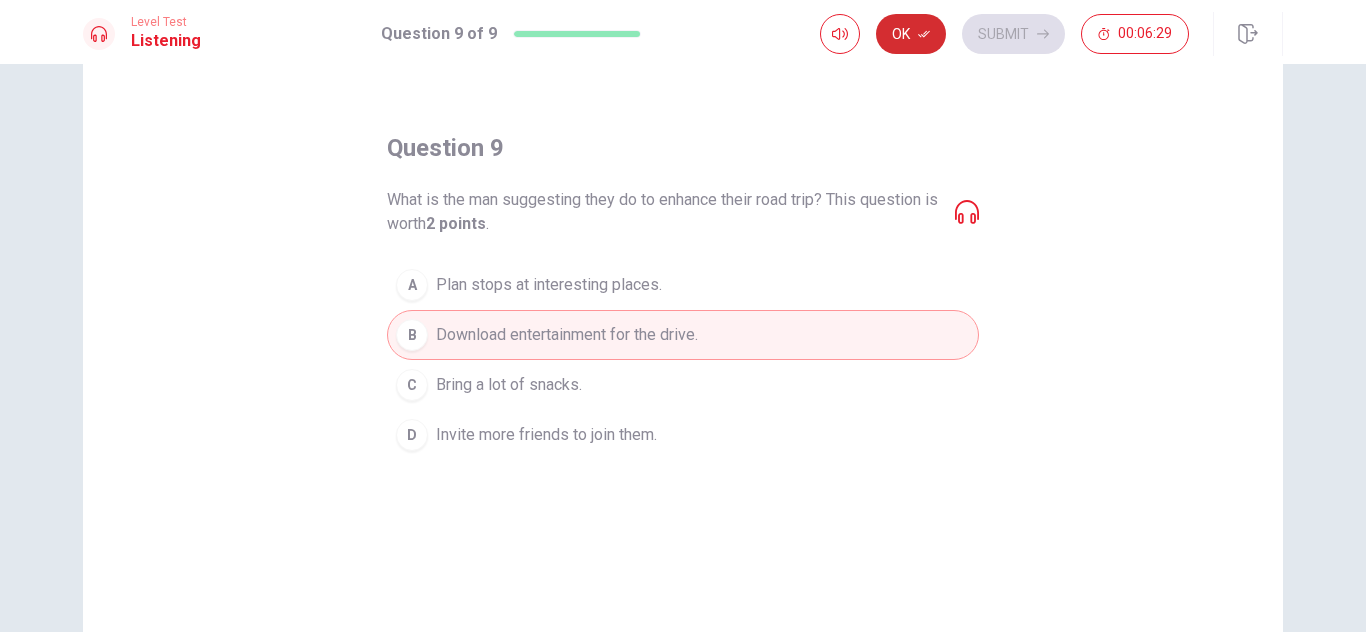 click on "Ok" at bounding box center (911, 34) 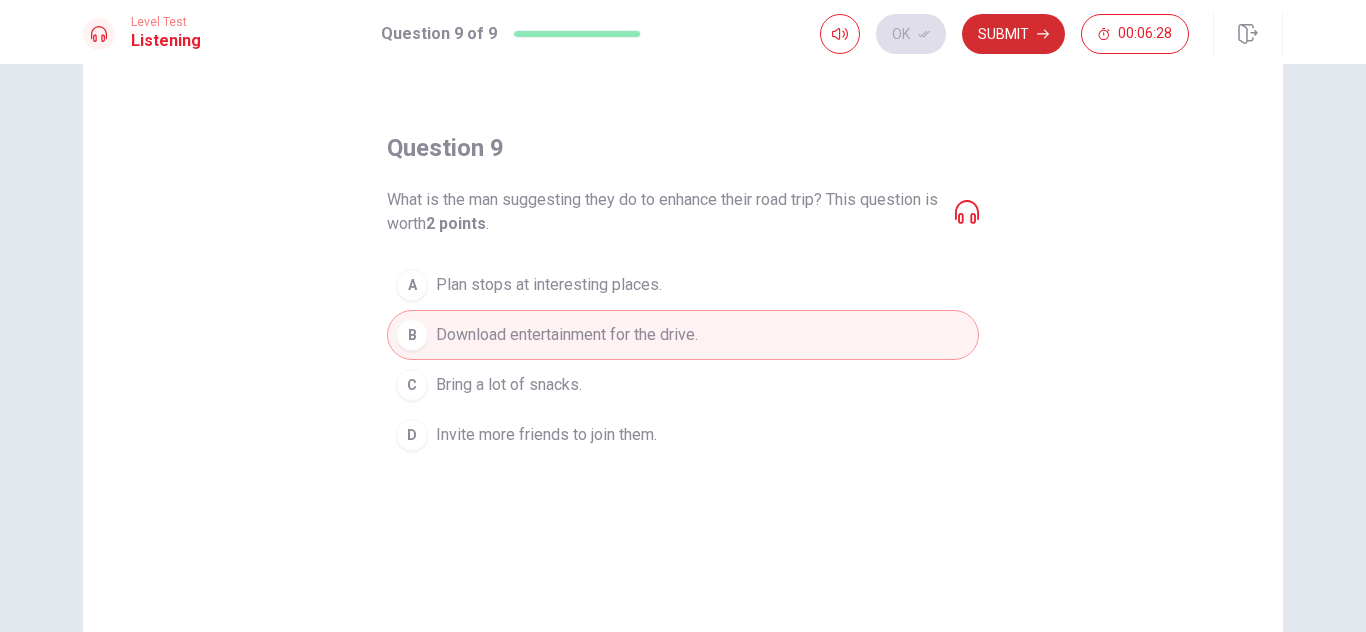 click on "Submit" at bounding box center (1013, 34) 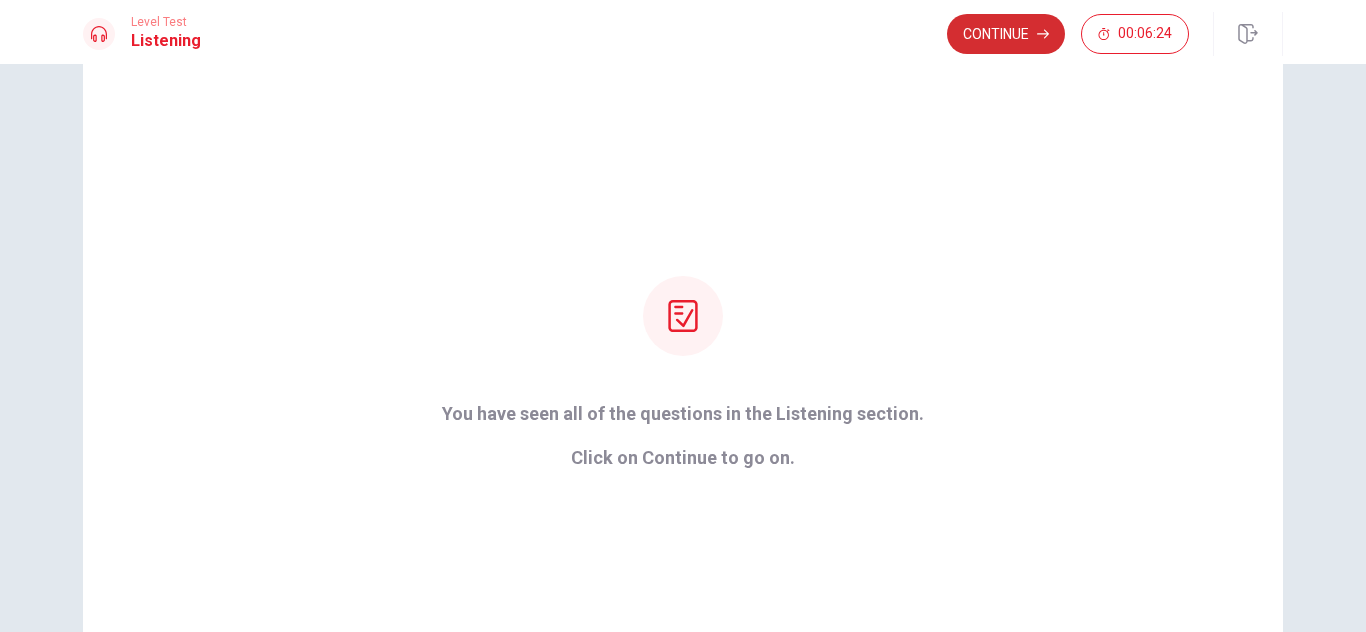 click on "Continue" at bounding box center [1006, 34] 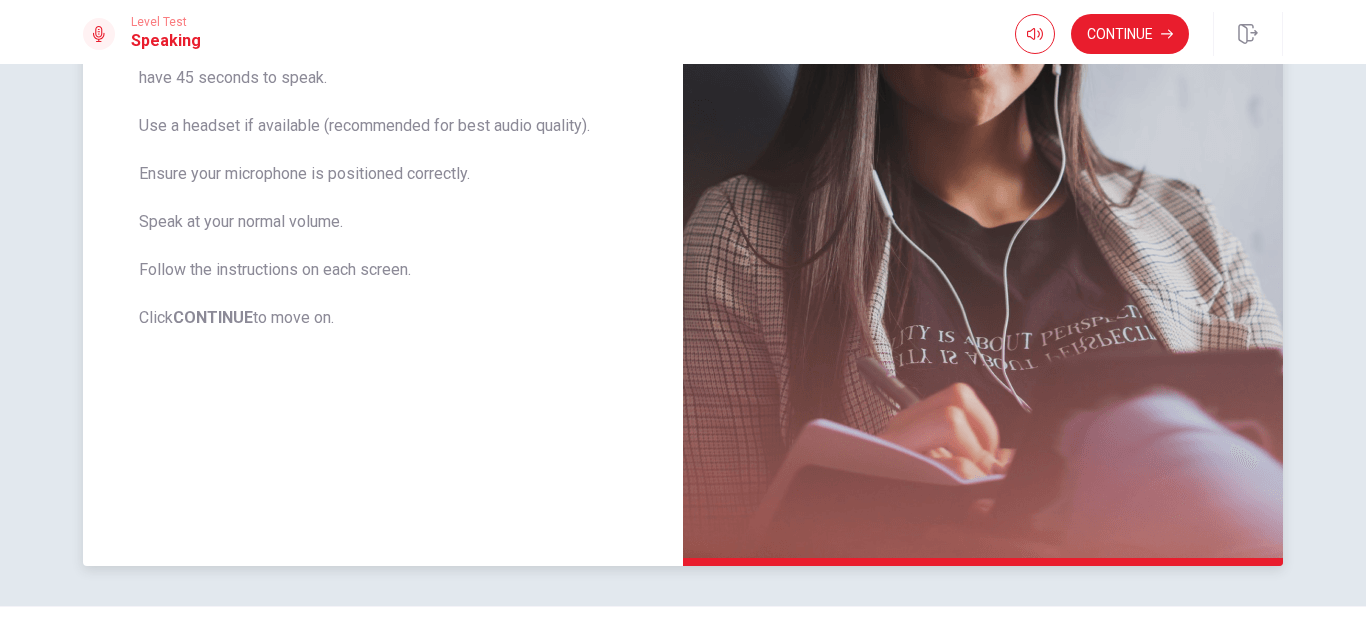 scroll, scrollTop: 448, scrollLeft: 0, axis: vertical 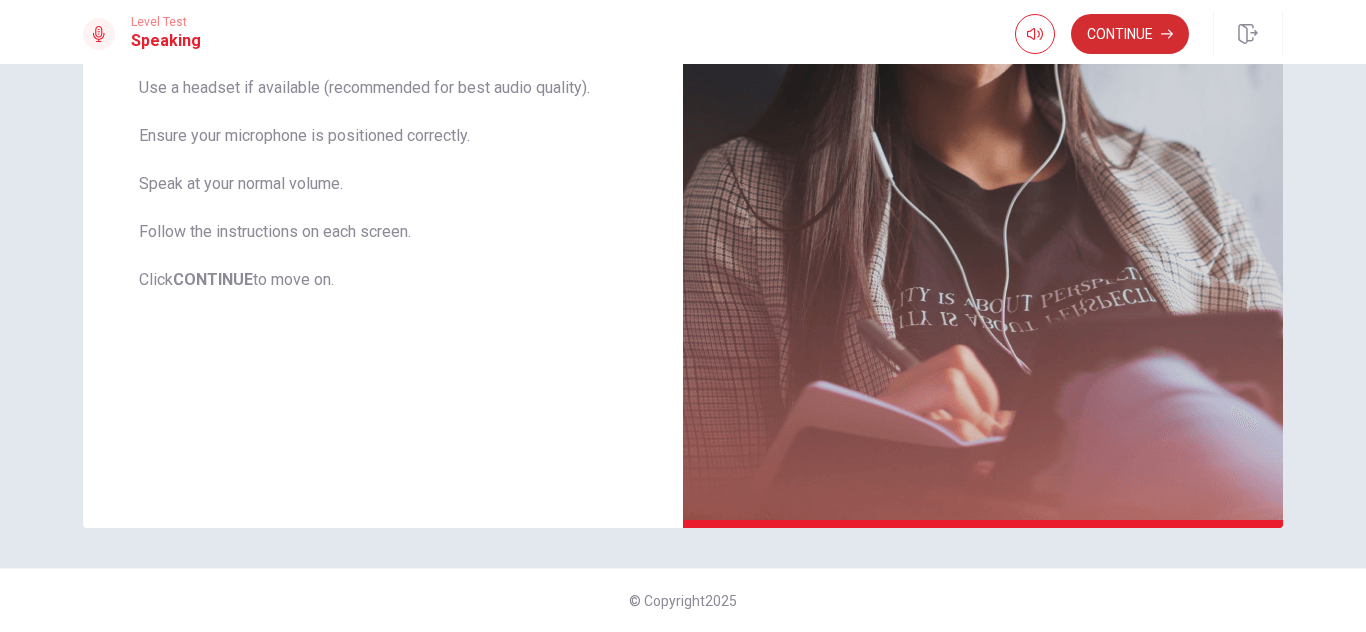 click on "Continue" at bounding box center [1130, 34] 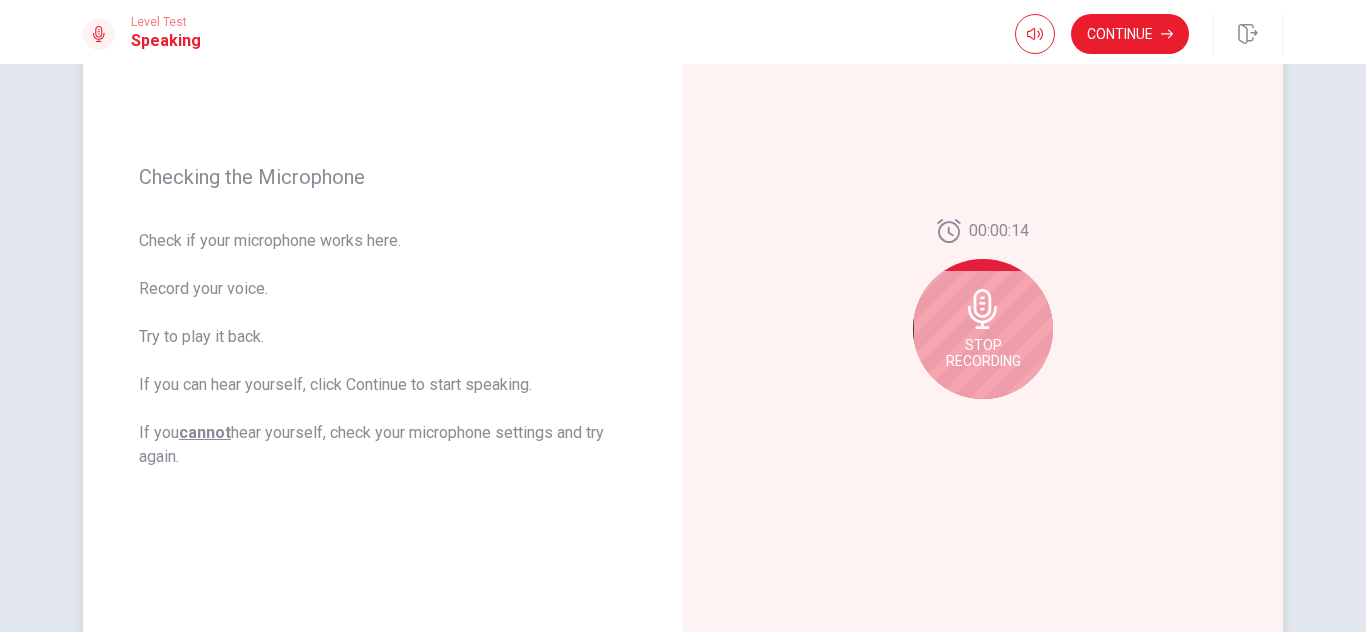scroll, scrollTop: 208, scrollLeft: 0, axis: vertical 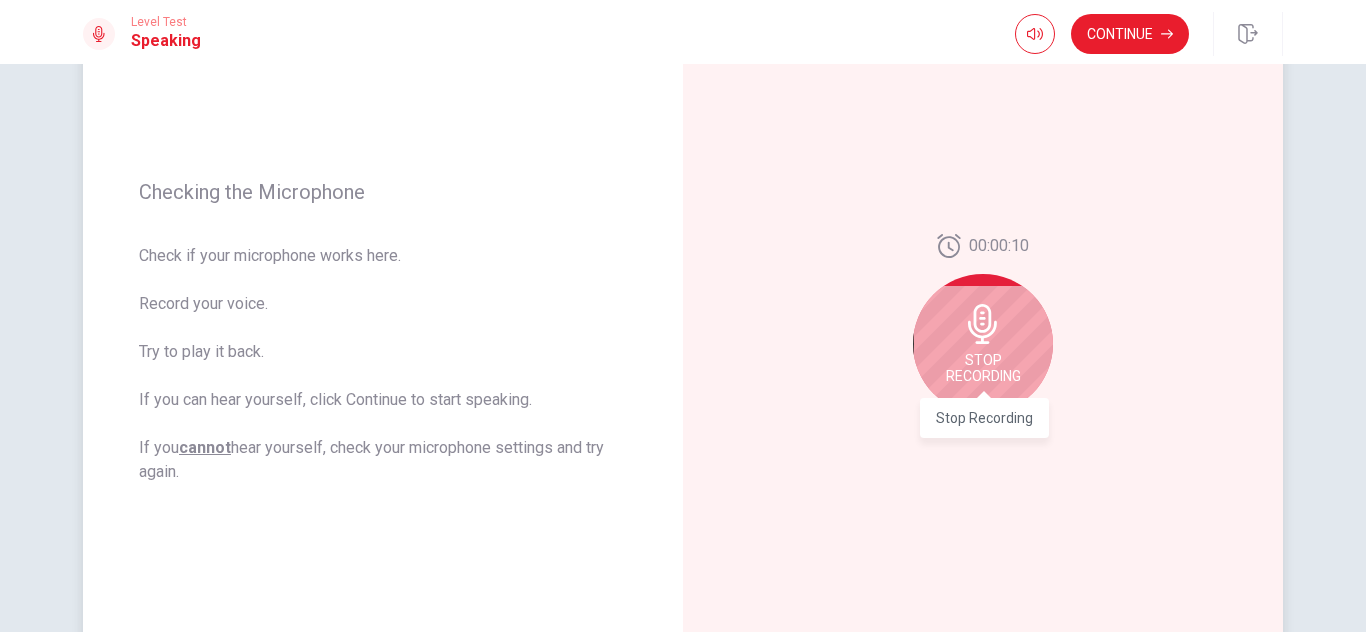 click on "Stop   Recording" at bounding box center (983, 368) 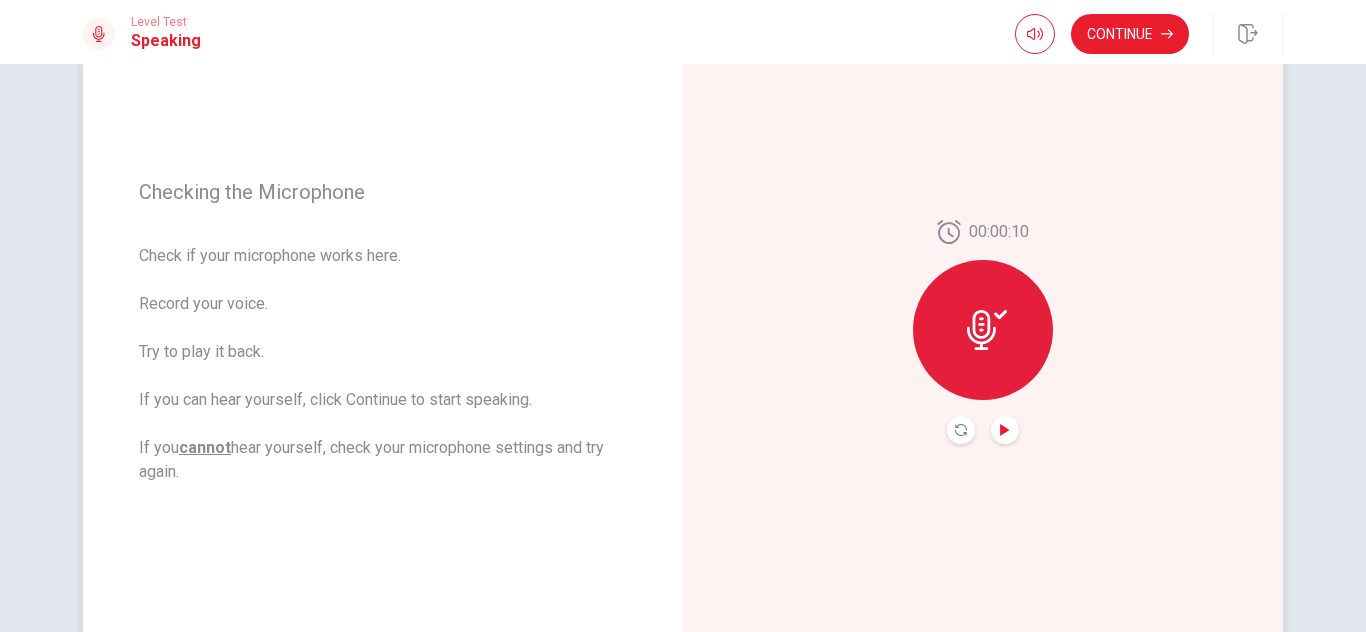click 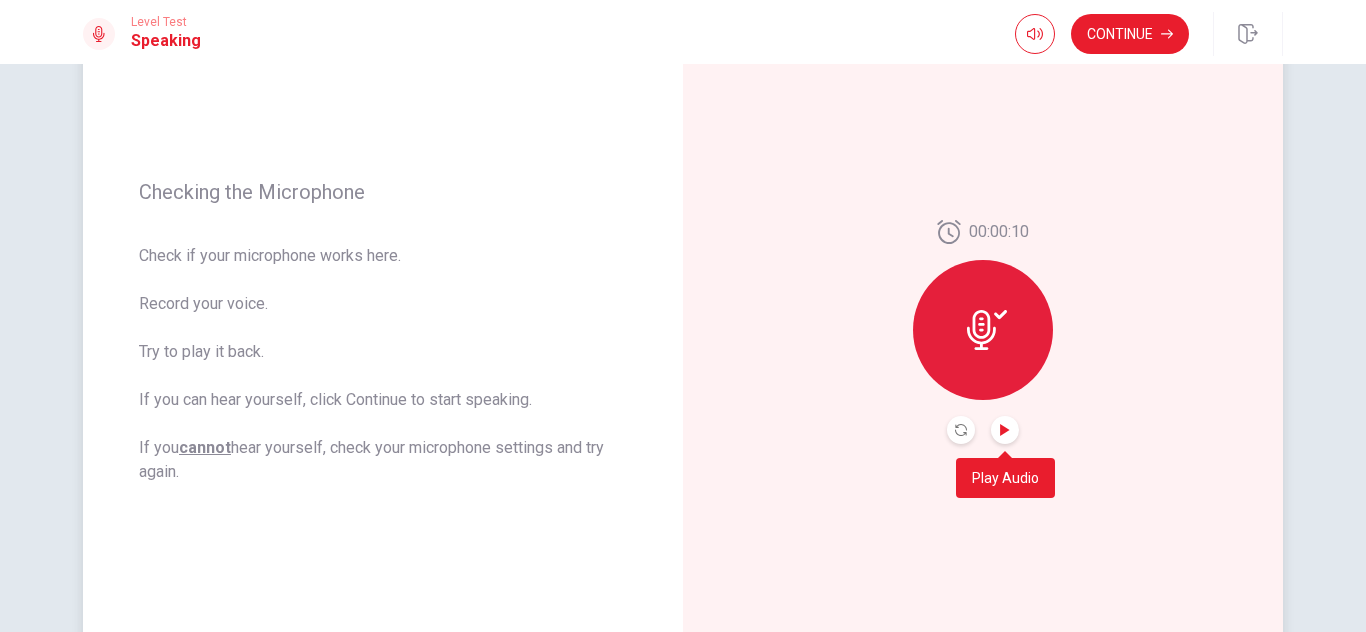 click 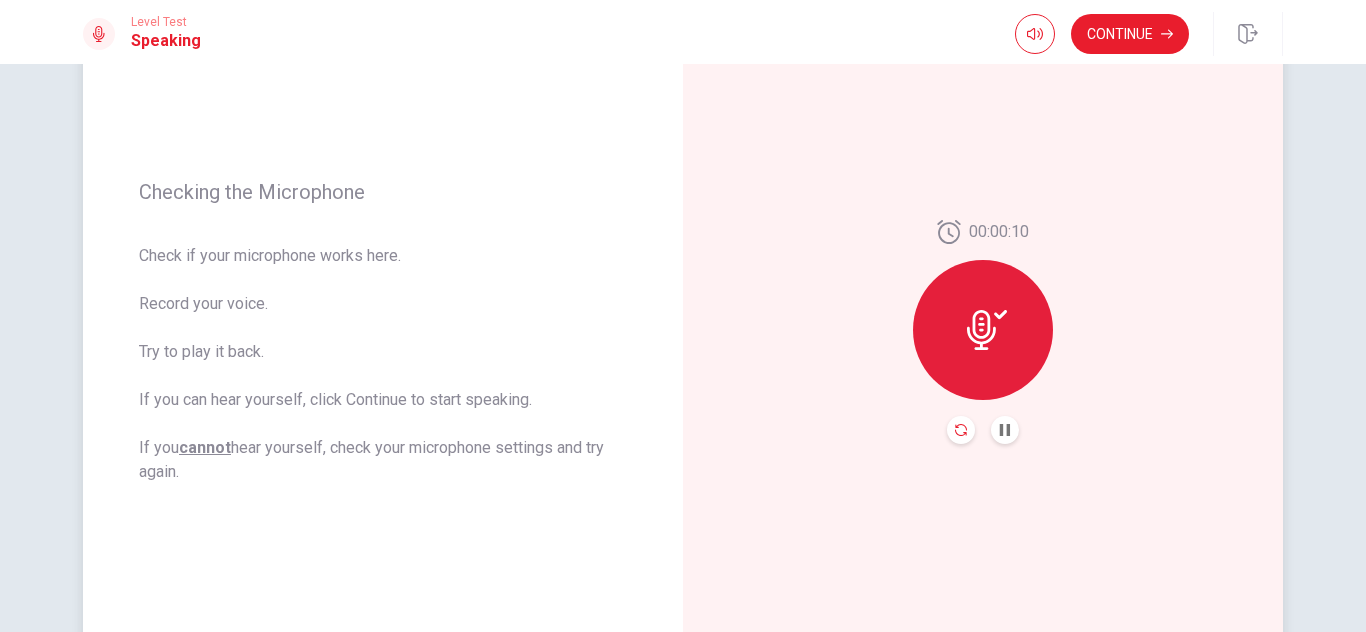 click 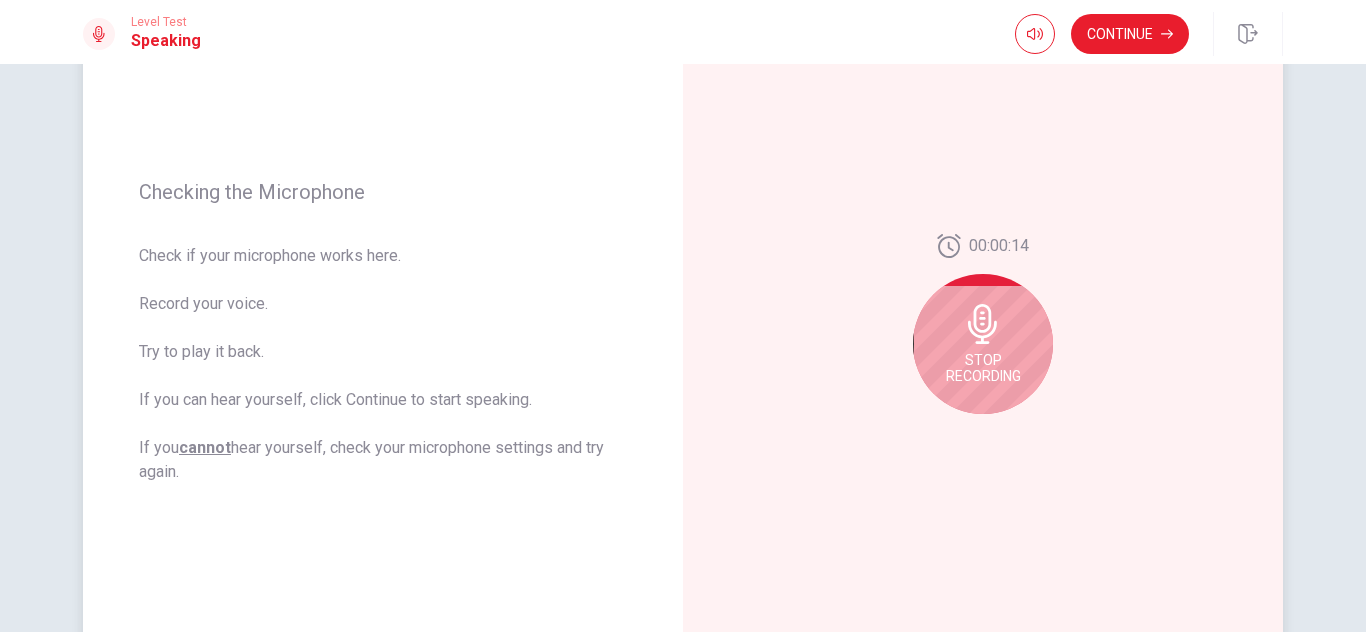 click on "Stop   Recording" at bounding box center (983, 368) 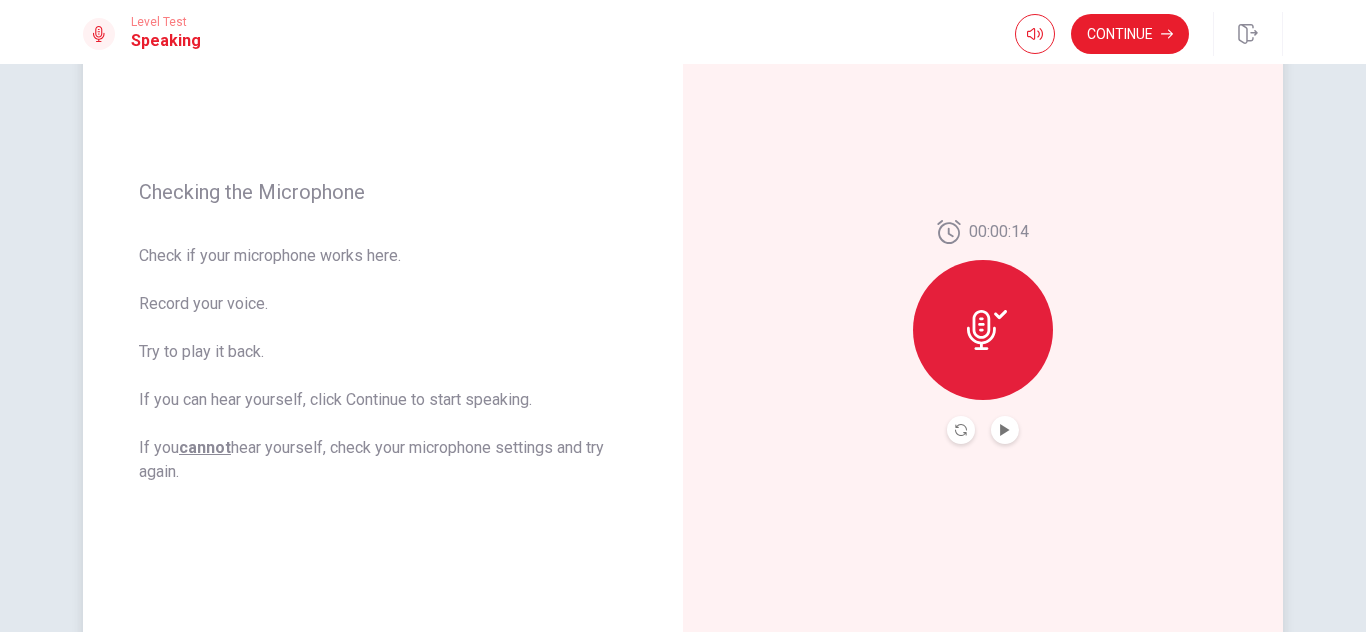 click 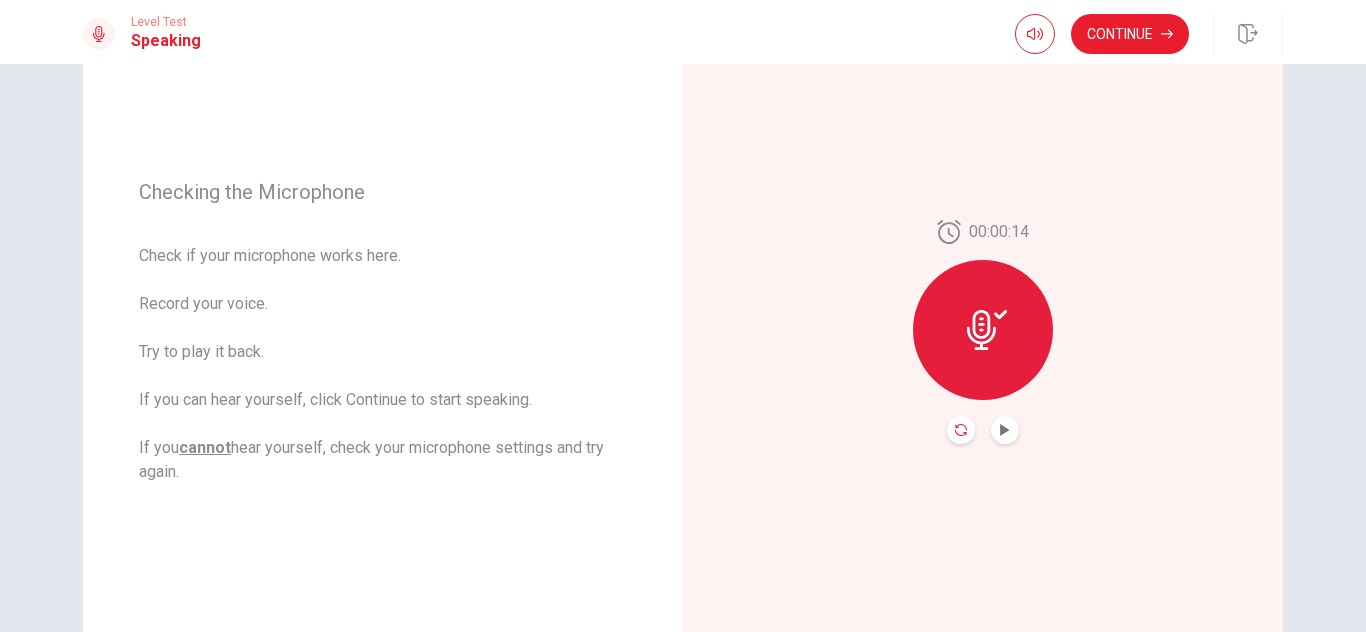 click 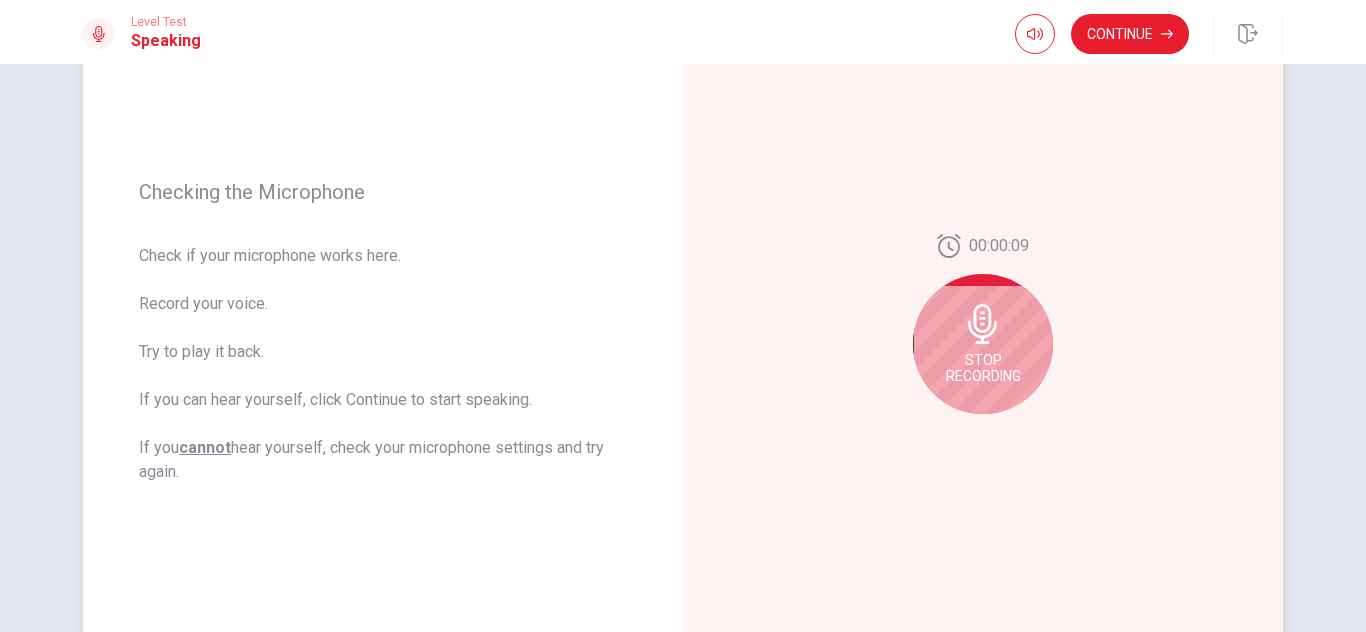click on "Stop   Recording" at bounding box center (983, 368) 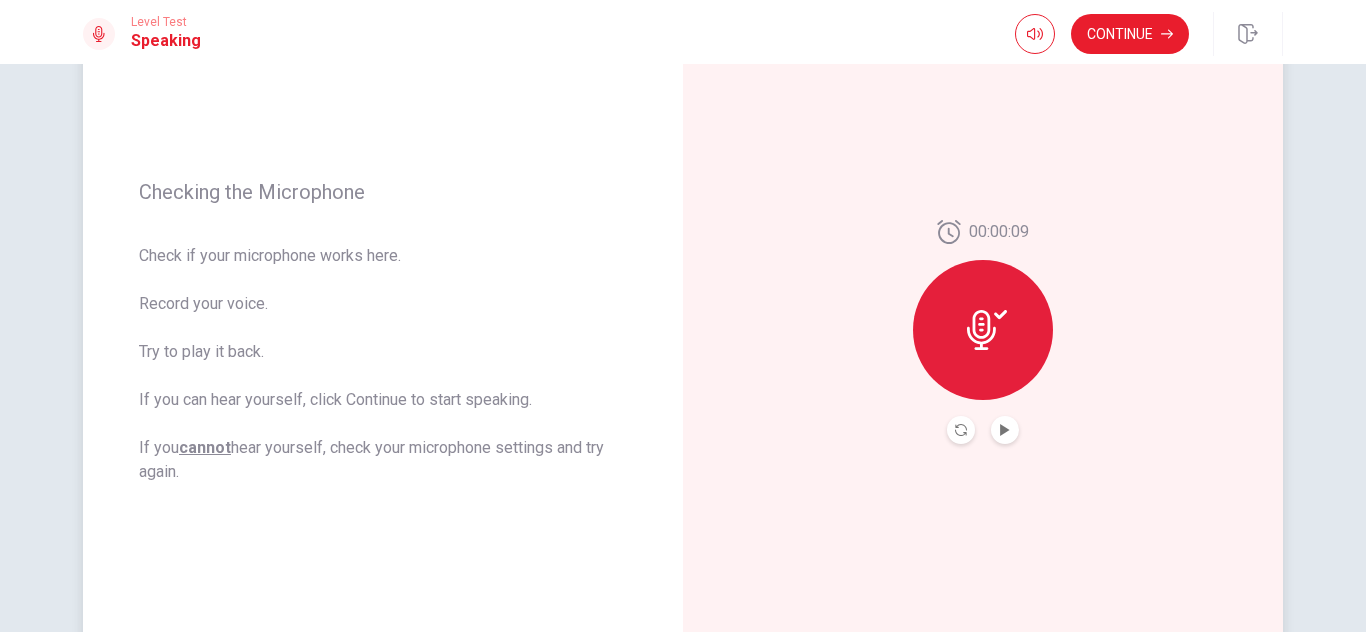 click at bounding box center [1005, 430] 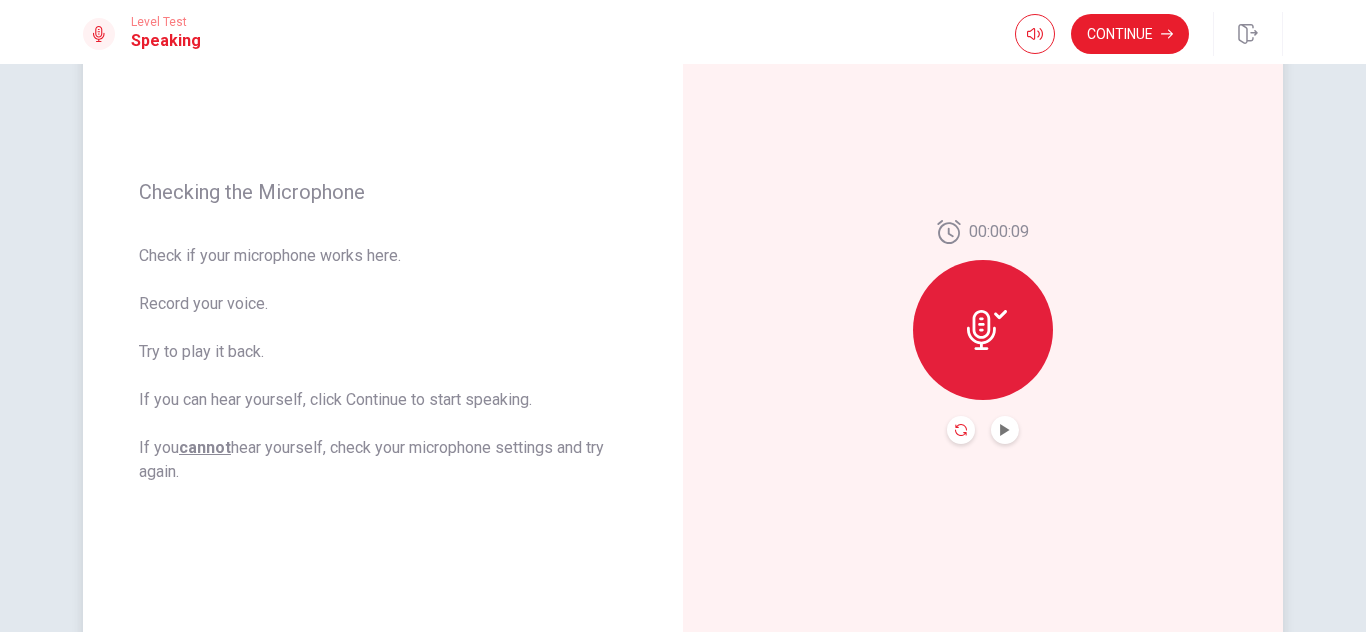click 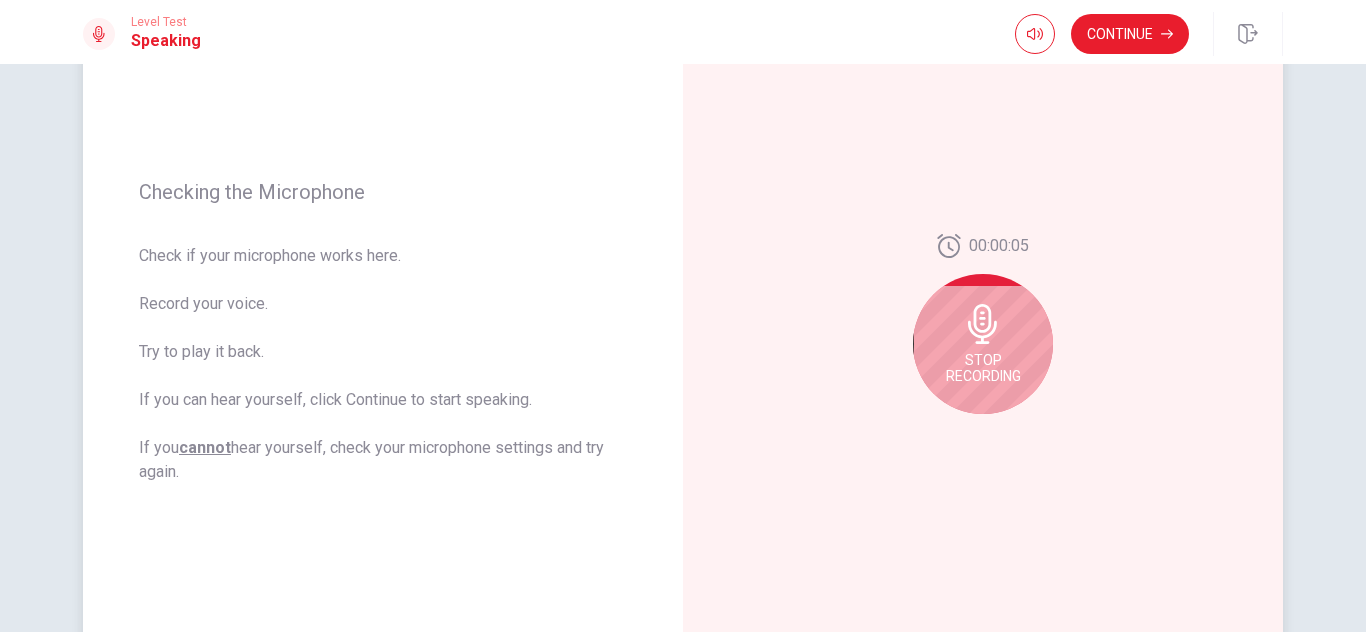 click on "Stop   Recording" at bounding box center (983, 344) 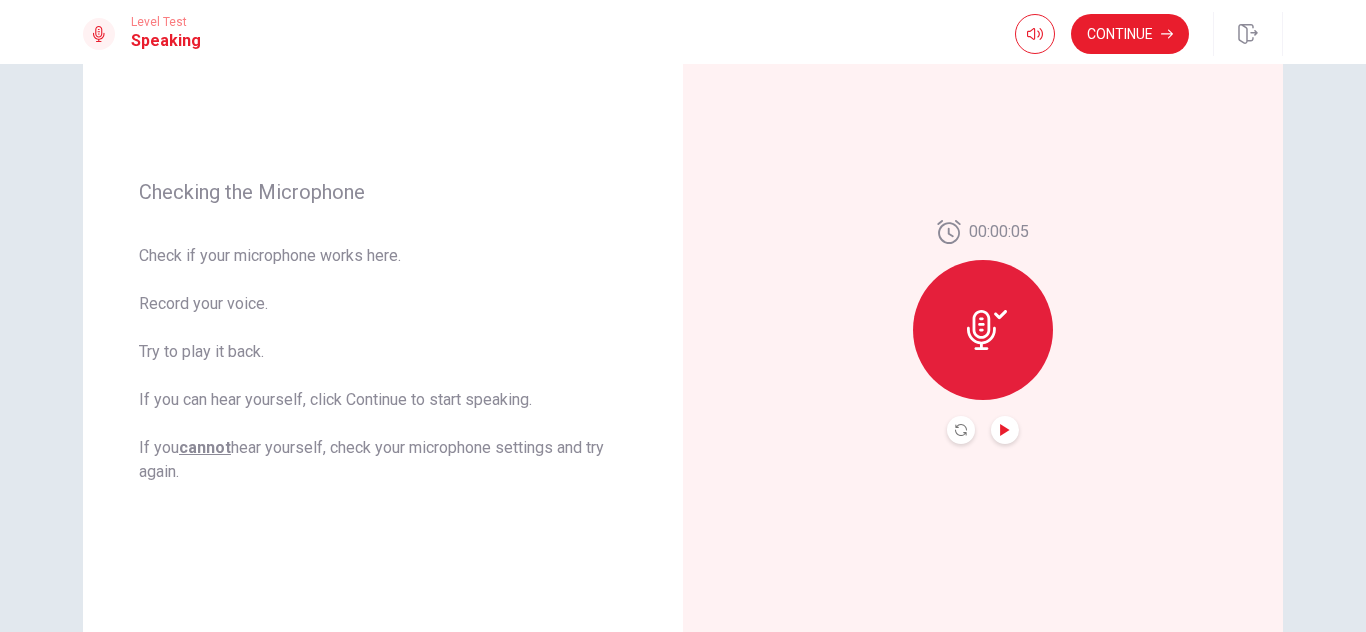 click 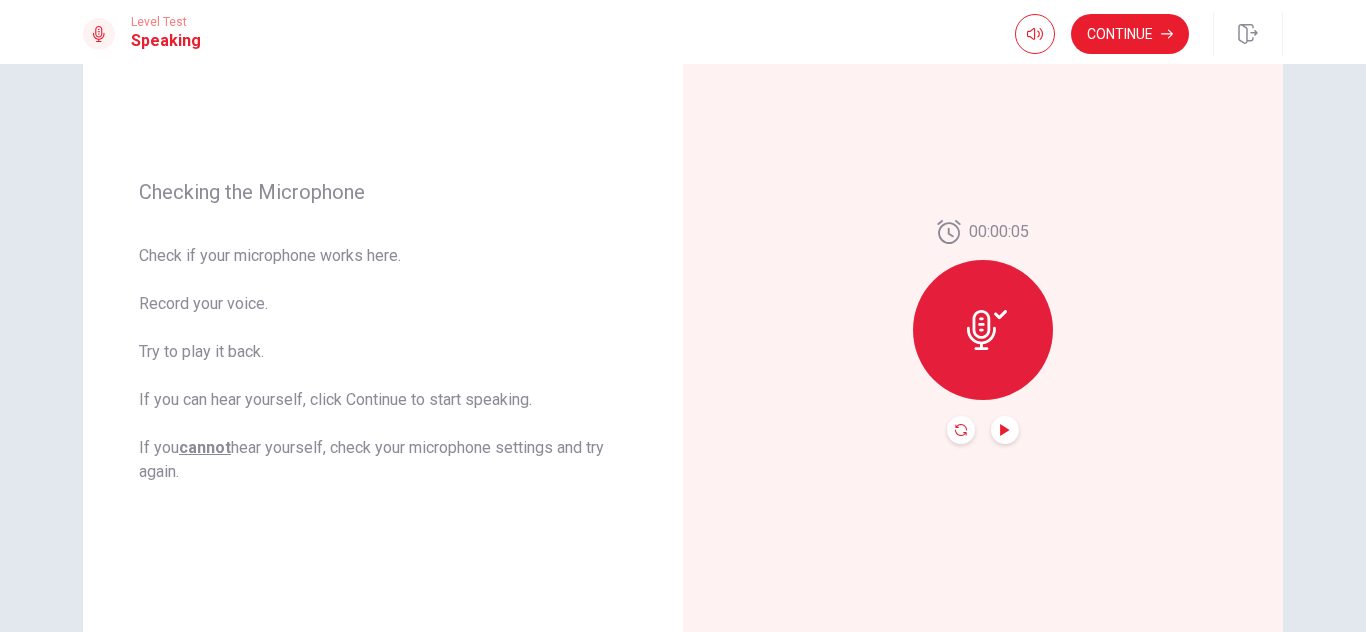 click 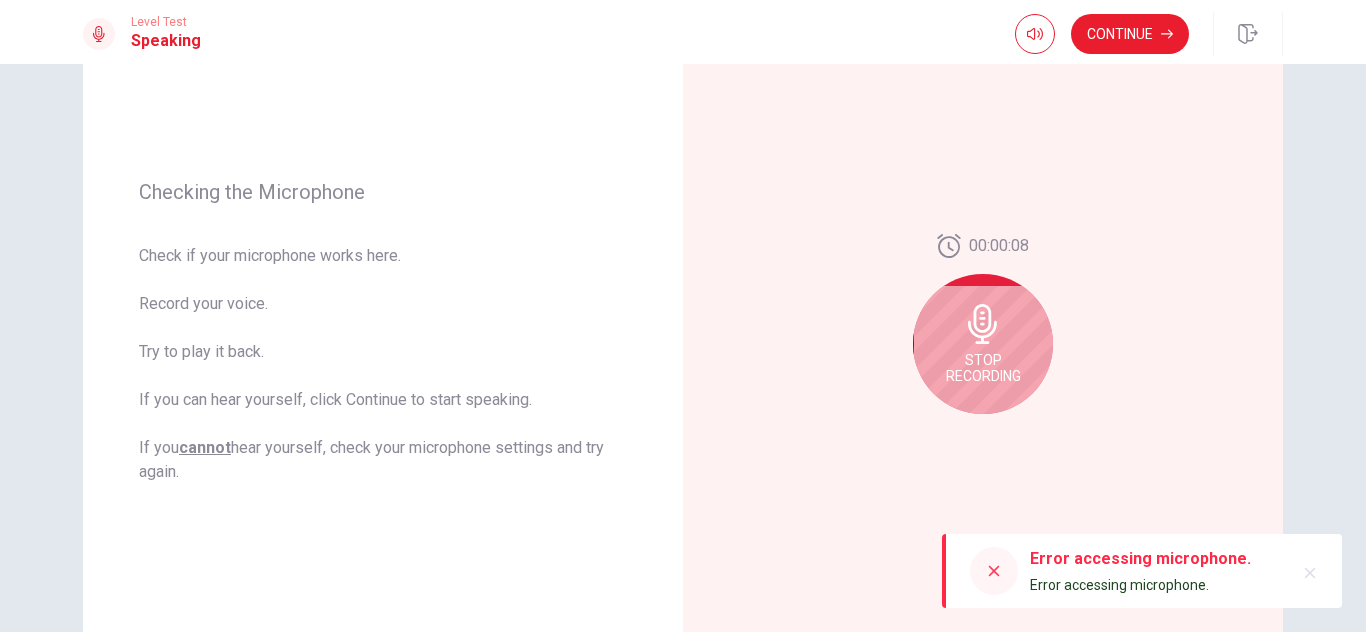 click 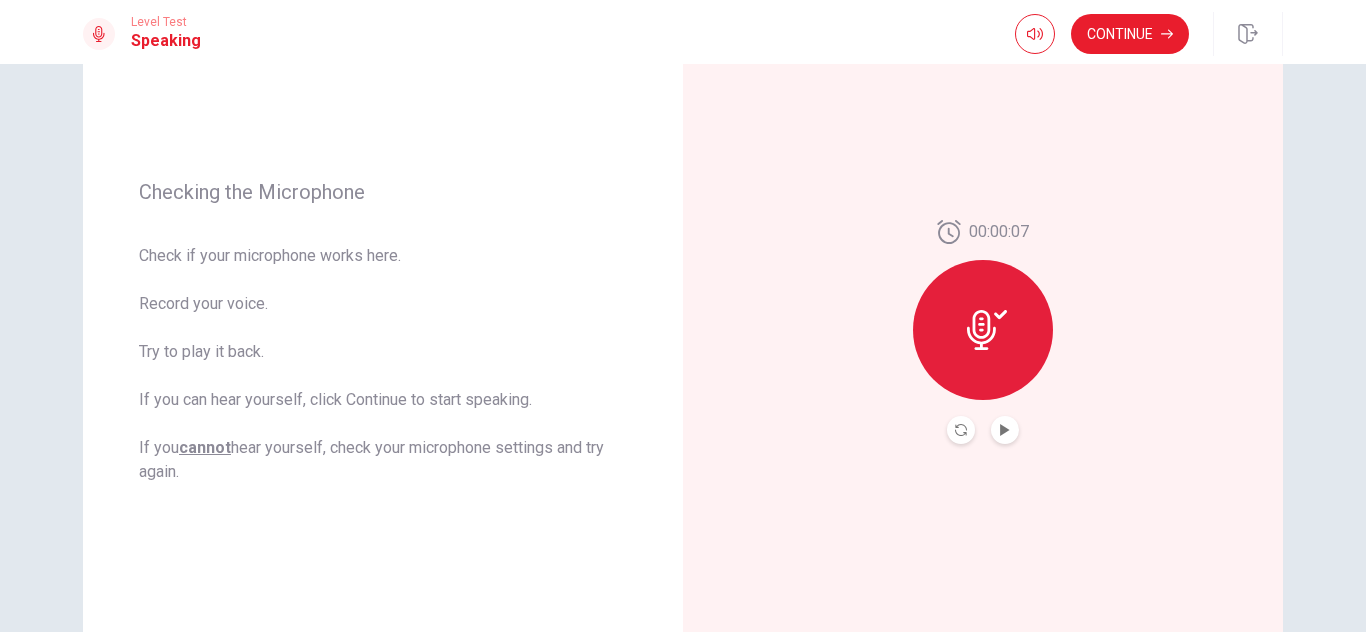 click 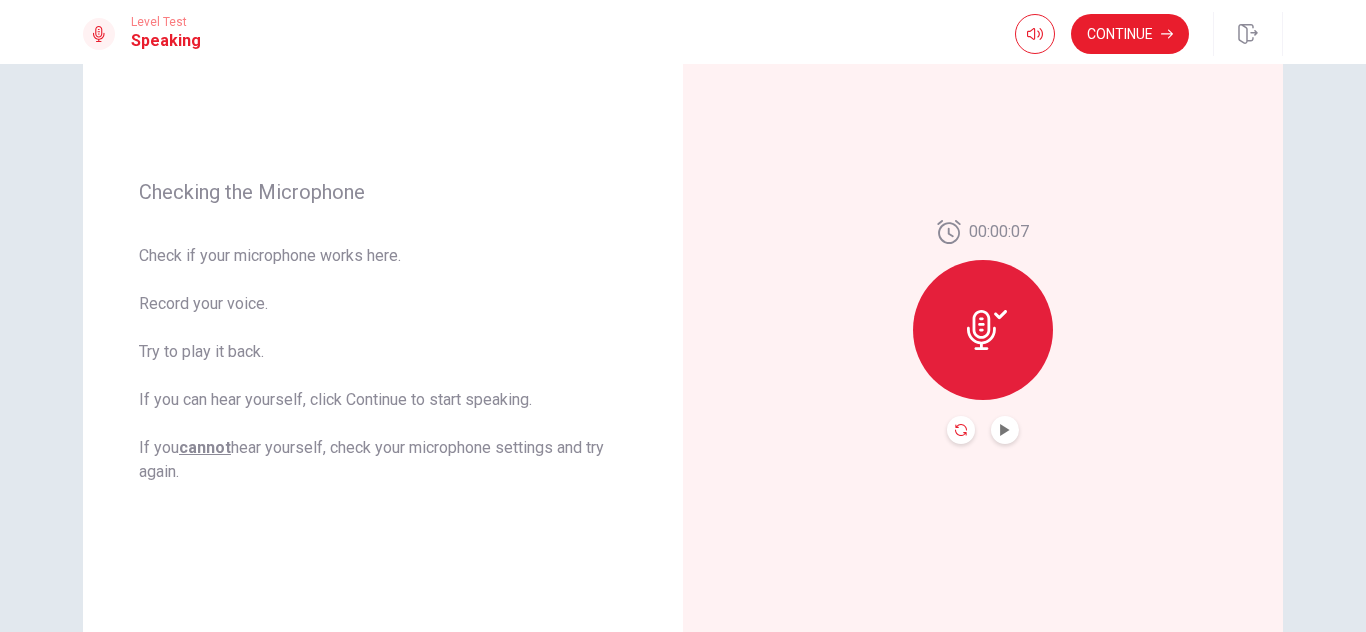 click 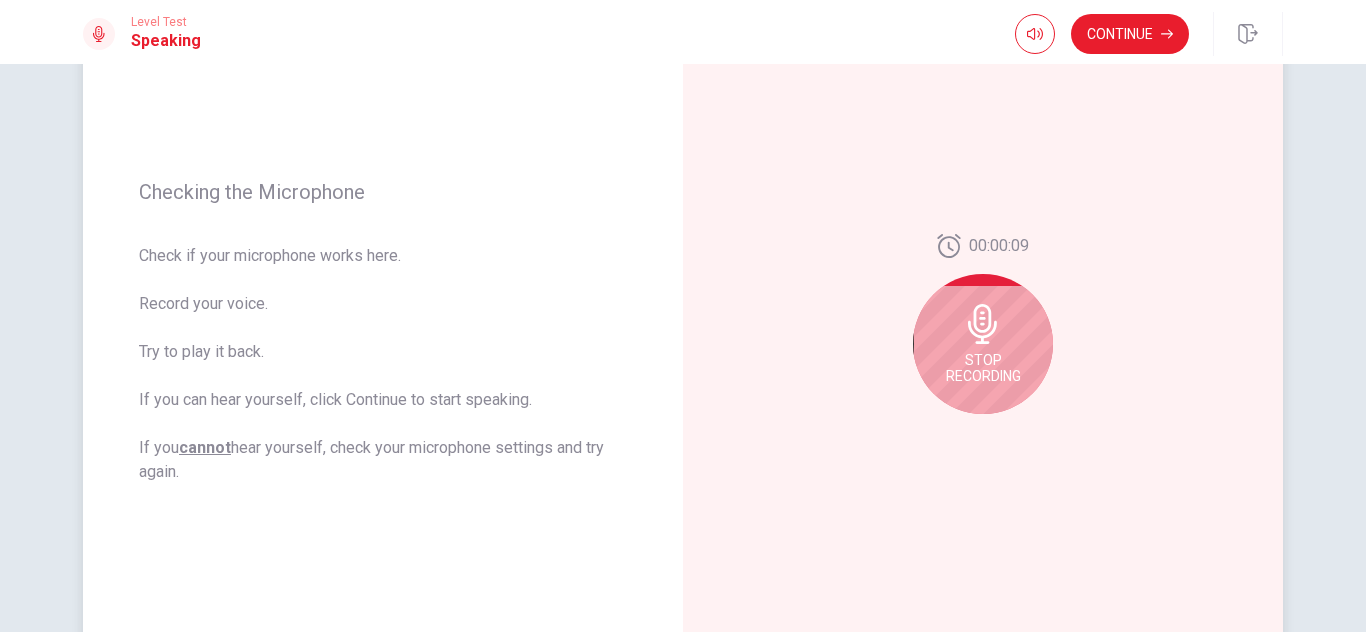 click 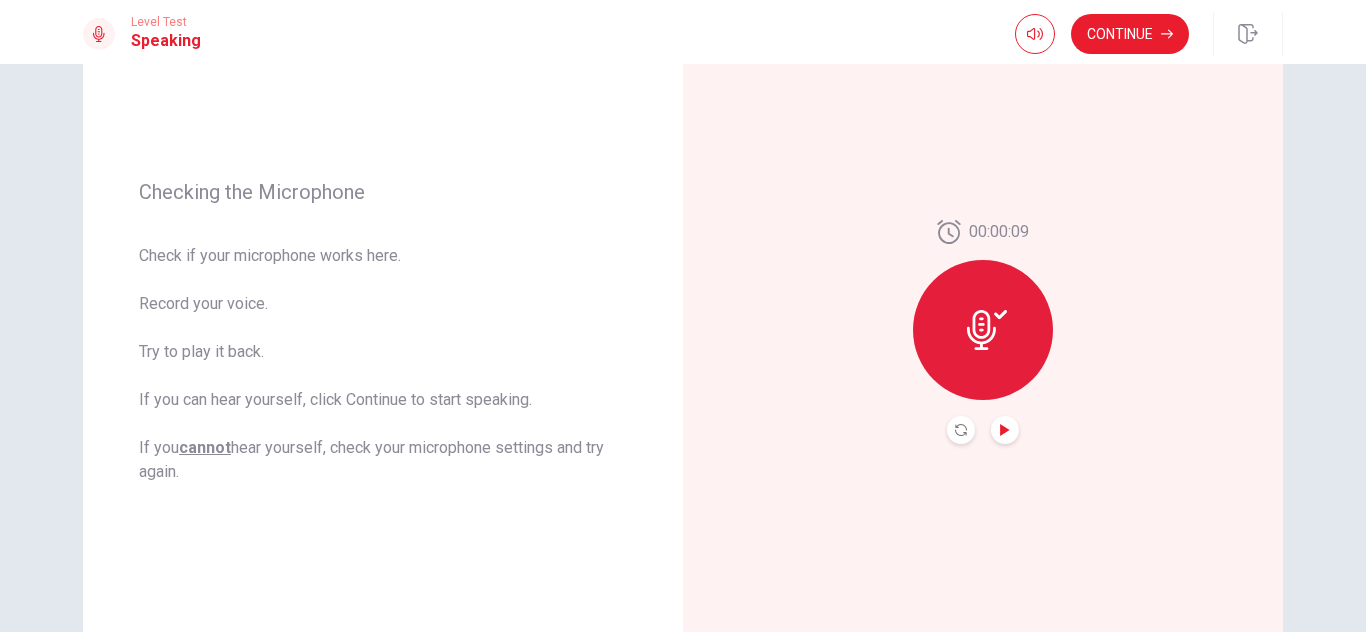 click 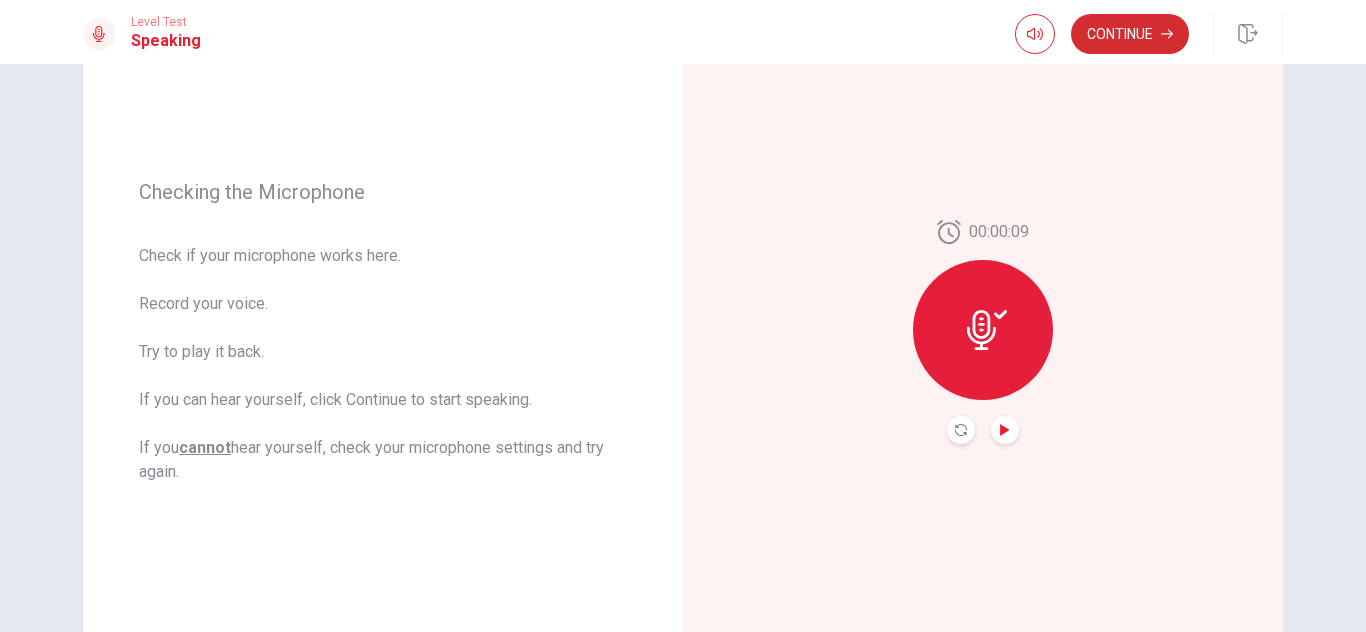 click on "Continue" at bounding box center (1130, 34) 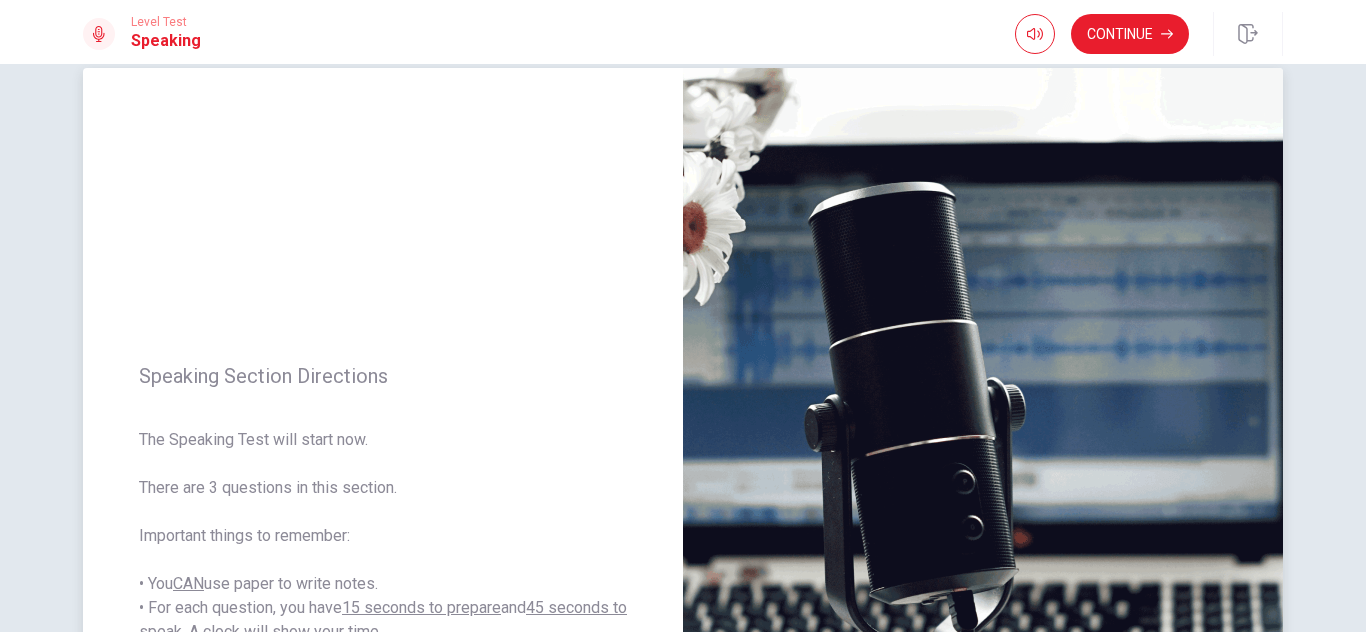 scroll, scrollTop: 33, scrollLeft: 0, axis: vertical 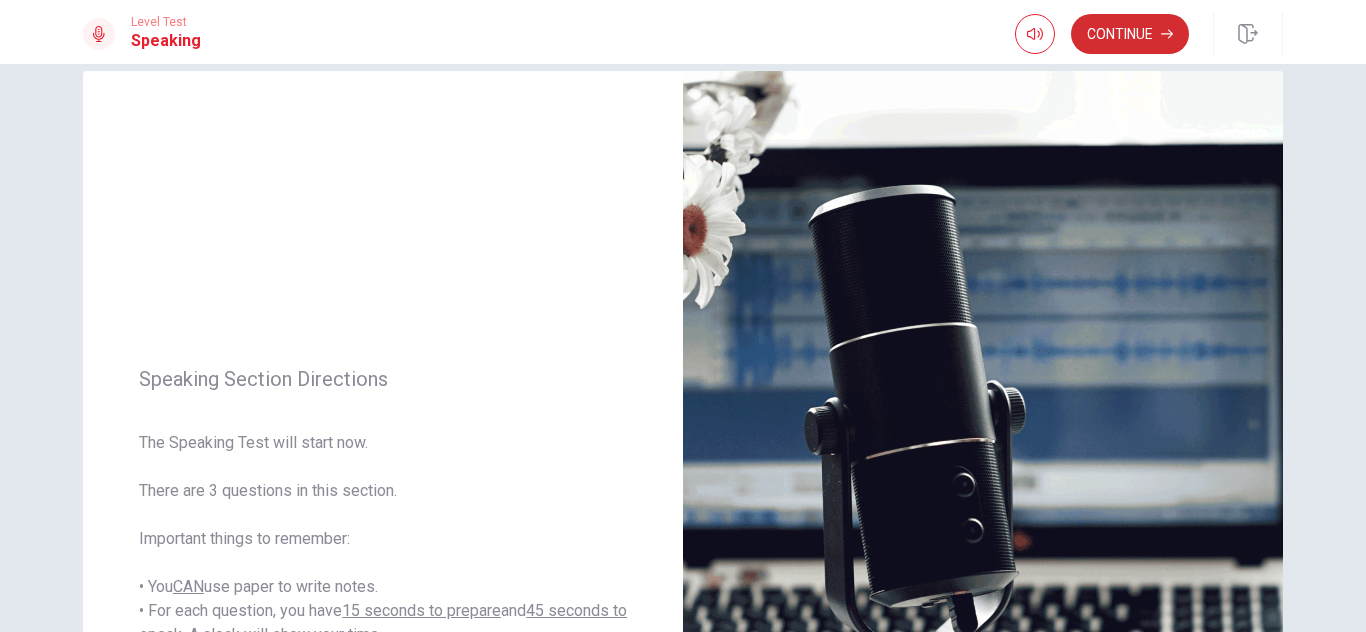 click on "Continue" at bounding box center (1130, 34) 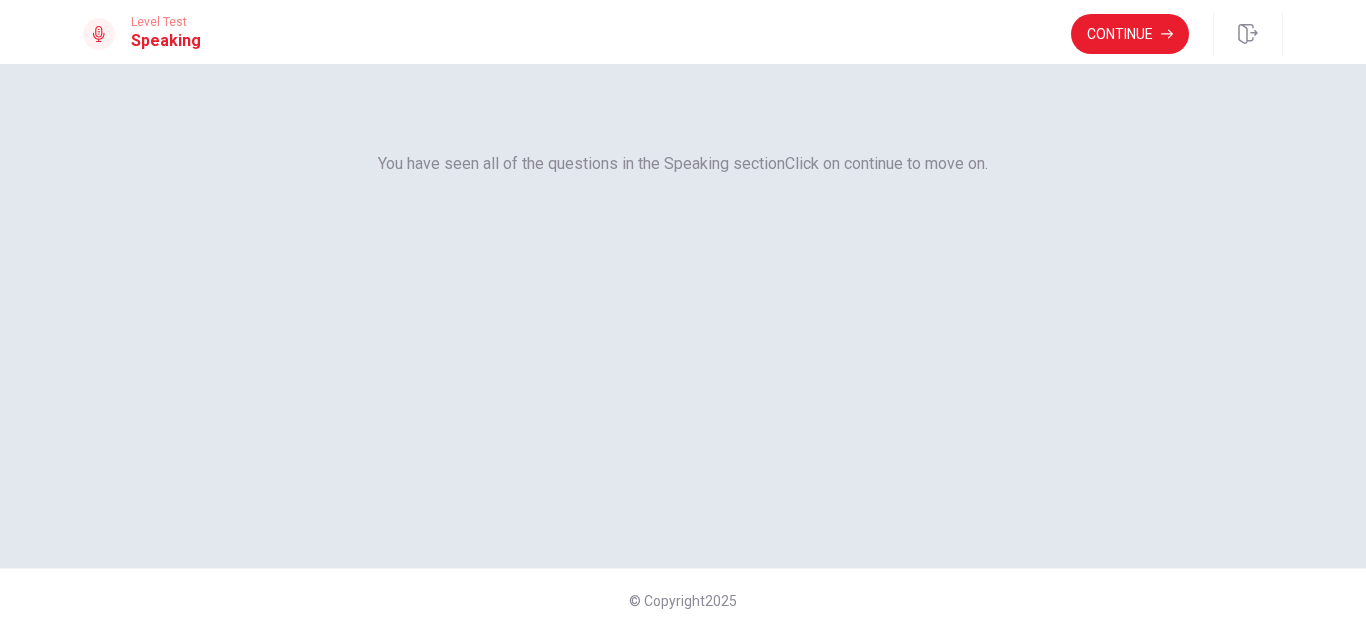 scroll, scrollTop: 96, scrollLeft: 0, axis: vertical 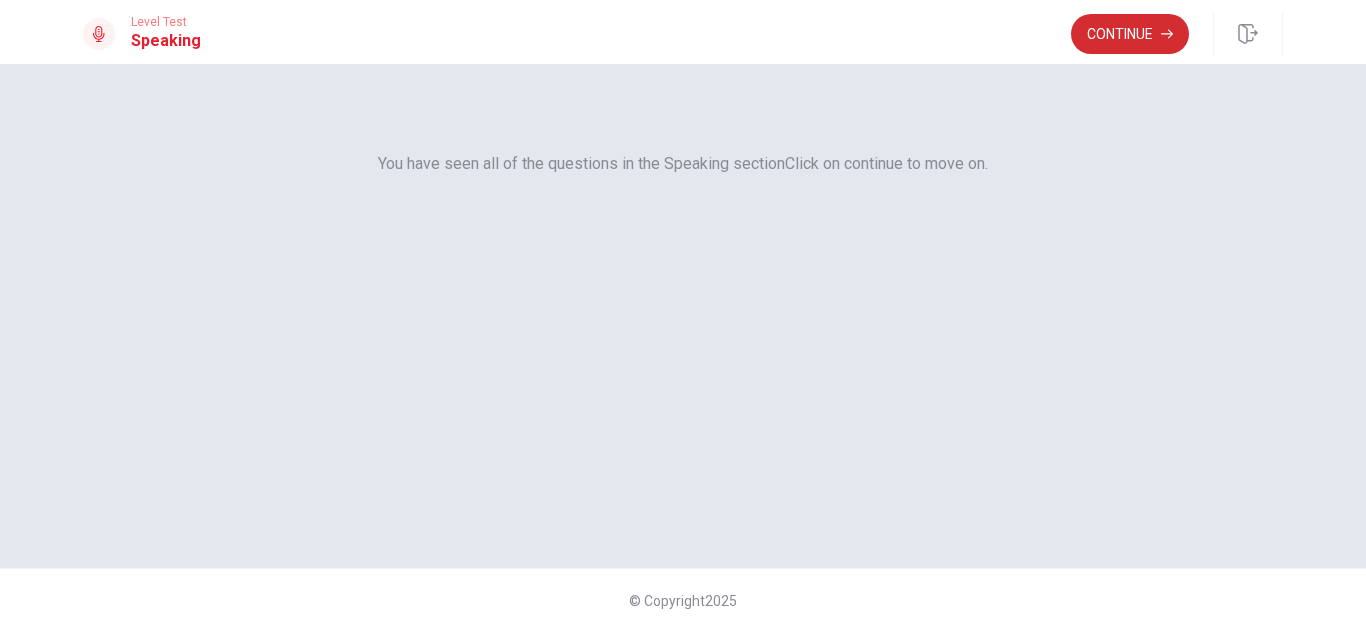 click on "Continue" at bounding box center (1130, 34) 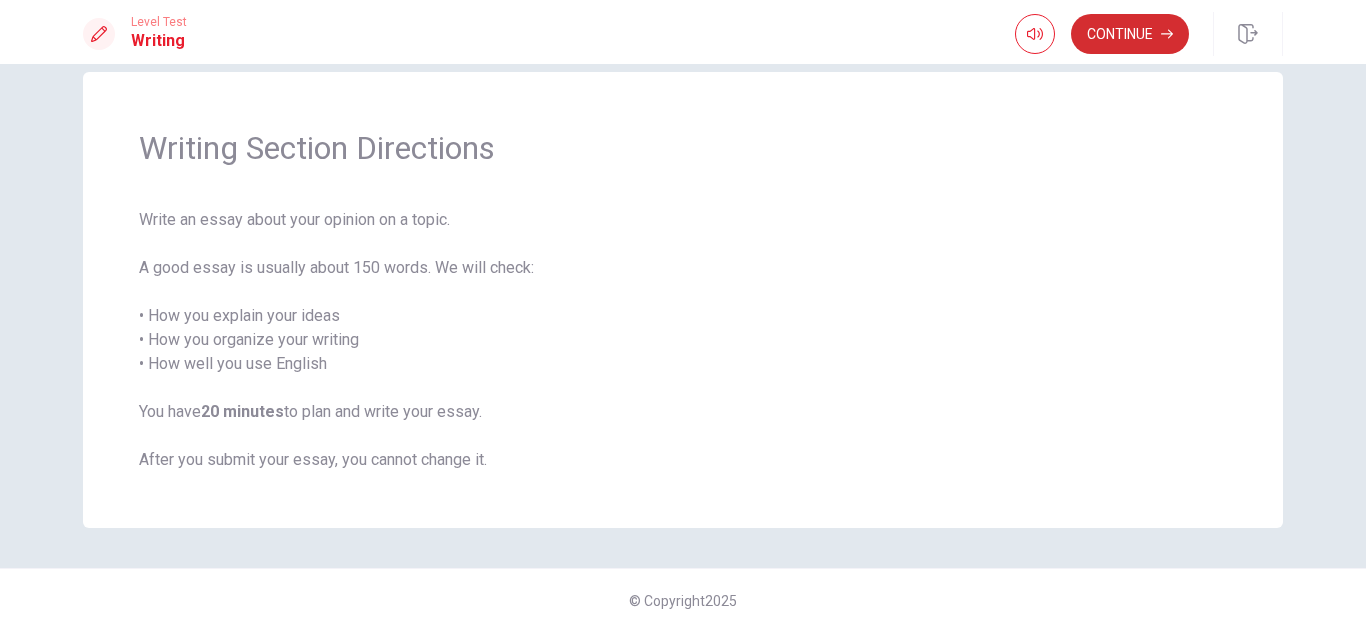 click on "Continue" at bounding box center (1130, 34) 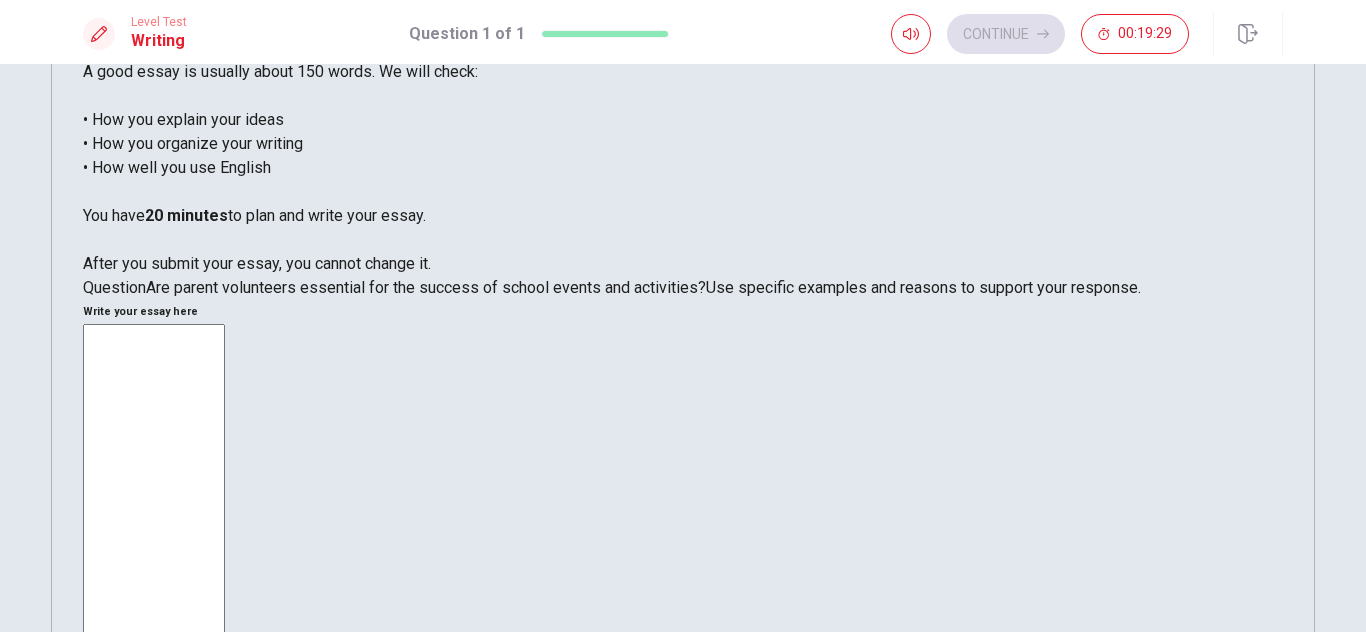 scroll, scrollTop: 0, scrollLeft: 0, axis: both 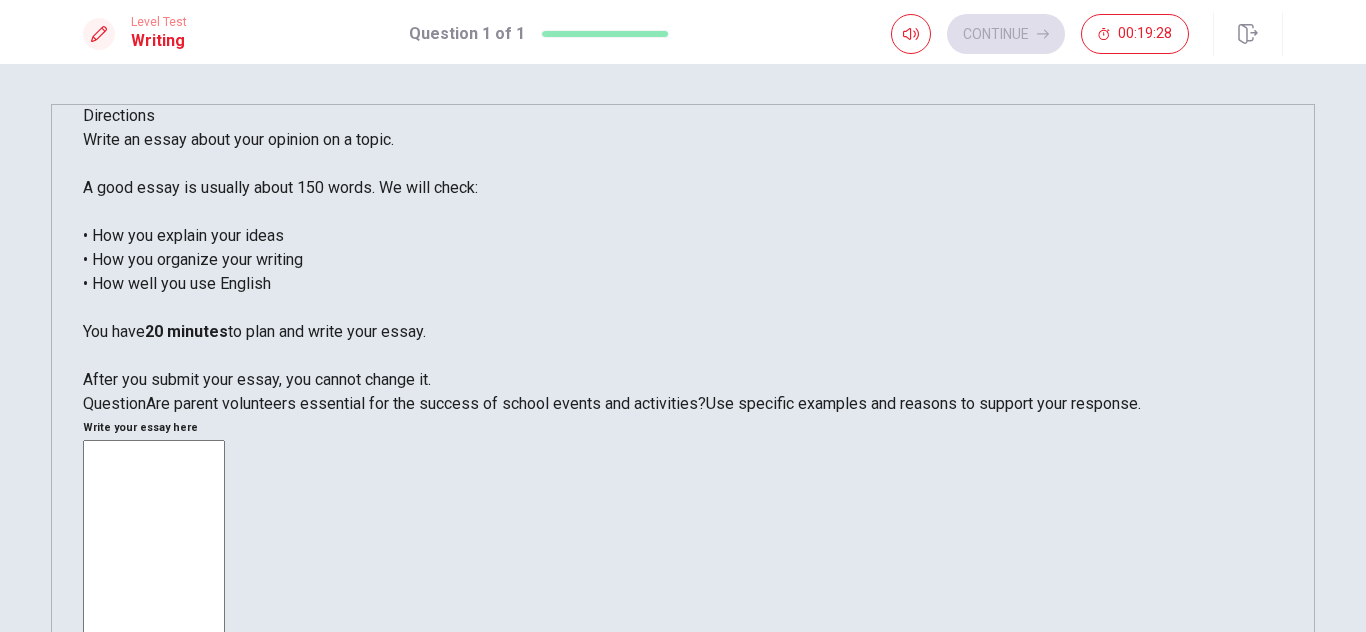 click at bounding box center (154, 716) 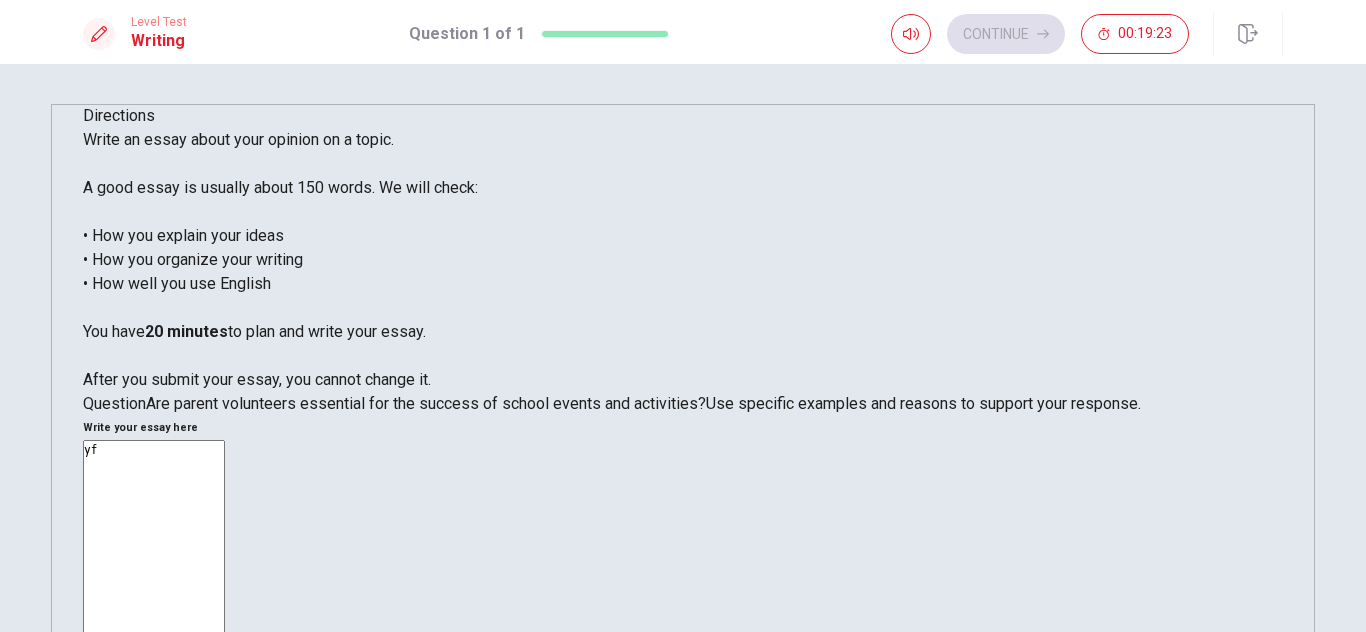 type on "y" 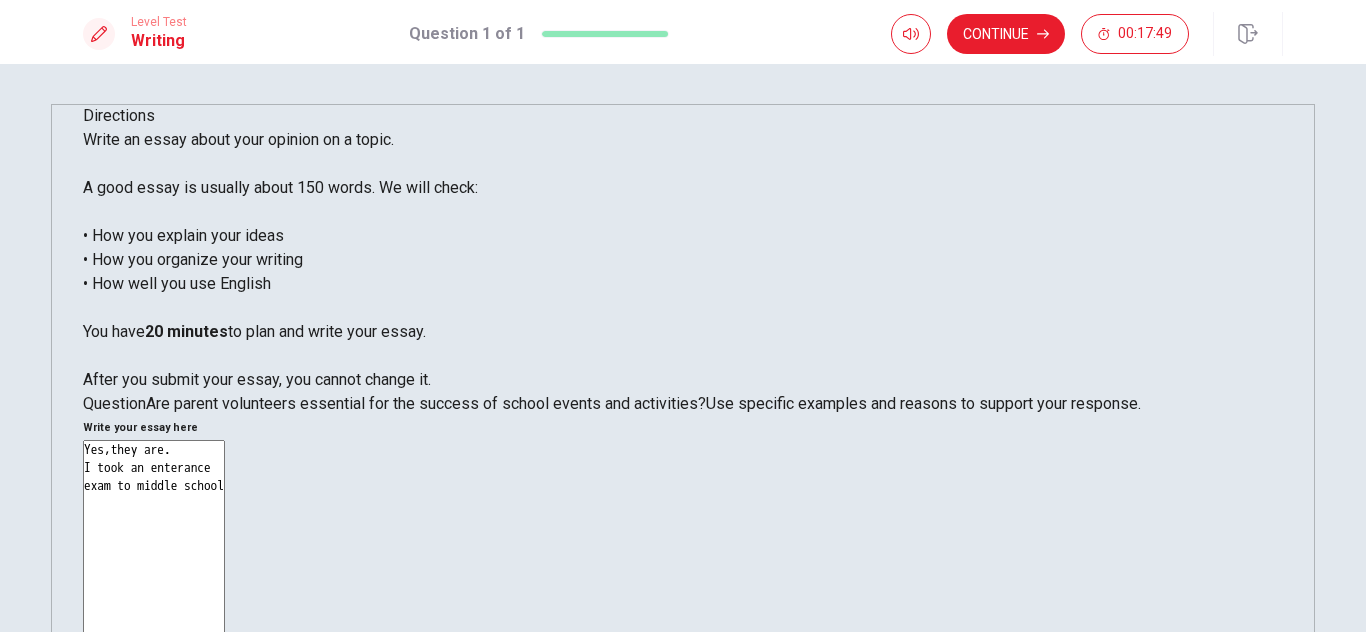 click on "Yes,they are.
I took an enterance exam to middle school" at bounding box center (154, 716) 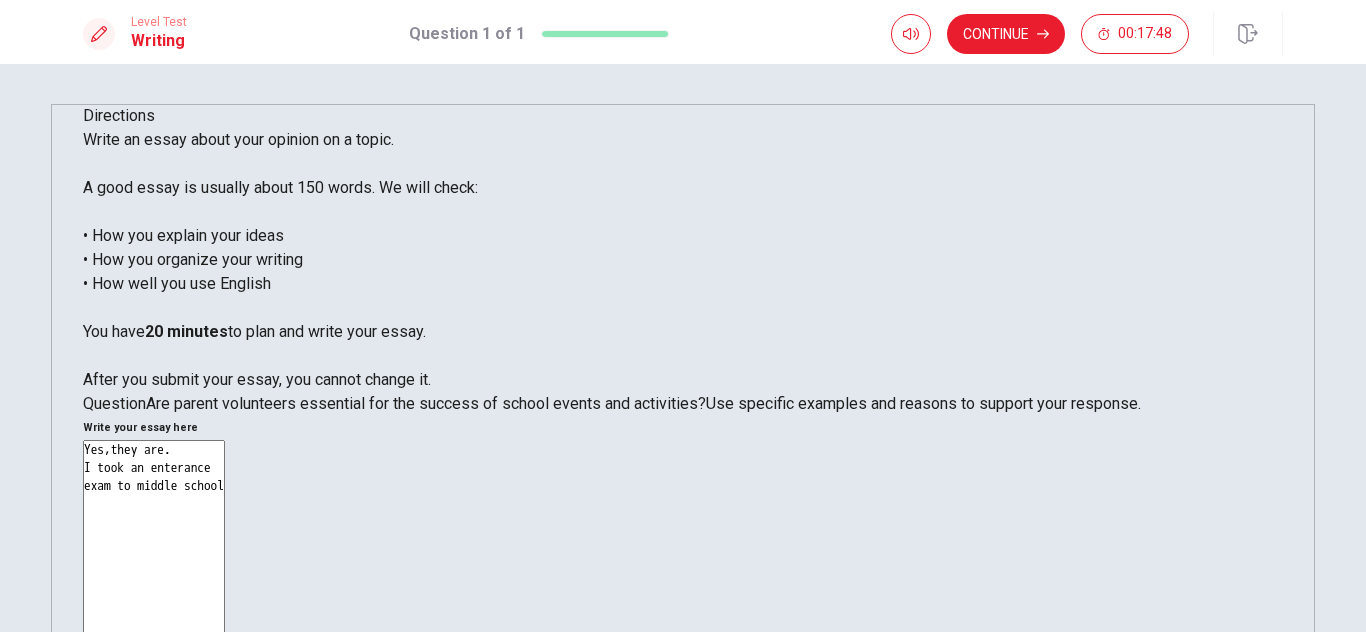 click on "Yes,they are.
I took an enterance exam to middle school" at bounding box center (154, 716) 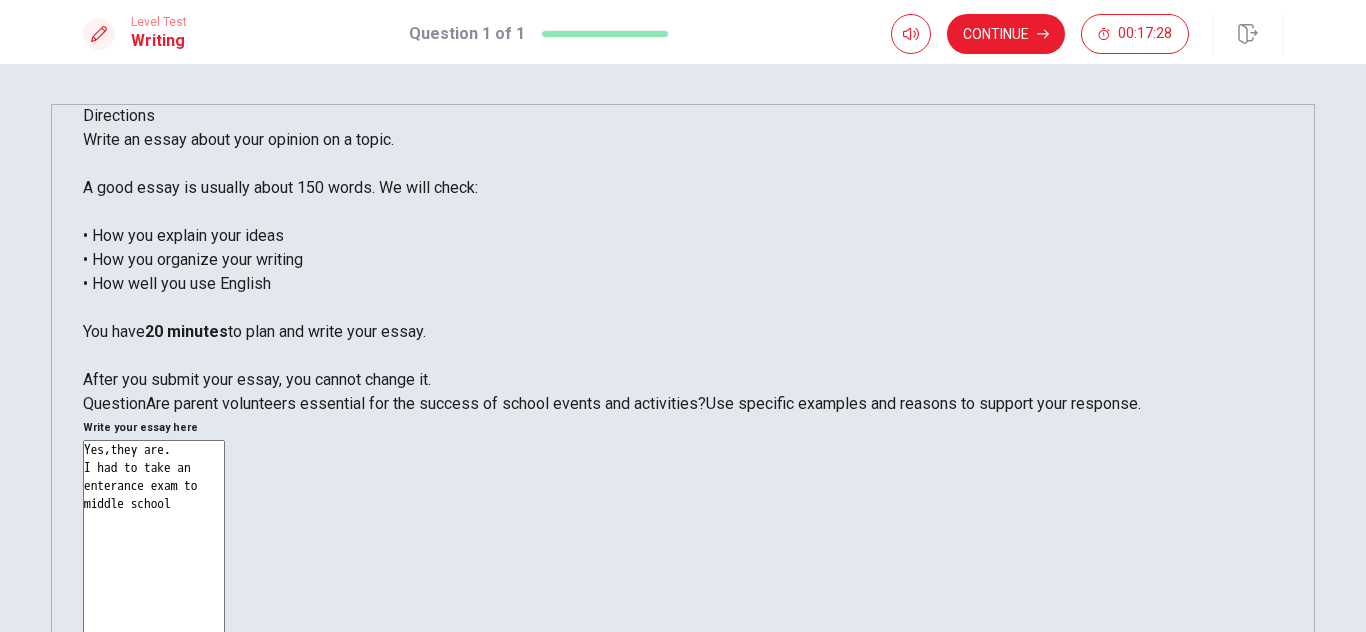 click on "Yes,they are.
I had to take an enterance exam to middle school" at bounding box center (154, 716) 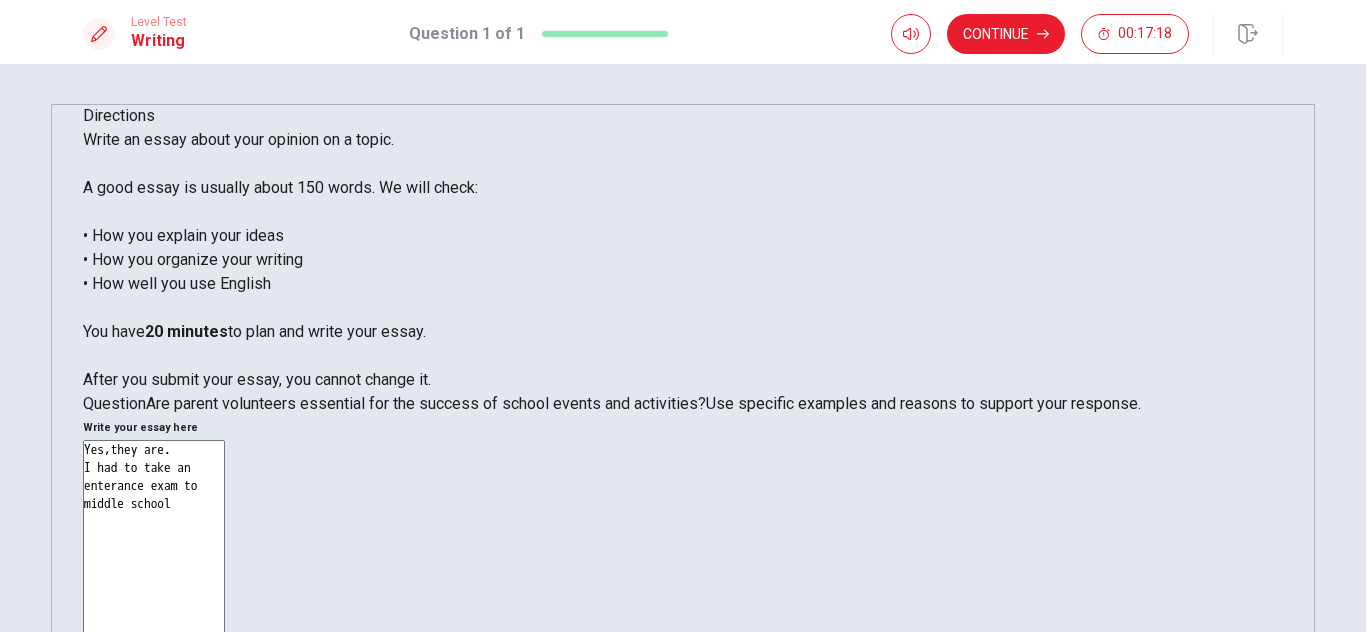 click on "Yes,they are.
I had to take an enterance exam to middle school" at bounding box center (154, 716) 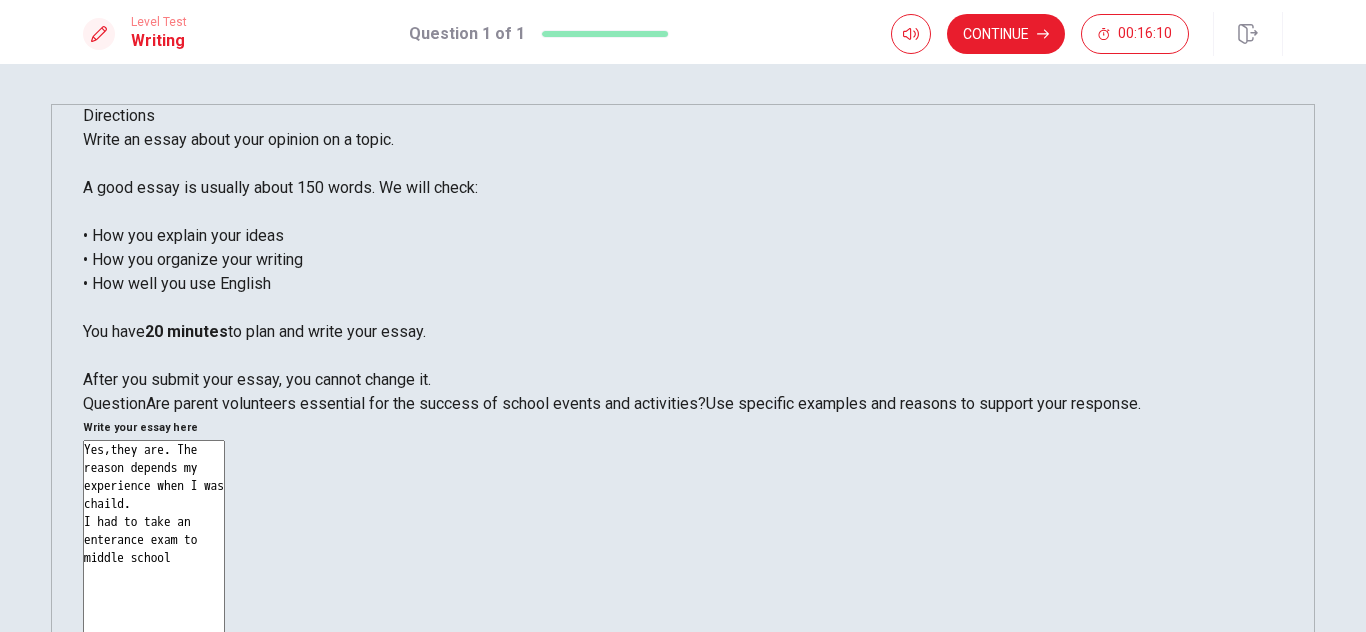 click on "Yes,they are. The reason depends my experience when I was chaild.
I had to take an enterance exam to middle school" at bounding box center (154, 716) 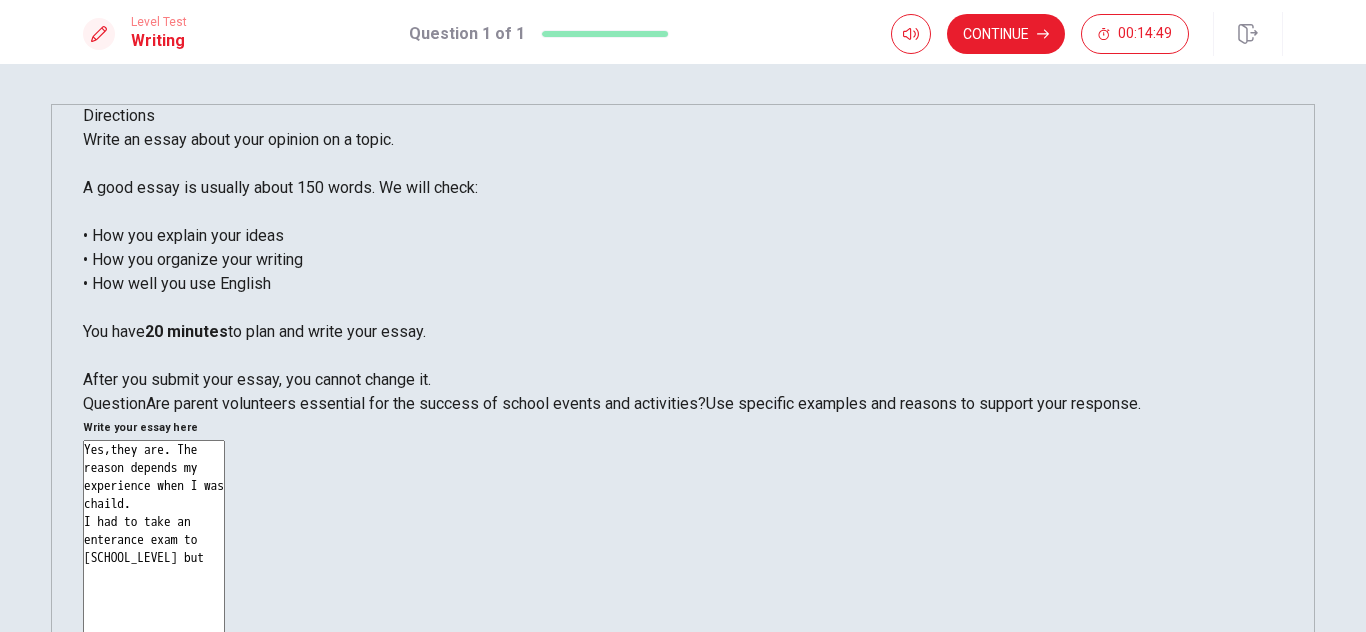 click on "Yes,they are. The reason depends my experience when I was chaild.
I had to take an enterance exam to [SCHOOL_LEVEL] but" at bounding box center [154, 716] 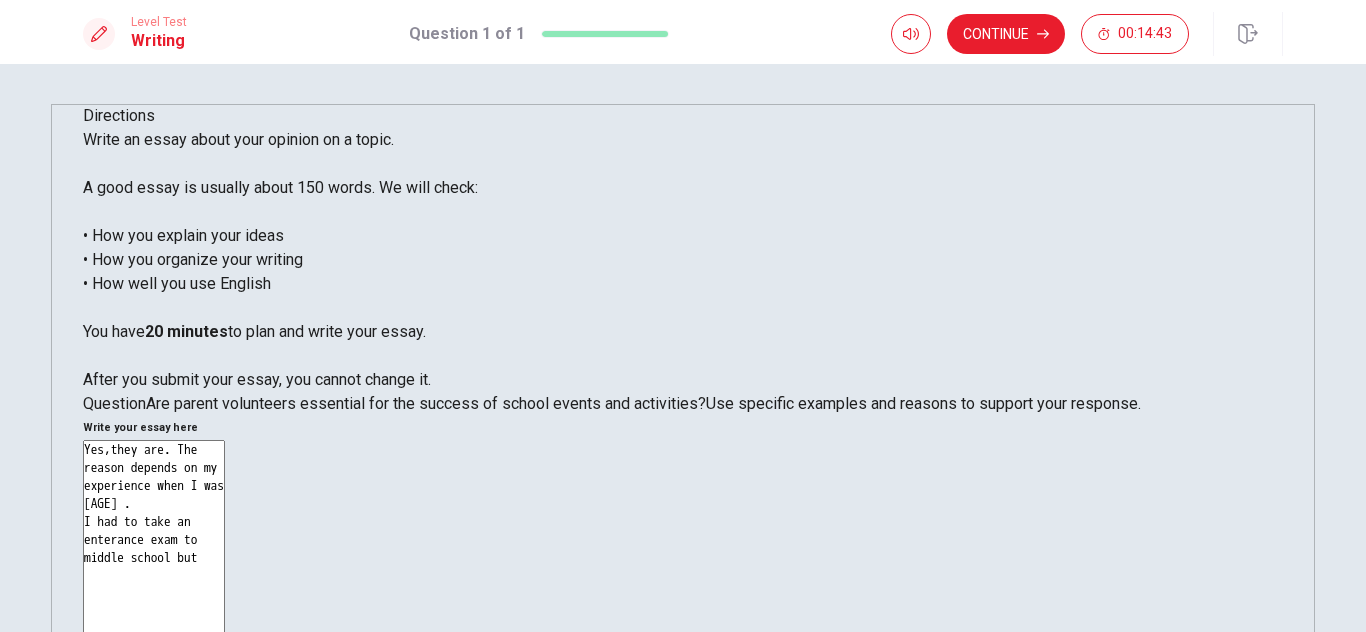 click on "Yes,they are. The reason depends on my experience when I was [AGE] .
I had to take an enterance exam to middle school but" at bounding box center [154, 716] 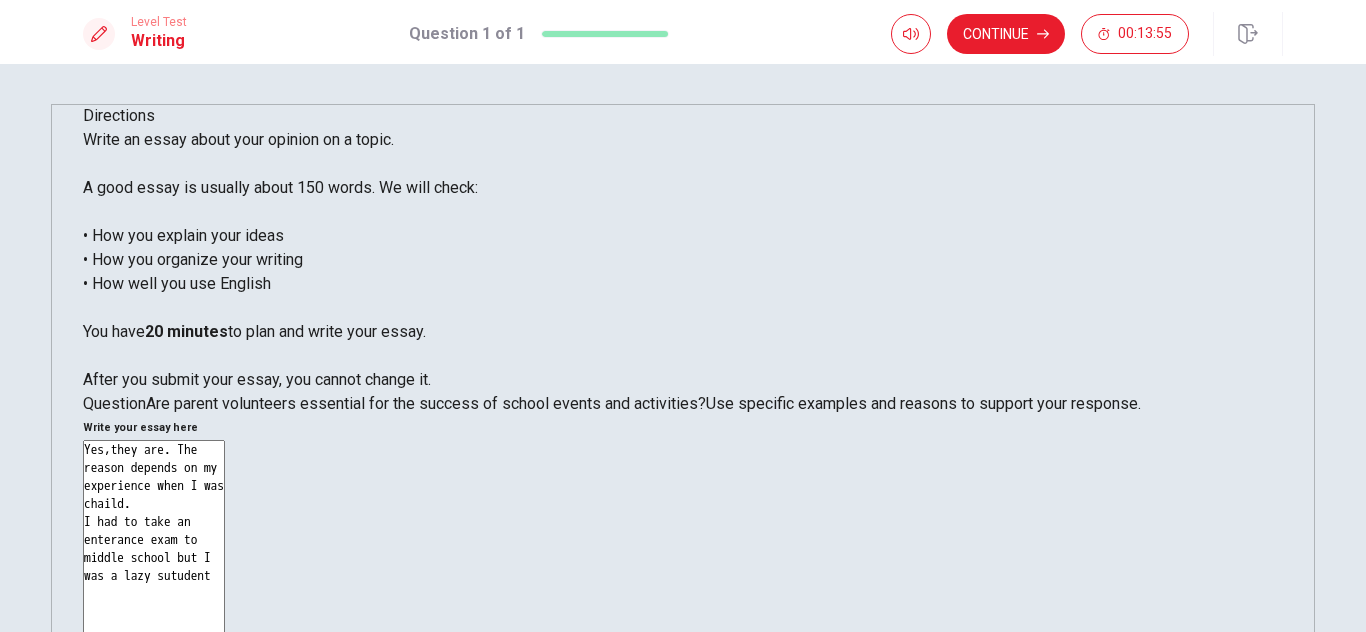 click on "Yes,they are. The reason depends on my experience when I was [AGE] .
I had to take an enterance exam to middle school but I was a lazy sutudent x ​" at bounding box center (683, 720) 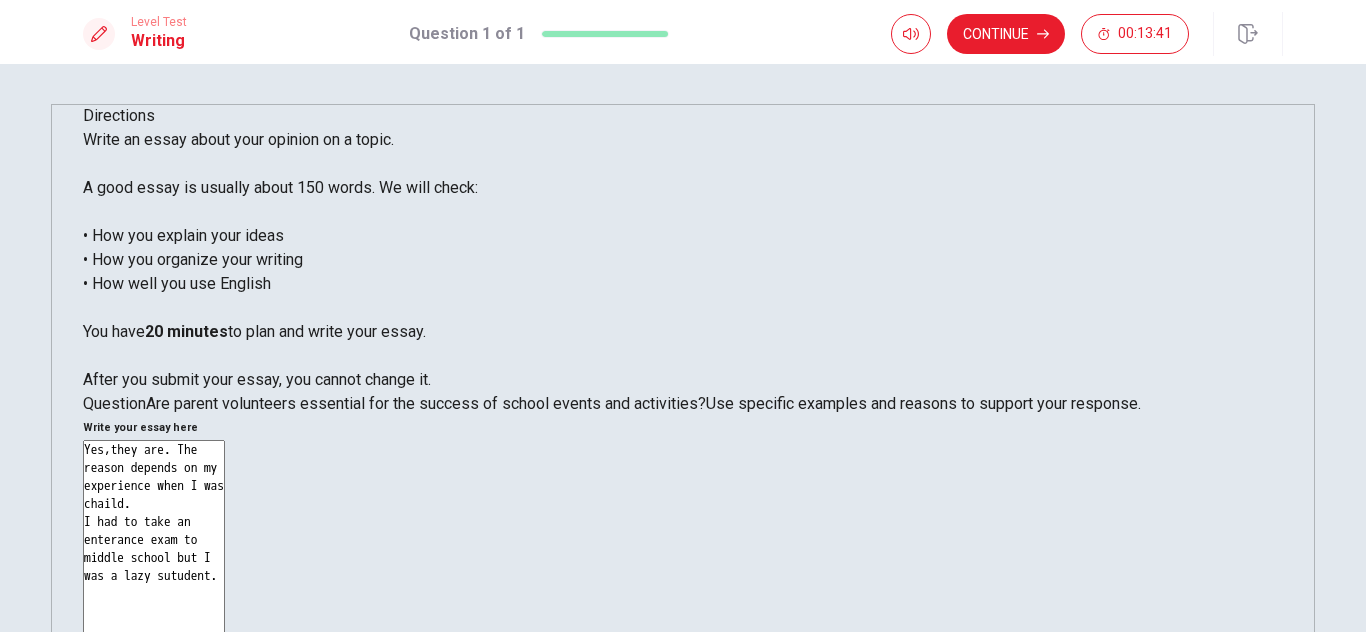 drag, startPoint x: 734, startPoint y: 247, endPoint x: 787, endPoint y: 253, distance: 53.338543 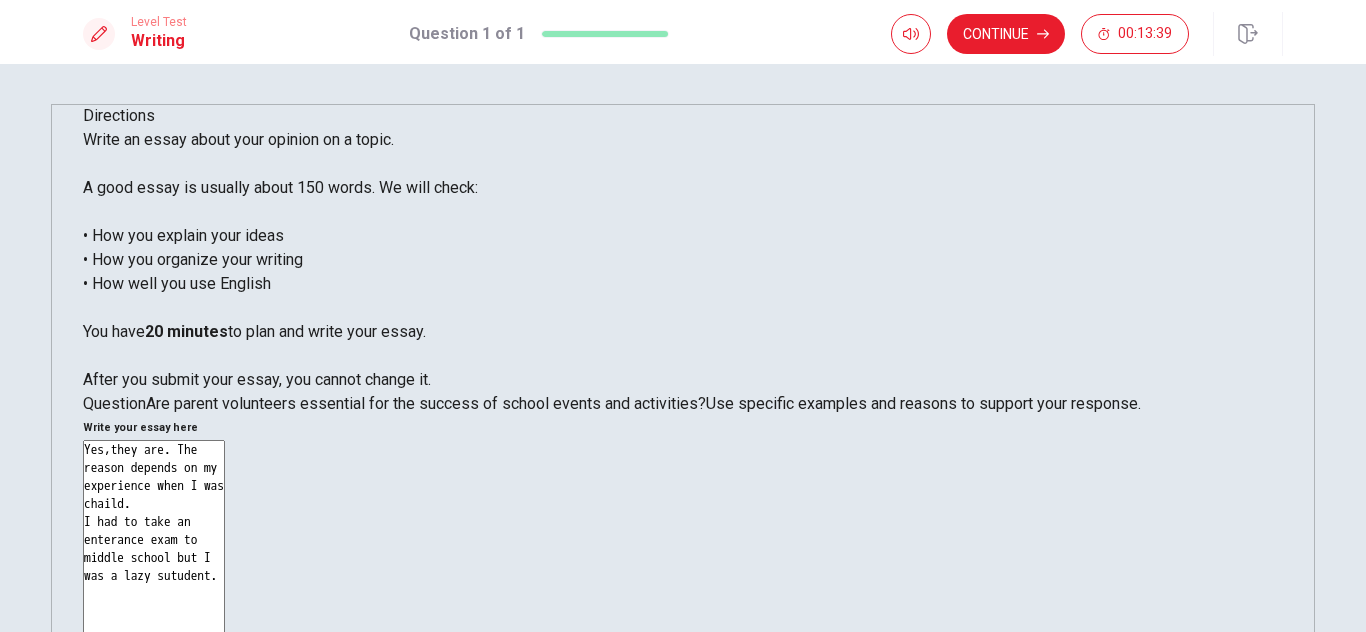 click on "Yes,they are. The reason depends on my experience when I was chaild.
I had to take an enterance exam to middle school but I was a lazy sutudent." at bounding box center [154, 716] 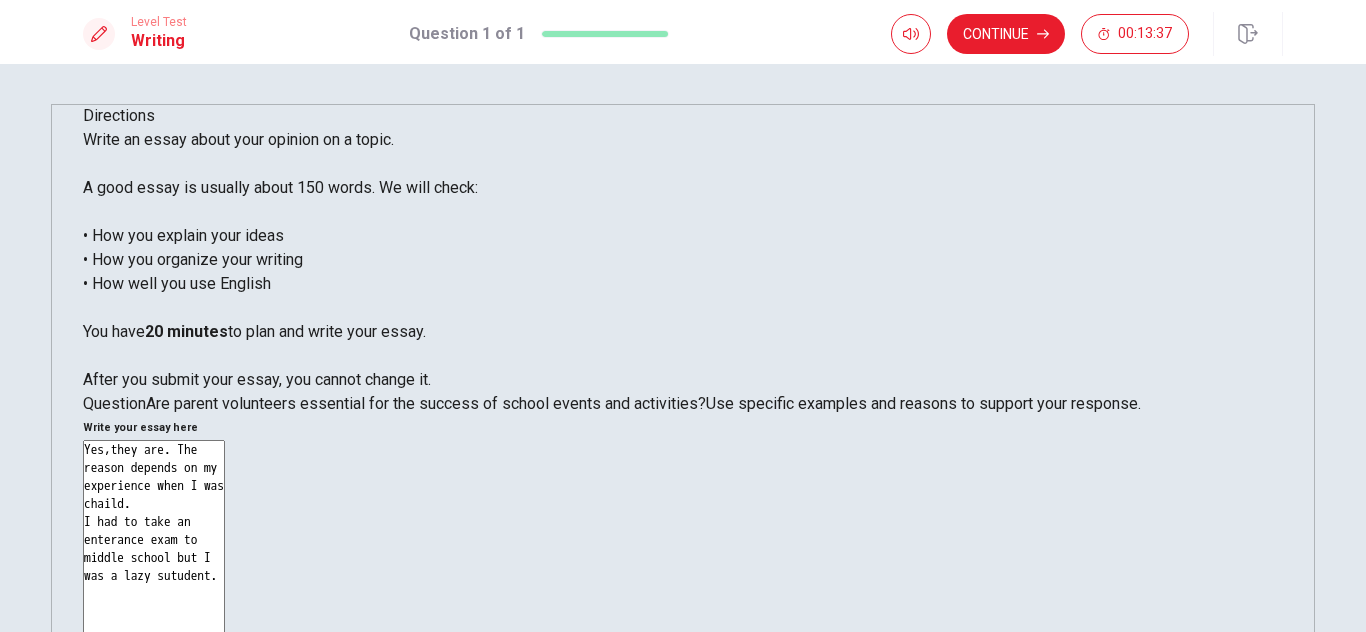 drag, startPoint x: 853, startPoint y: 251, endPoint x: 916, endPoint y: 274, distance: 67.06713 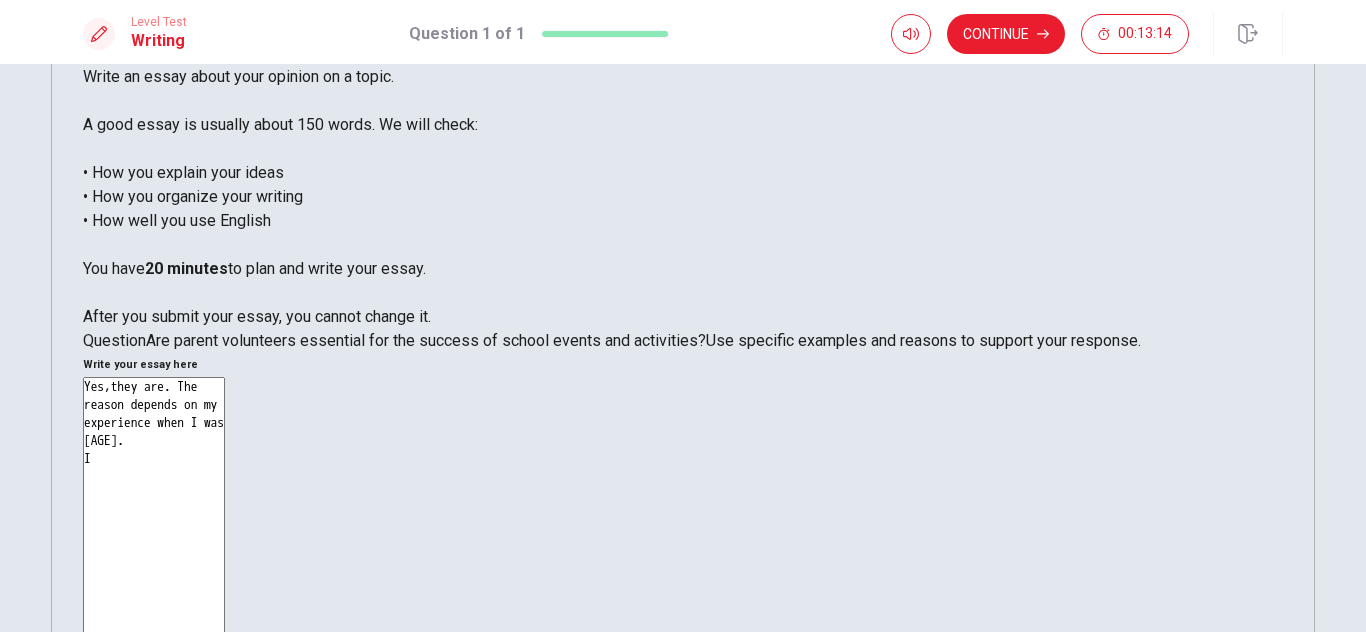 scroll, scrollTop: 72, scrollLeft: 0, axis: vertical 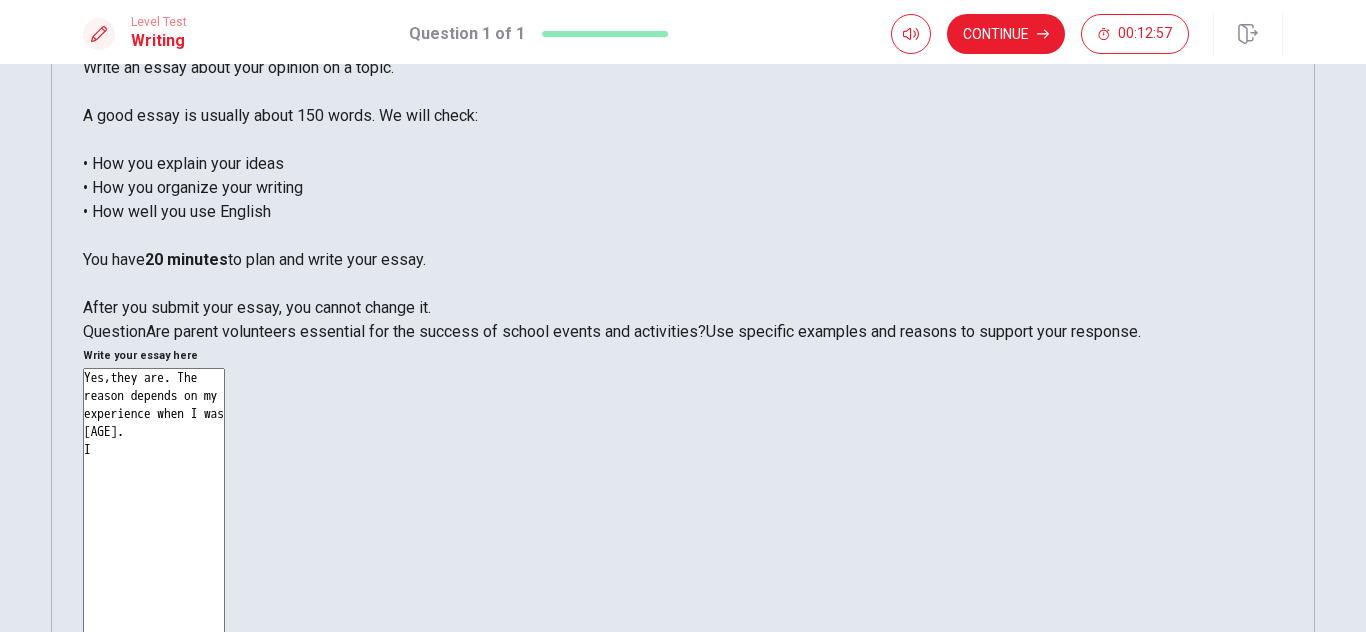 drag, startPoint x: 991, startPoint y: 130, endPoint x: 910, endPoint y: 137, distance: 81.3019 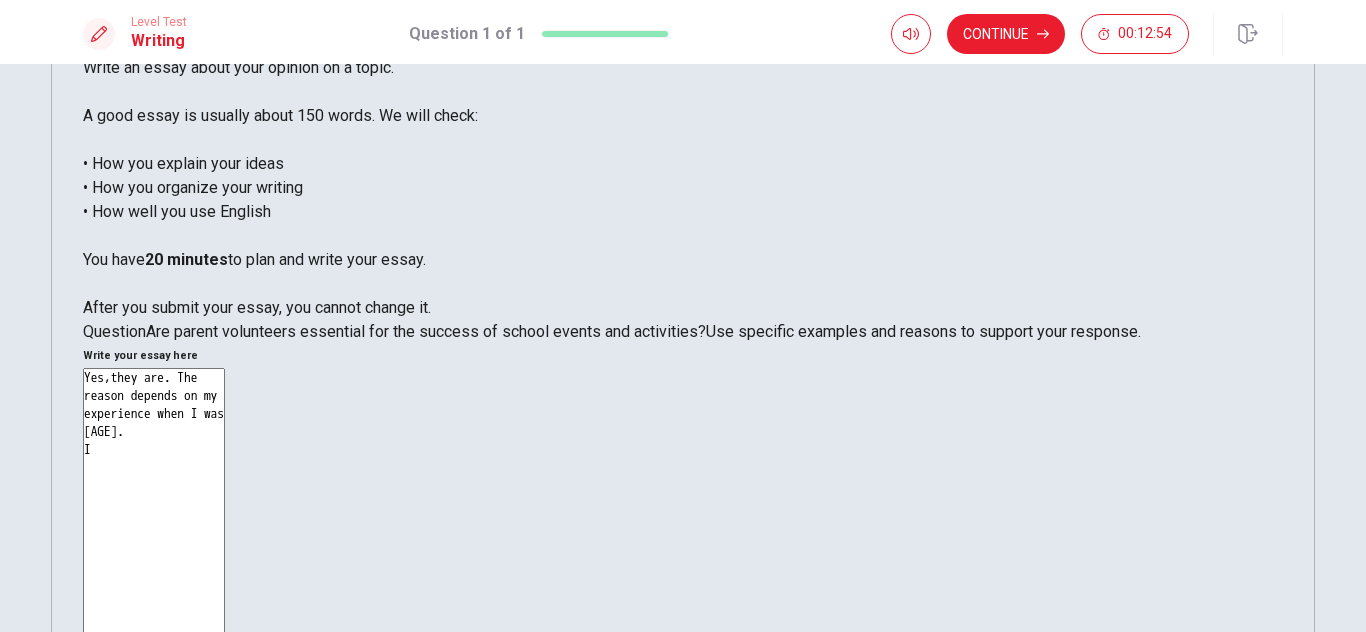 click on "Yes,they are. The reason depends on my experience when I was [AGE].
I" at bounding box center (154, 644) 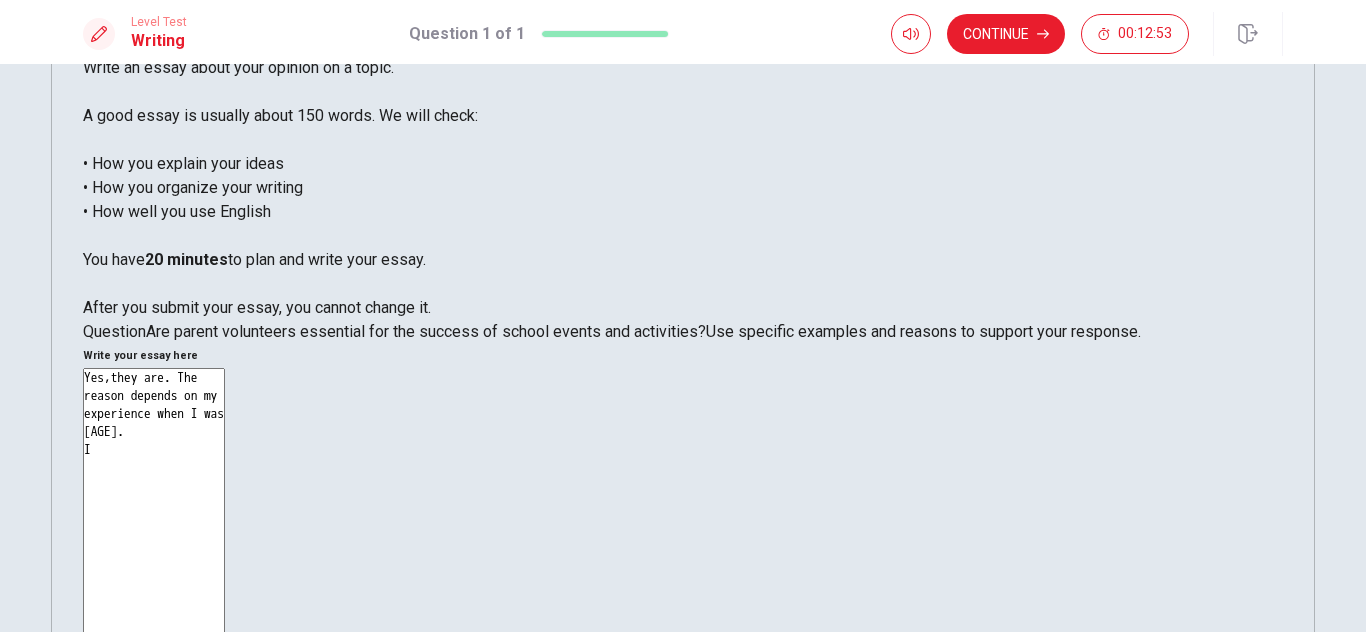 click on "Yes,they are. The reason depends on my experience when I was [AGE].
I" at bounding box center [154, 644] 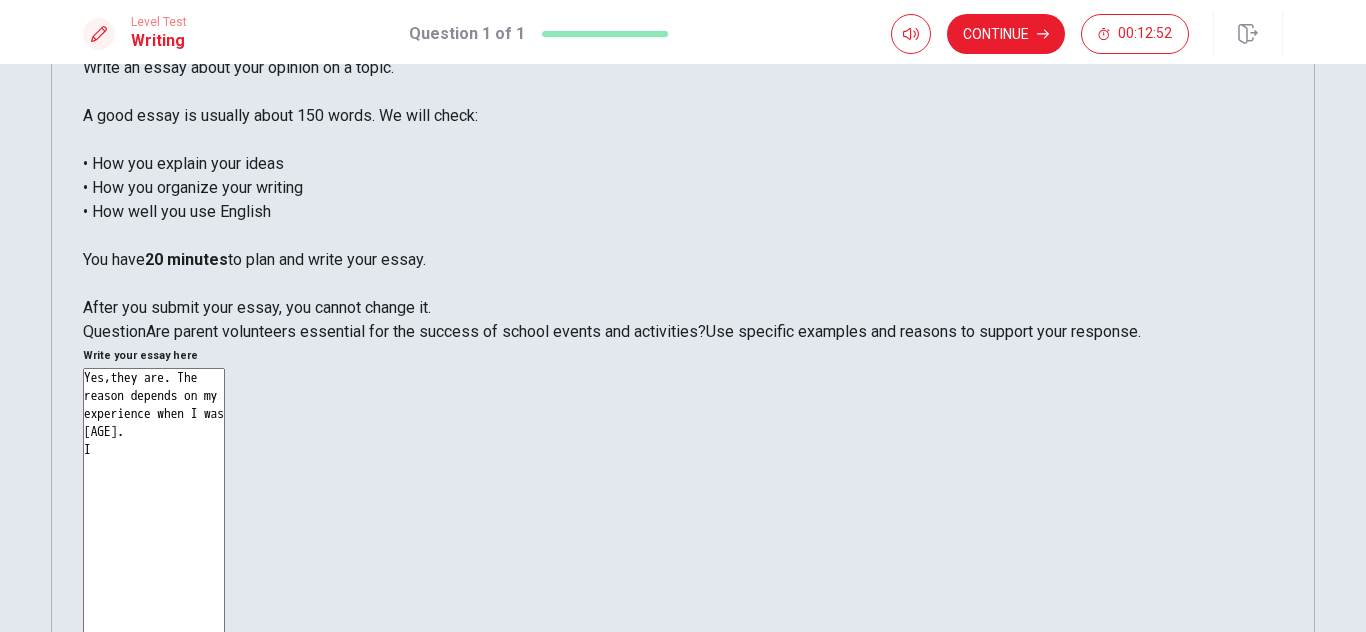 click on "Yes,they are. The reason depends on my experience when I was [AGE].
I" at bounding box center (154, 644) 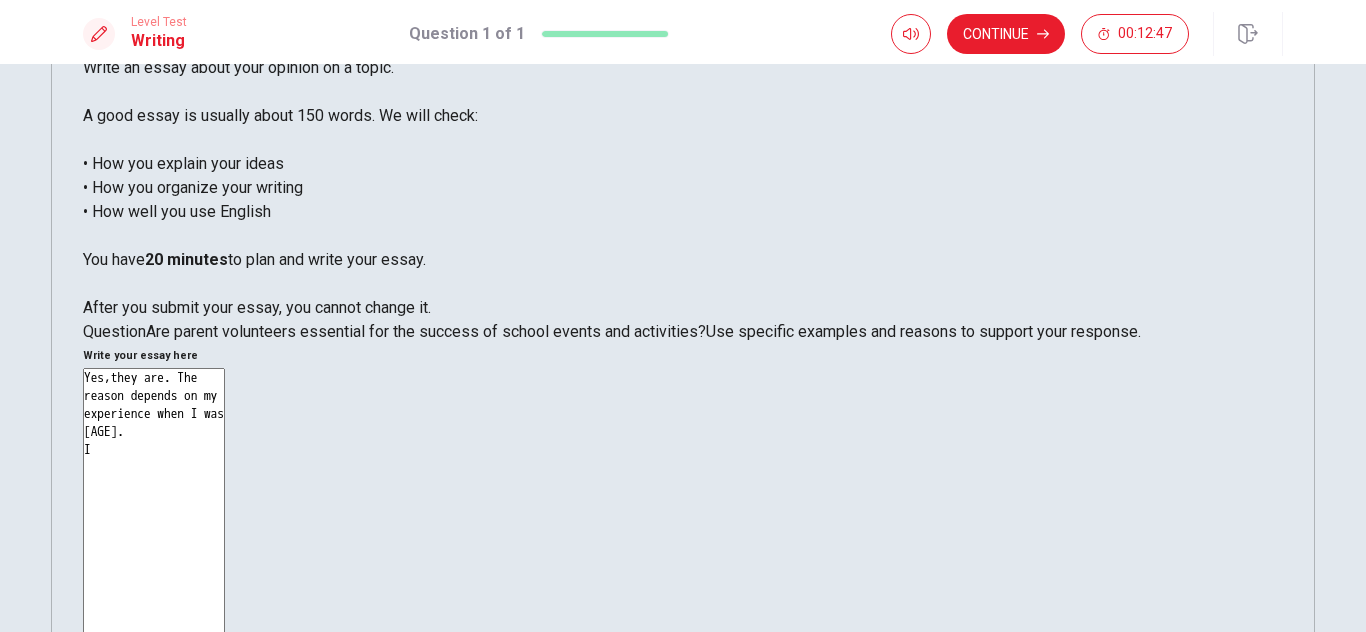 drag, startPoint x: 986, startPoint y: 135, endPoint x: 906, endPoint y: 135, distance: 80 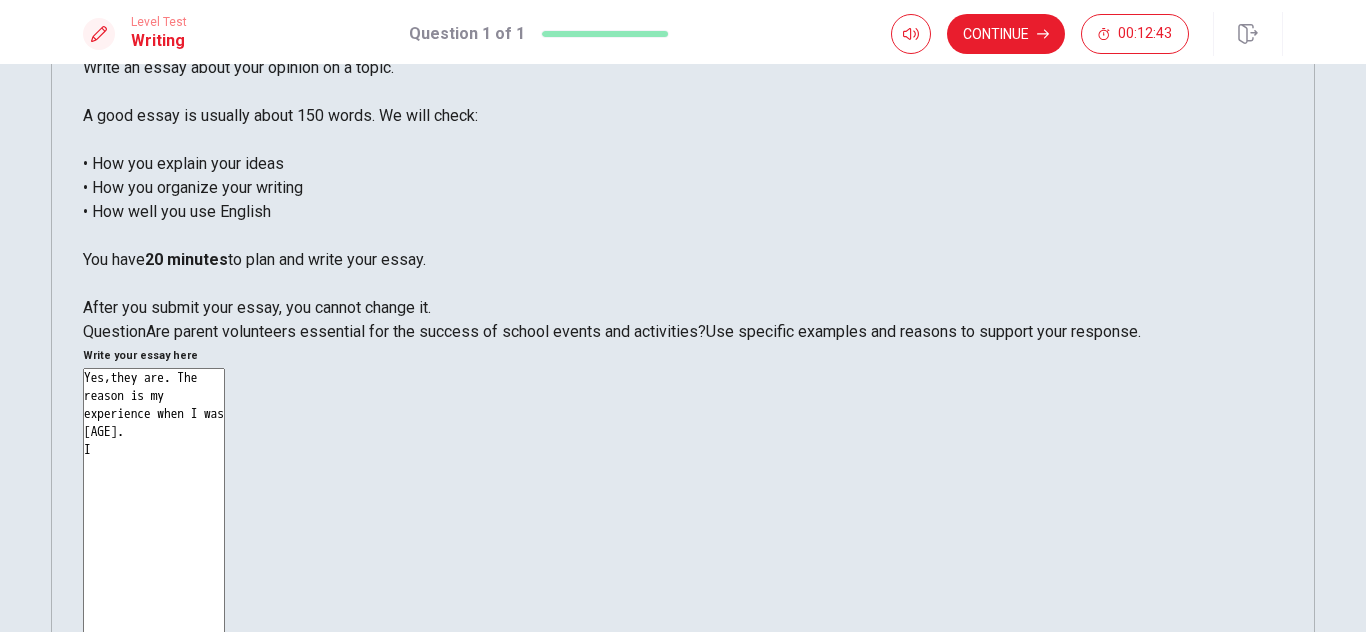 click on "Yes,they are. The reason is my experience when I was [AGE].
I" at bounding box center (154, 644) 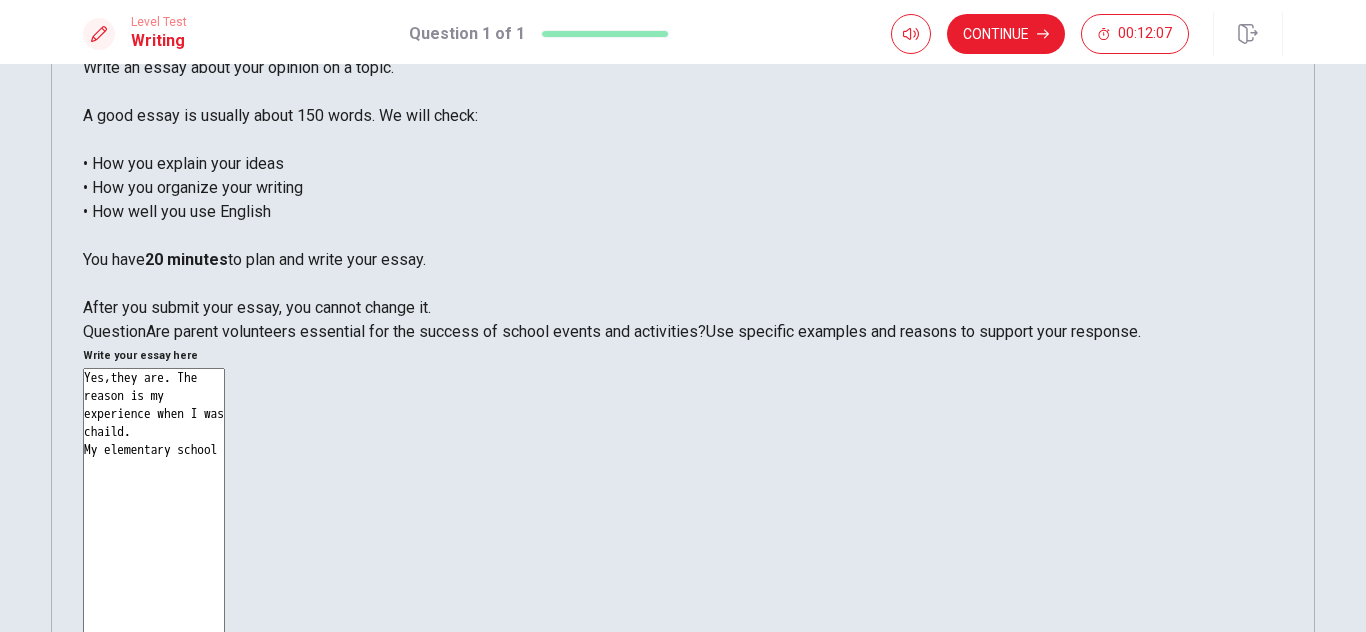 click on "Yes,they are. The reason is my experience when I was chaild.
My elementary school" at bounding box center [154, 644] 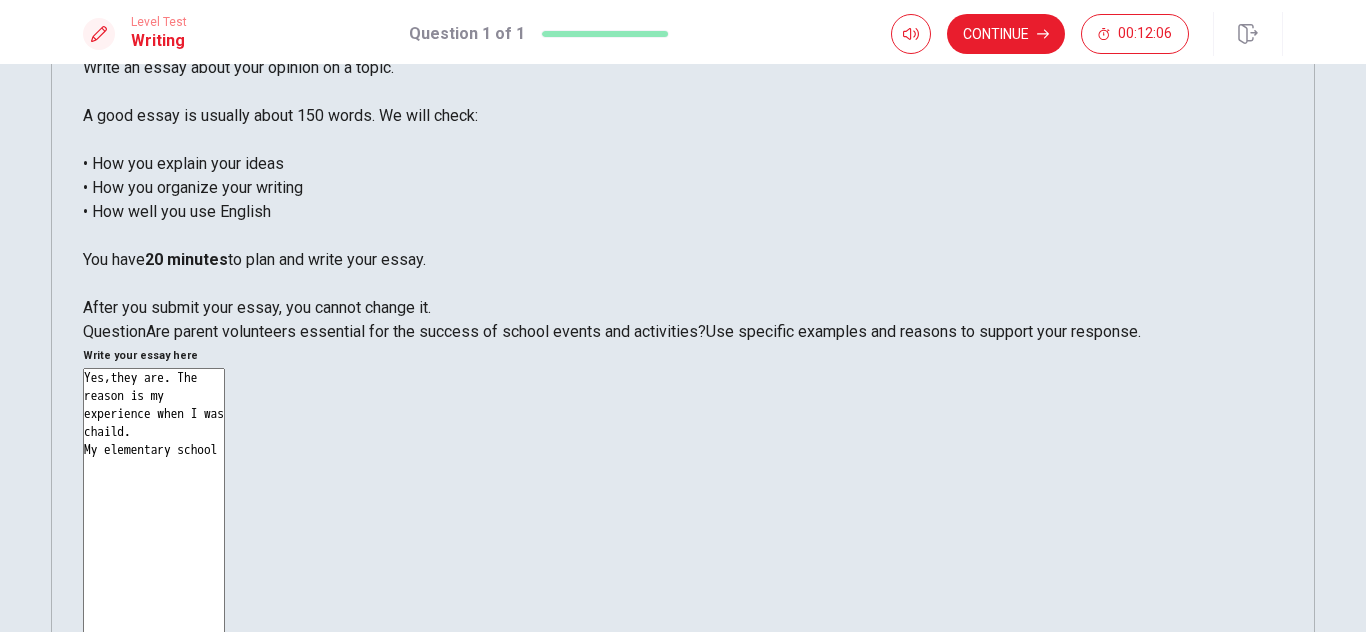 click on "Yes,they are. The reason is my experience when I was chaild.
My elementary school" at bounding box center [154, 644] 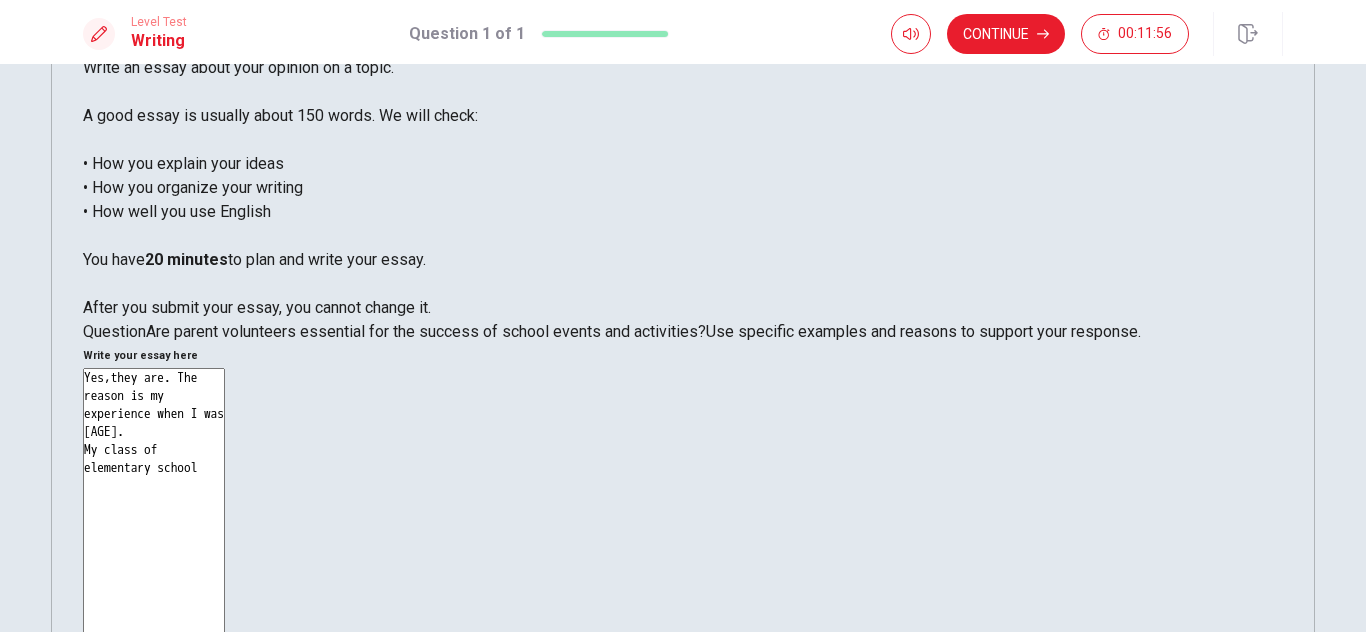 click on "Yes,they are. The reason is my experience when I was [AGE].
My class of elementary school" at bounding box center [154, 644] 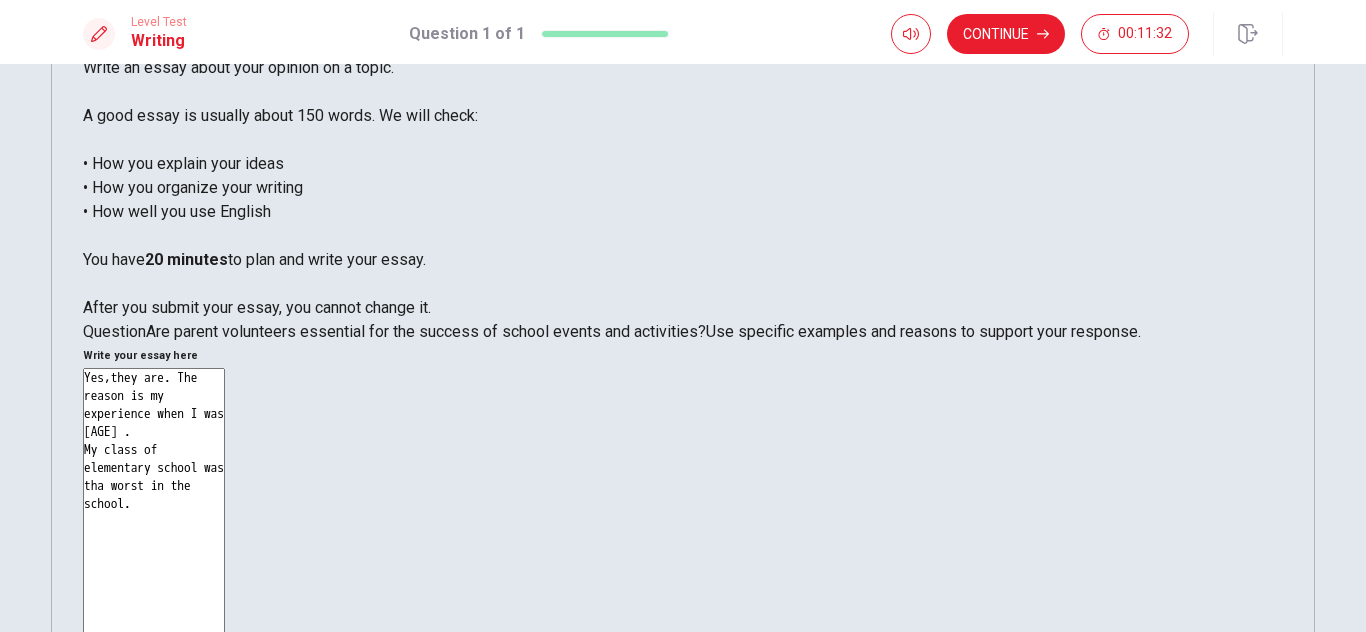 click on "Yes,they are. The reason is my experience when I was [AGE] .
My class of elementary school was tha worst in the school." at bounding box center [154, 644] 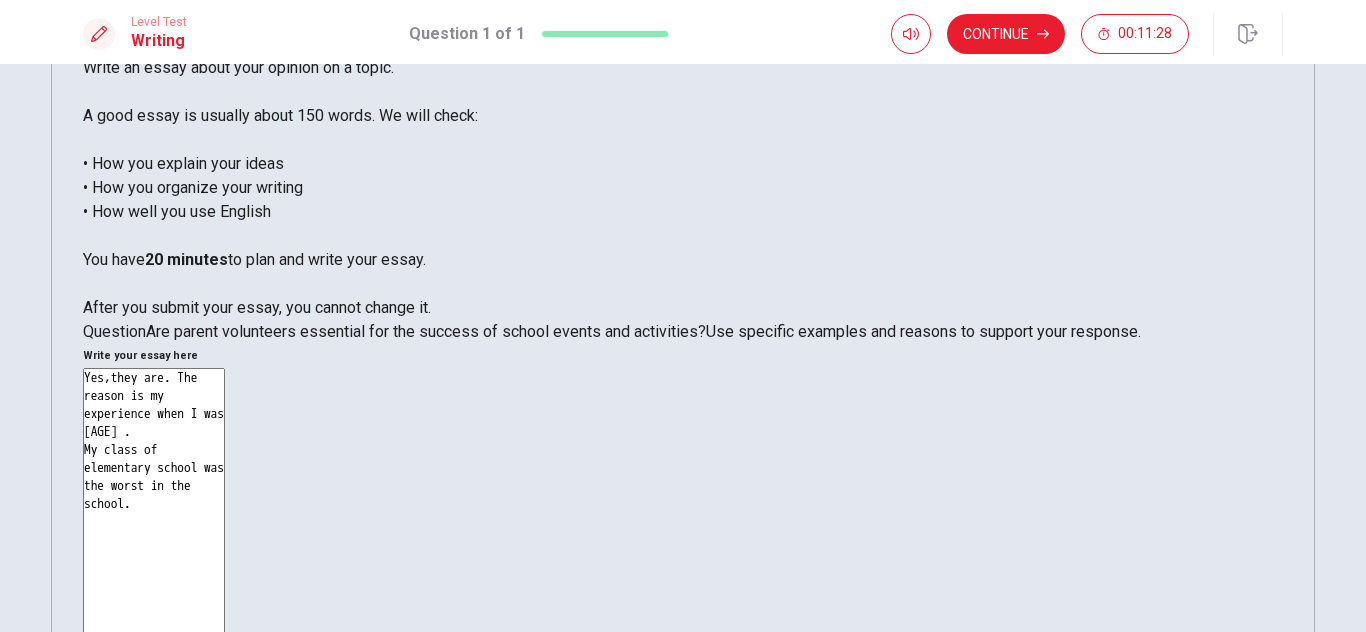 click on "Yes,they are. The reason is my experience when I was [AGE] .
My class of elementary school was the worst in the school." at bounding box center [154, 644] 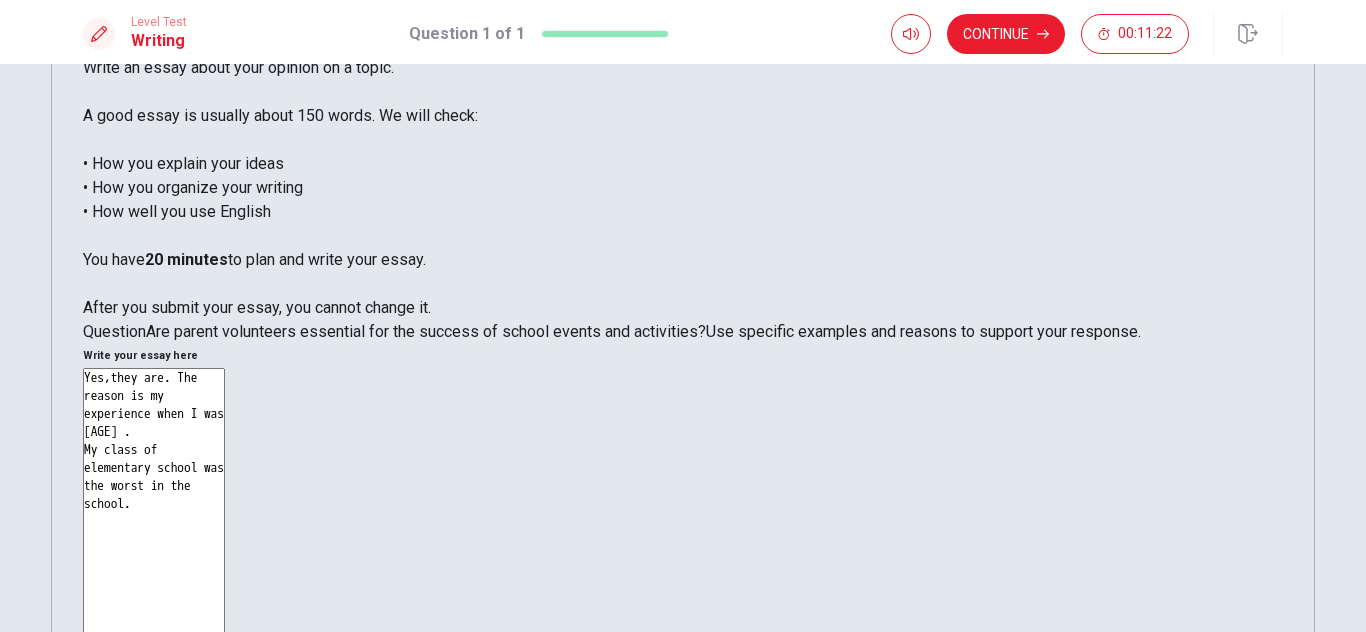 click on "Yes,they are. The reason is my experience when I was [AGE] .
My class of elementary school was the worst in the school." at bounding box center [154, 644] 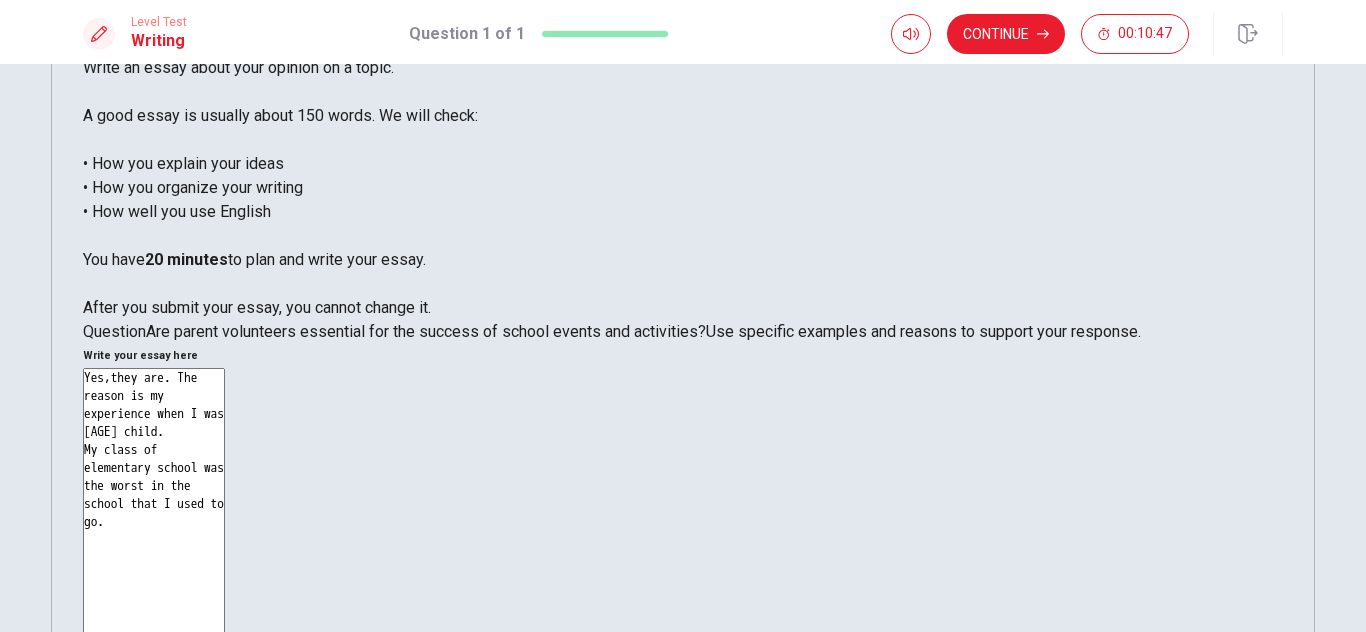 click on "Yes,they are. The reason is my experience when I was [AGE] child.
My class of elementary school was the worst in the school that I used to go." at bounding box center (154, 644) 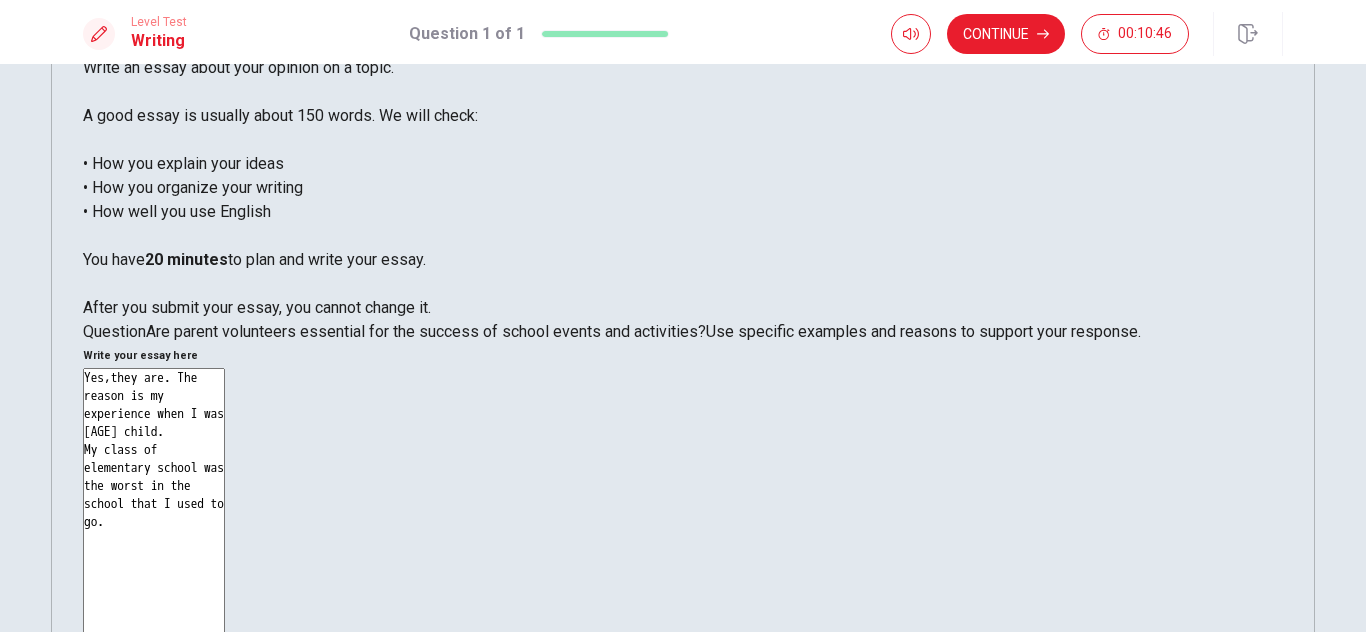 click on "Yes,they are. The reason is my experience when I was [AGE] child.
My class of elementary school was the worst in the school that I used to go." at bounding box center [154, 644] 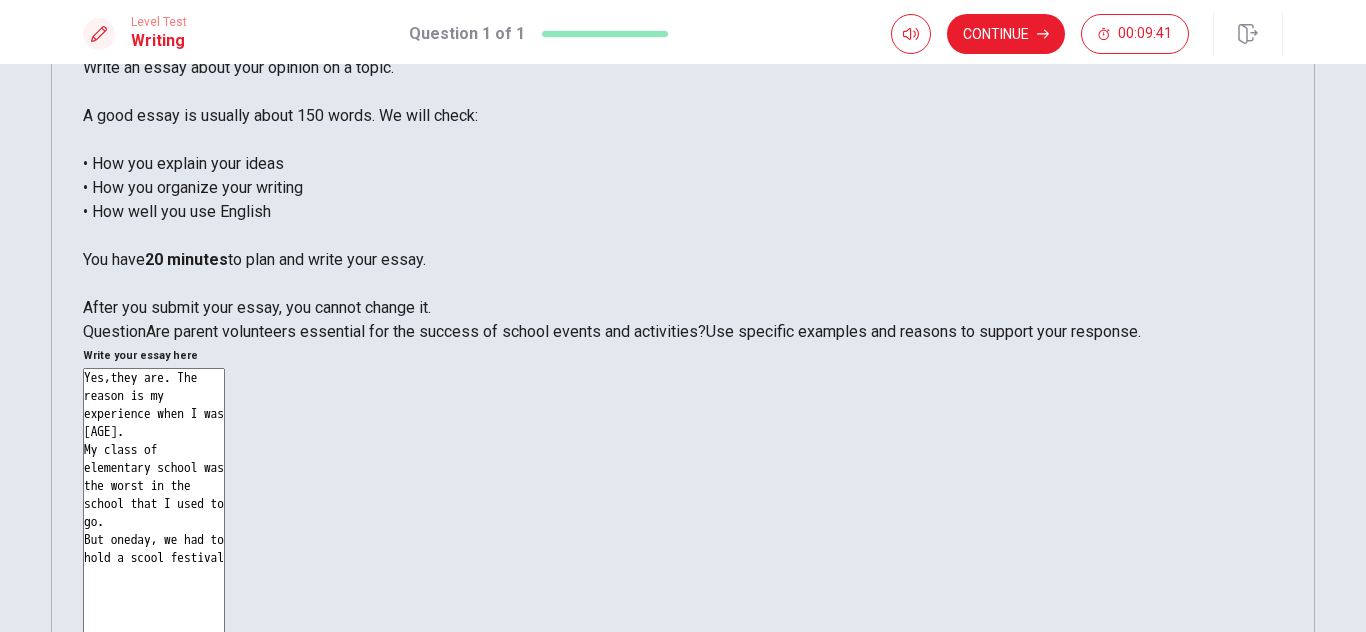 click on "Yes,they are. The reason is my experience when I was [AGE].
My class of elementary school was the worst in the school that I used to go.
But oneday, we had to hold a scool festival" at bounding box center (154, 644) 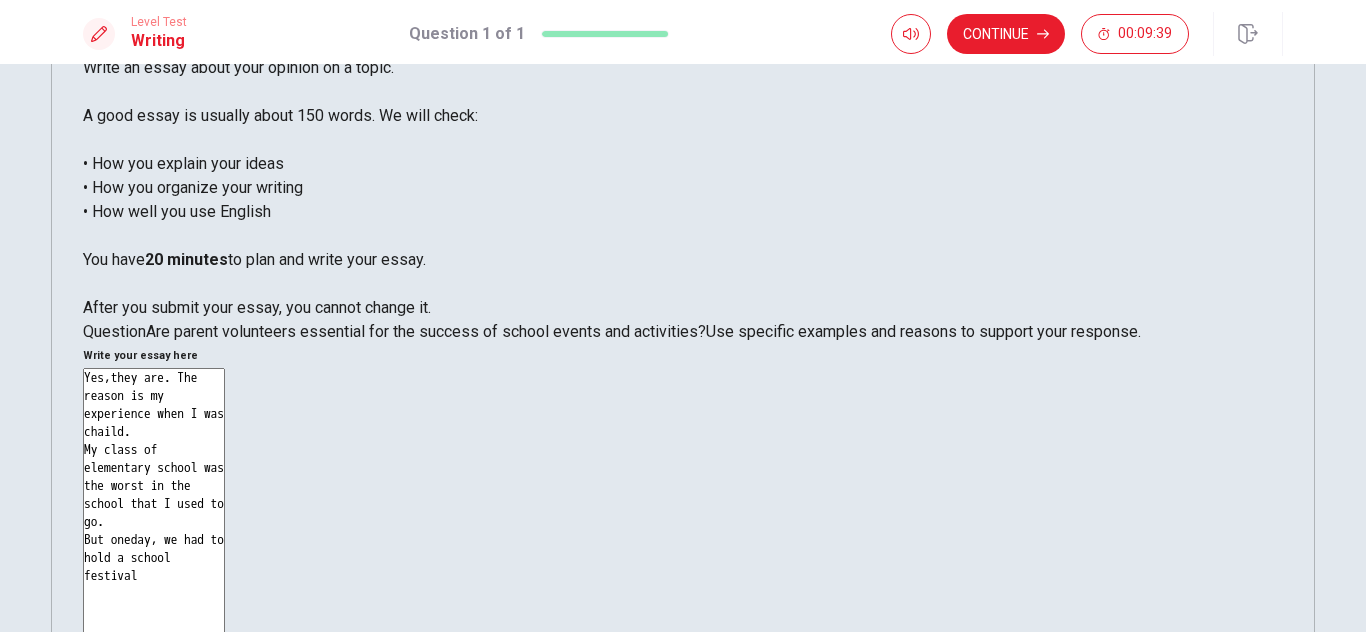 click on "Yes,they are. The reason is my experience when I was chaild.
My class of elementary school was the worst in the school that I used to go.
But oneday, we had to hold a school festival" at bounding box center [154, 644] 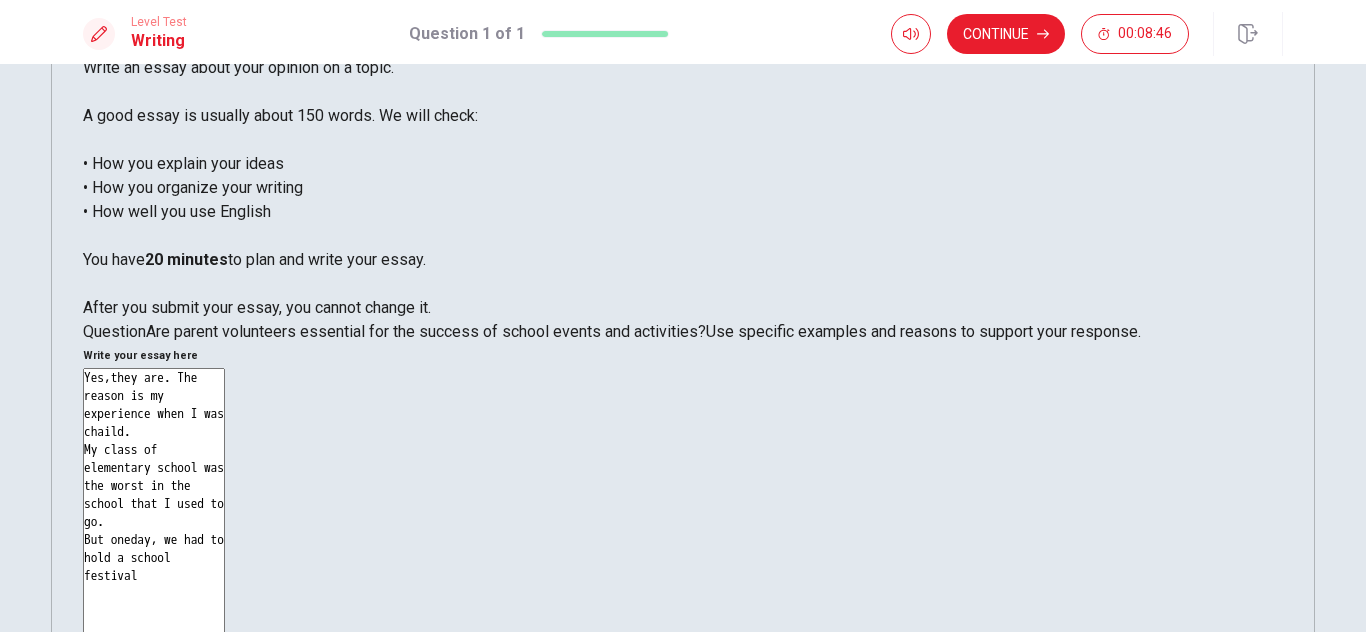 click on "Yes,they are. The reason is my experience when I was chaild.
My class of elementary school was the worst in the school that I used to go.
But oneday, we had to hold a school festival" at bounding box center (154, 644) 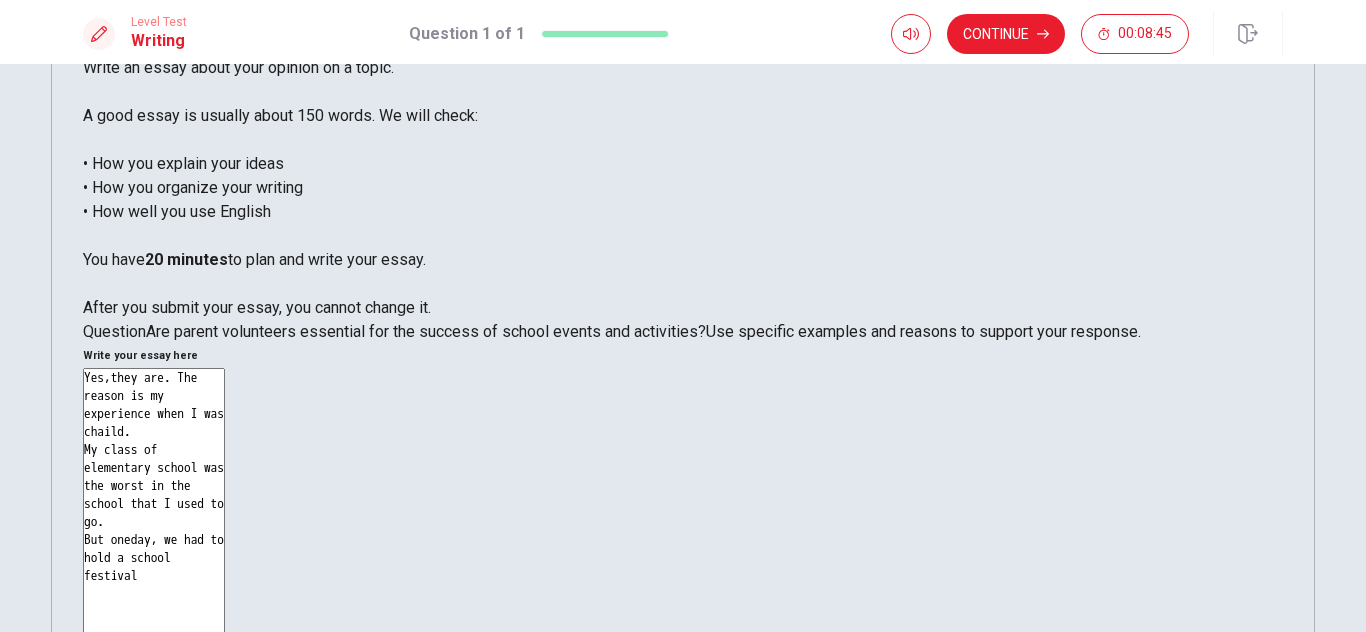 click on "Yes,they are. The reason is my experience when I was chaild.
My class of elementary school was the worst in the school that I used to go.
But oneday, we had to hold a school festival" at bounding box center (154, 644) 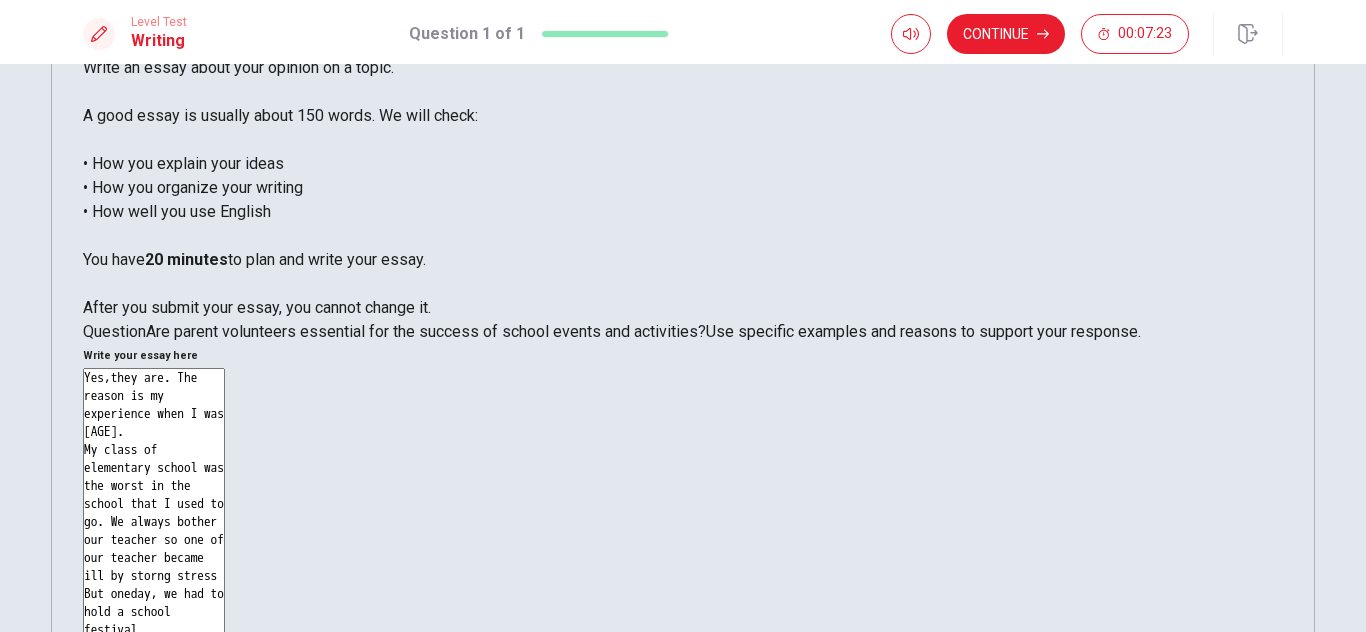 click on "Yes,they are. The reason is my experience when I was [AGE].
My class of elementary school was the worst in the school that I used to go. We always bother our teacher so one of our teacher became ill by storng stress
But oneday, we had to hold a school festival" at bounding box center (154, 644) 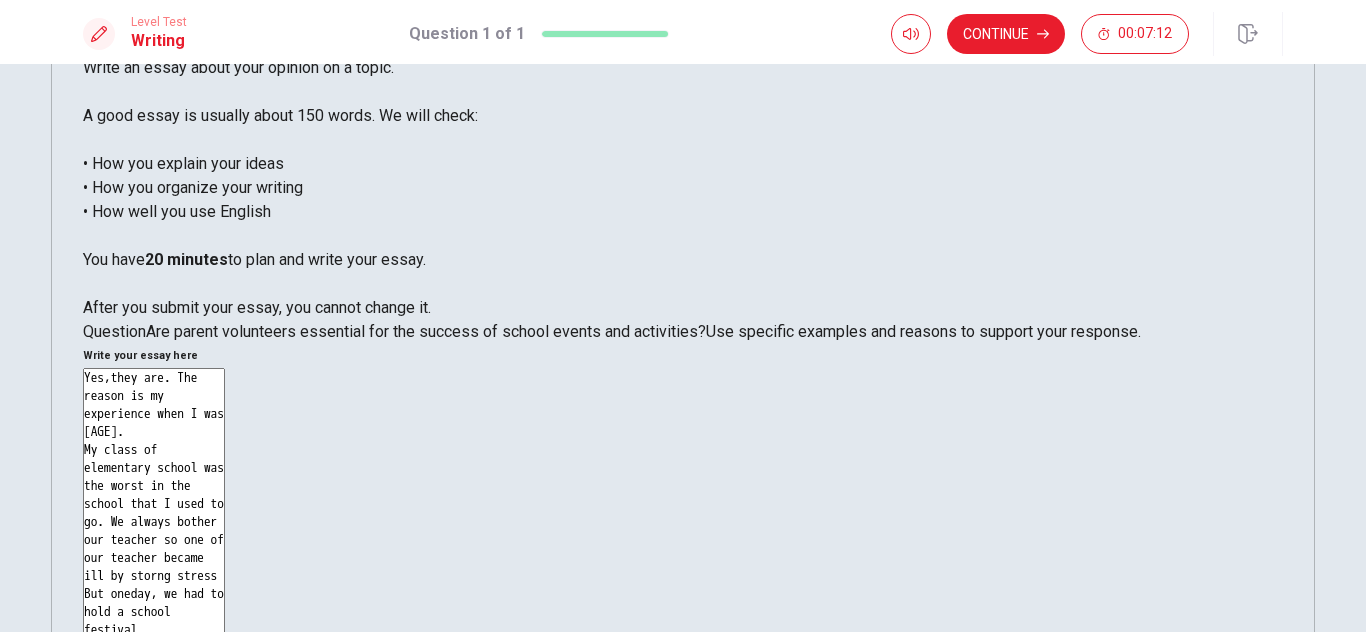 click on "Yes,they are. The reason is my experience when I was [AGE].
My class of elementary school was the worst in the school that I used to go. We always bother our teacher so one of our teacher became ill by storng stress
But oneday, we had to hold a school festival" at bounding box center [154, 644] 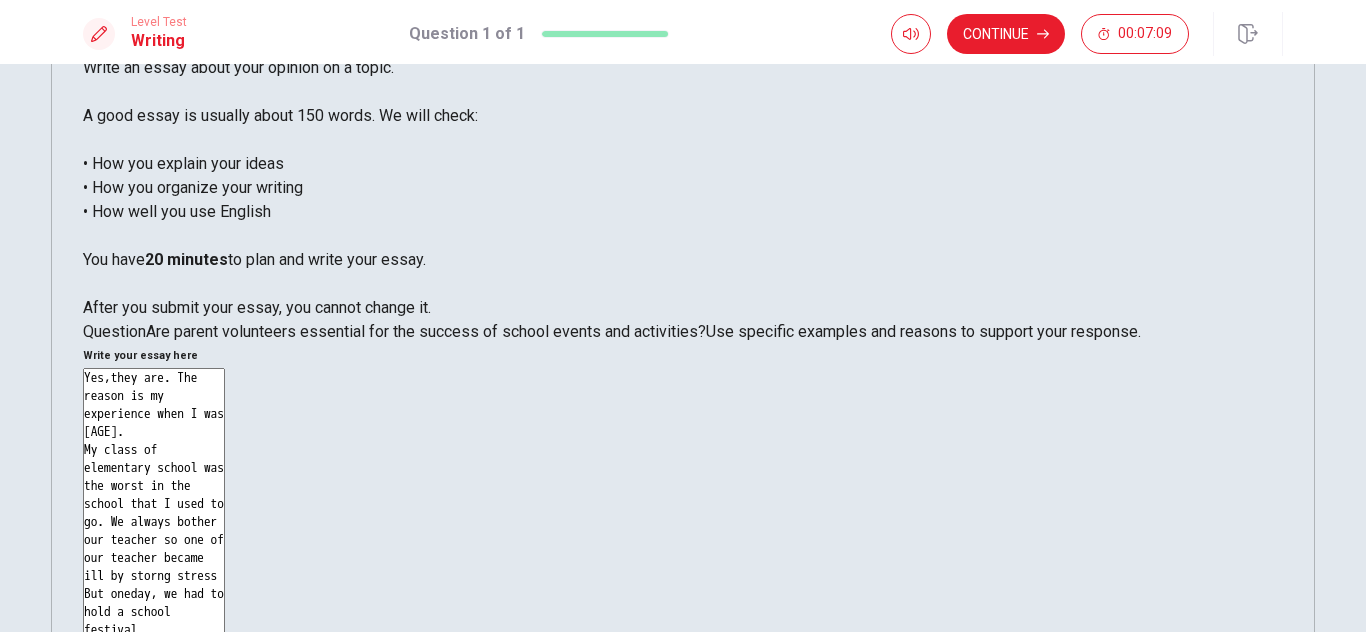 click on "Yes,they are. The reason is my experience when I was [AGE].
My class of elementary school was the worst in the school that I used to go. We always bother our teacher so one of our teacher became ill by storng stress
But oneday, we had to hold a school festival" at bounding box center [154, 644] 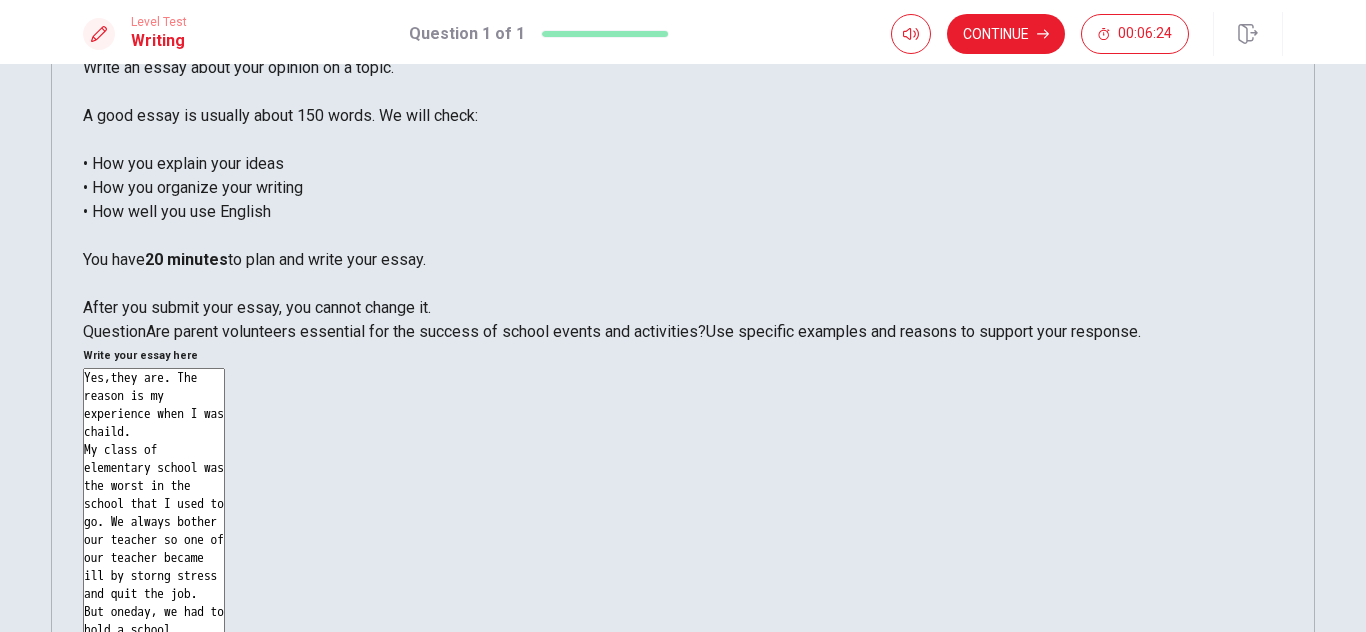 click on "Yes,they are. The reason is my experience when I was chaild.
My class of elementary school was the worst in the school that I used to go. We always bother our teacher so one of our teacher became ill by storng stress and quit the job.
But oneday, we had to hold a school festival" at bounding box center (154, 644) 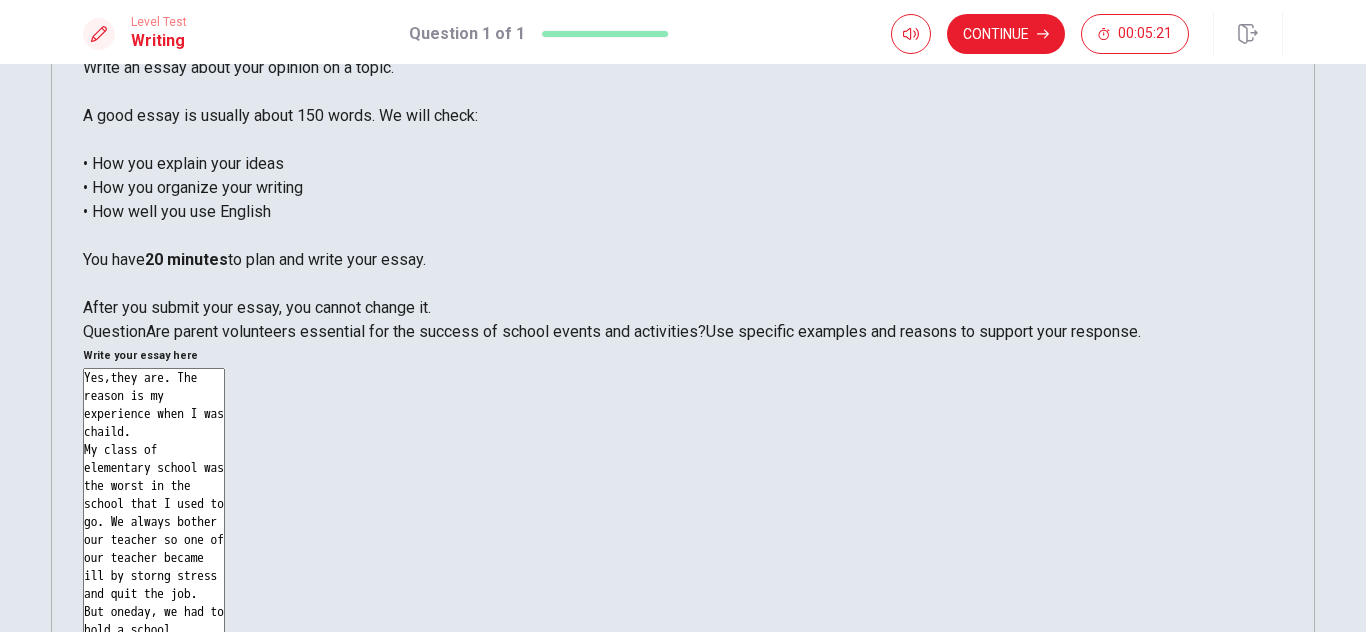 click on "Yes,they are. The reason is my experience when I was chaild.
My class of elementary school was the worst in the school that I used to go. We always bother our teacher so one of our teacher became ill by storng stress and quit the job.
But oneday, we had to hold a school festival. All people thout that" at bounding box center (154, 644) 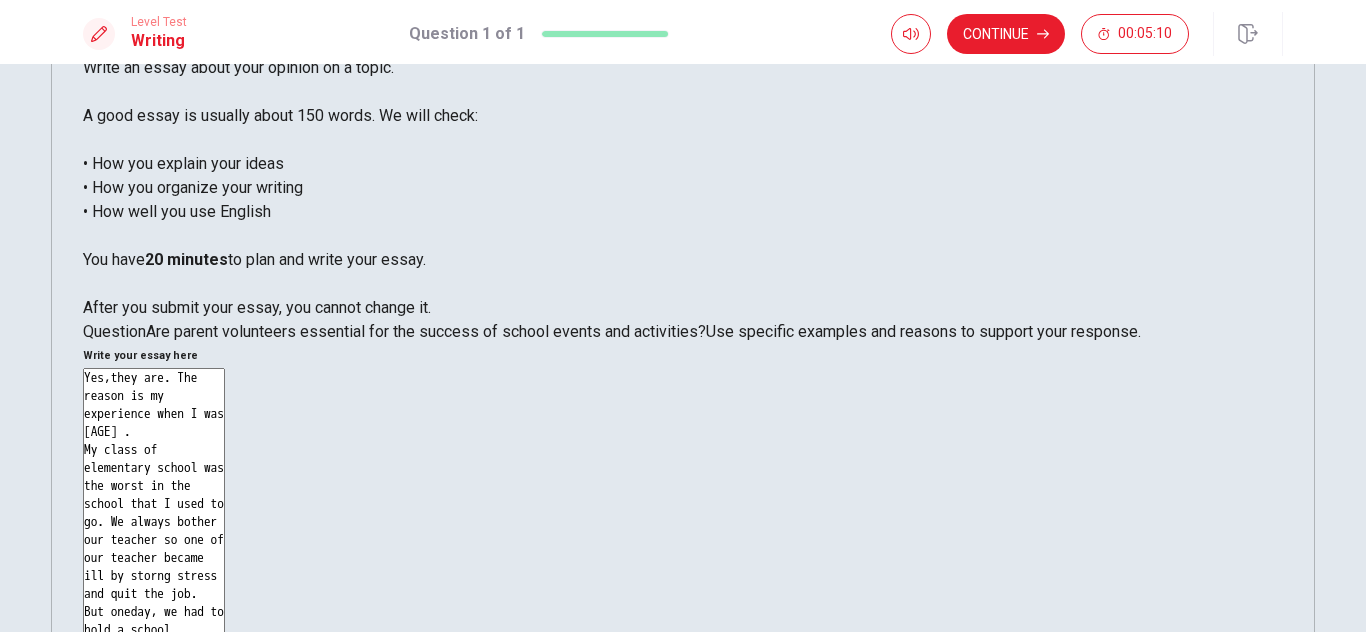 click on "Yes,they are. The reason is my experience when I was [AGE] .
My class of elementary school was the worst in the school that I used to go. We always bother our teacher so one of our teacher became ill by storng stress and quit the job.
But oneday, we had to hold a school festival. All people in school thout that" at bounding box center (154, 644) 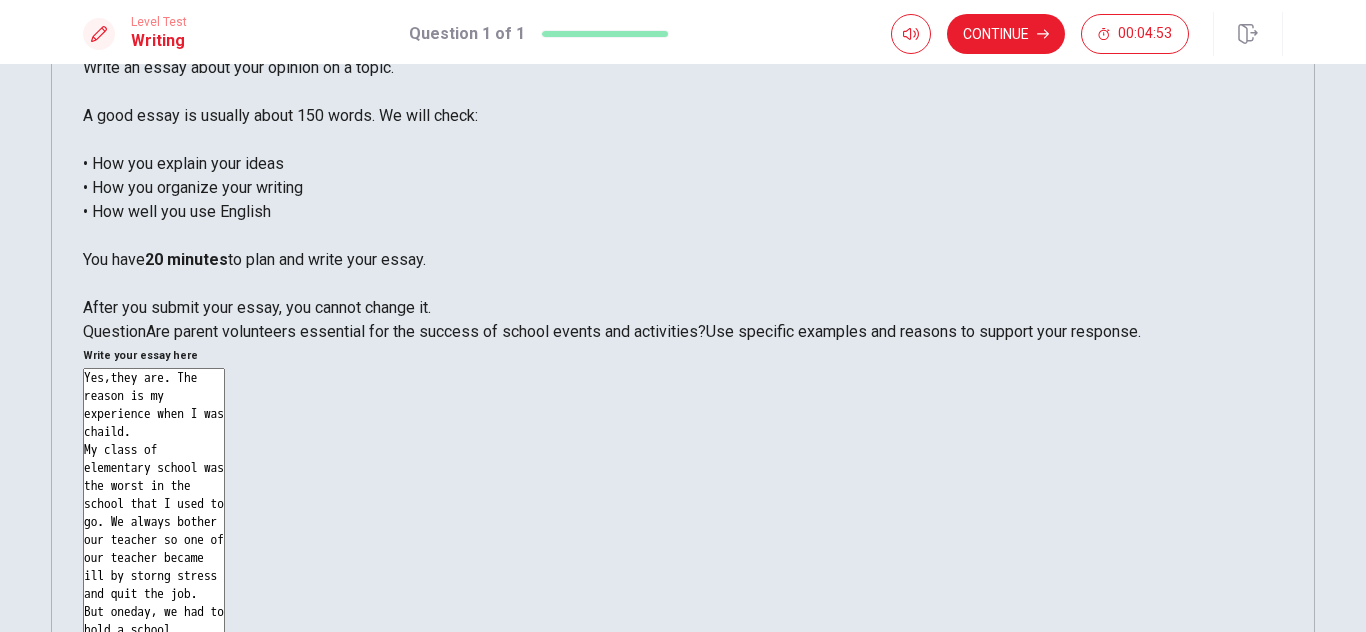 click on "Yes,they are. The reason is my experience when I was chaild.
My class of elementary school was the worst in the school that I used to go. We always bother our teacher so one of our teacher became ill by storng stress and quit the job.
But oneday, we had to hold a school festival. All people in school thout that it fail" at bounding box center [154, 644] 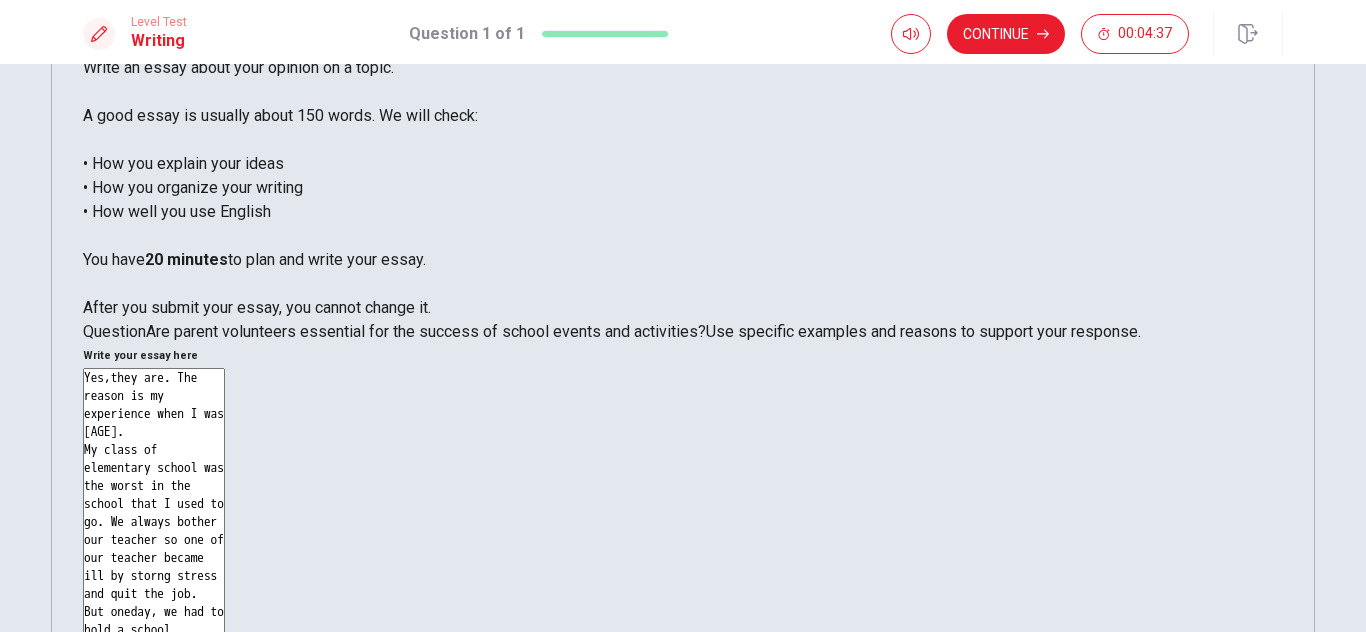 click on "Yes,they are. The reason is my experience when I was [AGE].
My class of elementary school was the worst in the school that I used to go. We always bother our teacher so one of our teacher became ill by storng stress and quit the job.
But oneday, we had to hold a school festival. All people in school thout that it definetely fail" at bounding box center (154, 644) 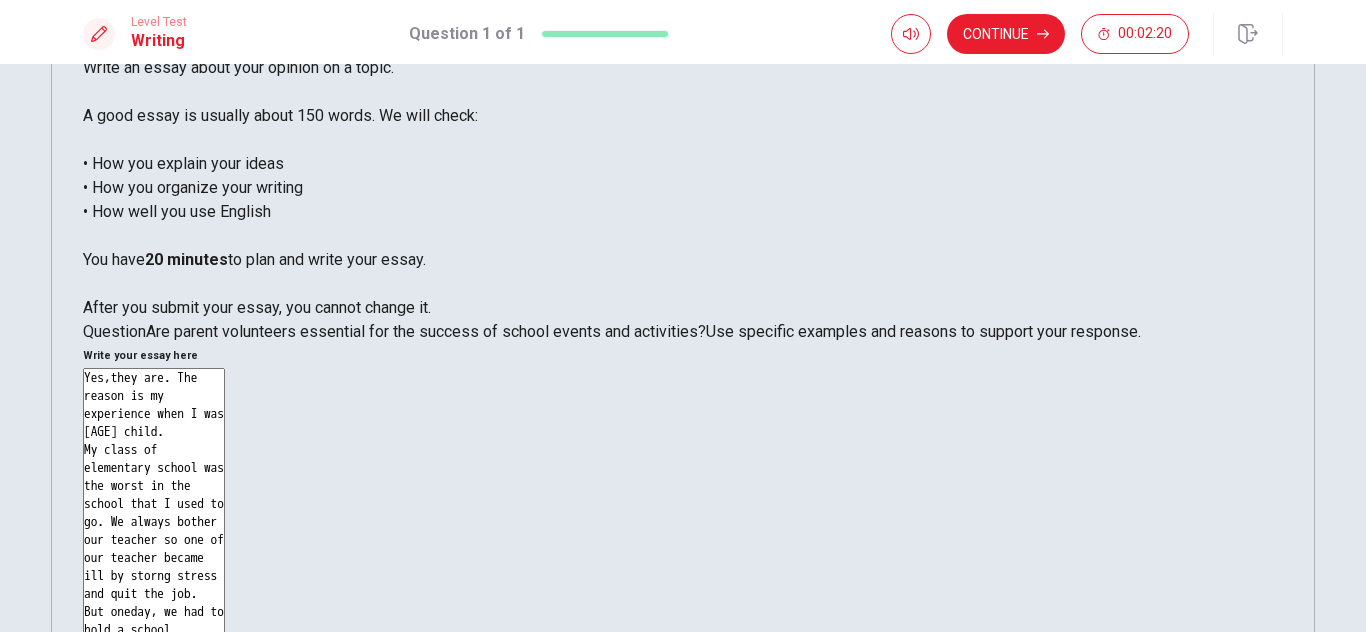 click on "Yes,they are. The reason is my experience when I was [AGE] child.
My class of elementary school was the worst in the school that I used to go. We always bother our teacher so one of our teacher became ill by storng stress and quit the job.
But oneday, we had to hold a school festival. All people in school thout that it definetely fail except our mother.
They prepare stuff," at bounding box center (154, 644) 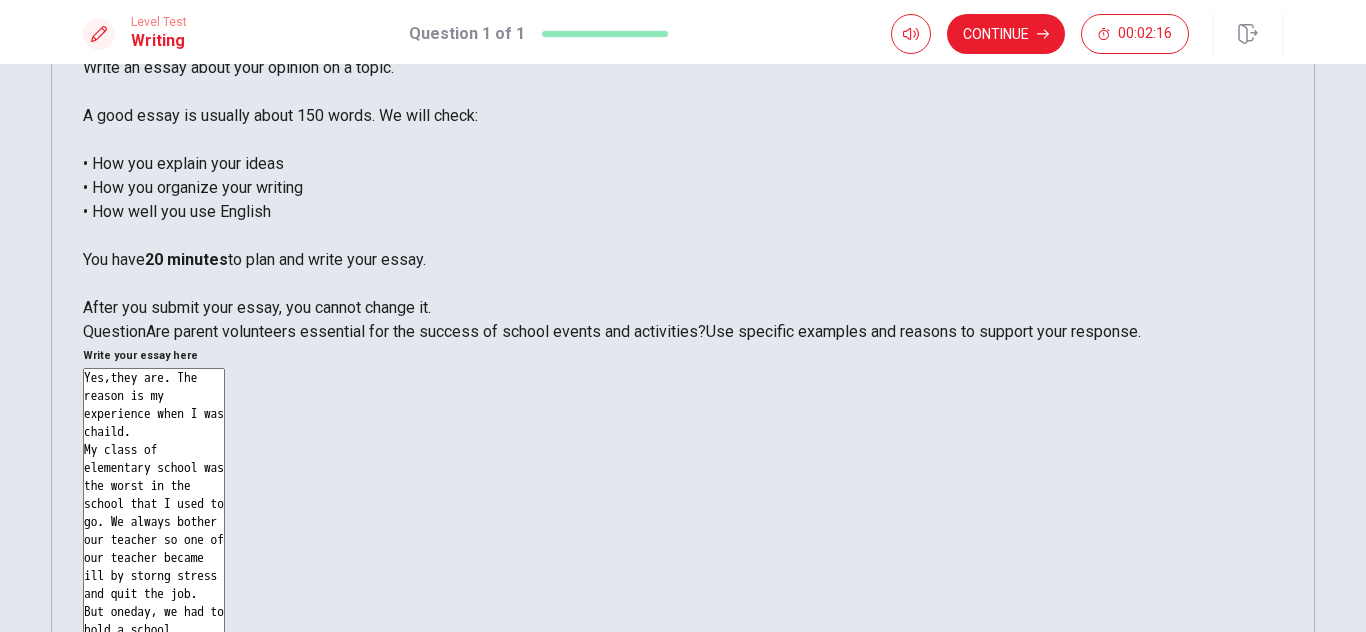 click on "Yes,they are. The reason is my experience when I was chaild.
My class of elementary school was the worst in the school that I used to go. We always bother our teacher so one of our teacher became ill by storng stress and quit the job.
But oneday, we had to hold a school festival. All people in school thout that it definetely fail except our mother.
They prepared stuff," at bounding box center (154, 644) 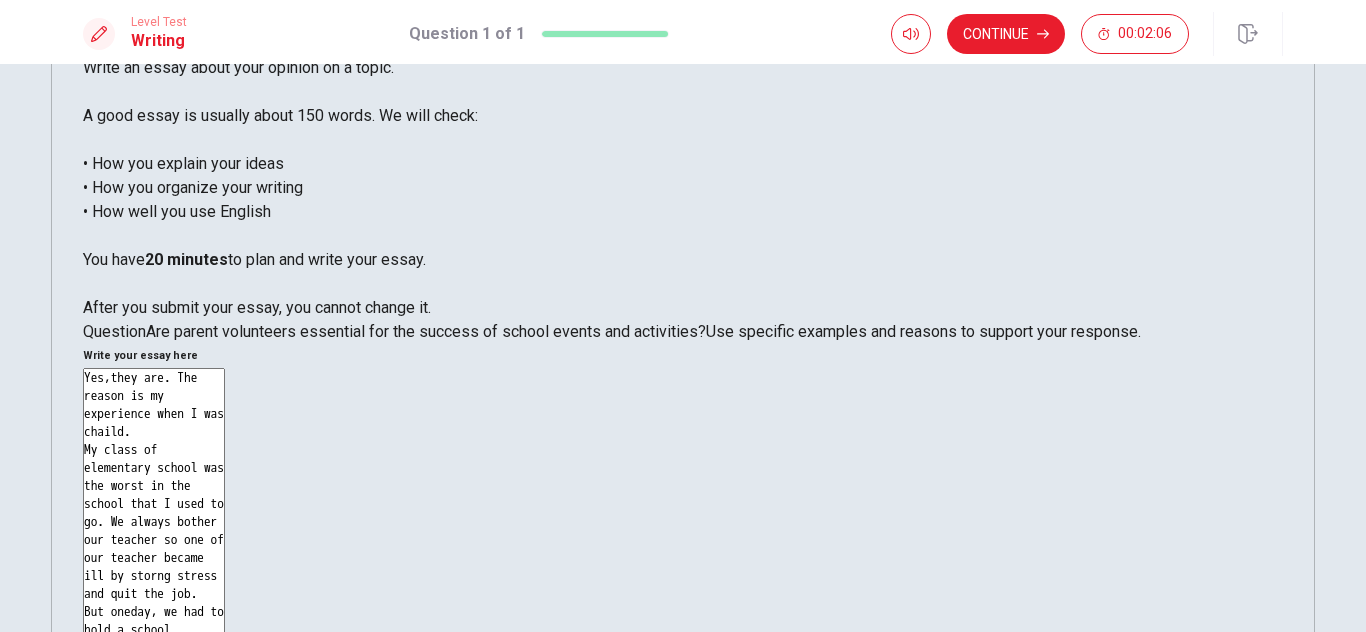 click on "Yes,they are. The reason is my experience when I was chaild.
My class of elementary school was the worst in the school that I used to go. We always bother our teacher so one of our teacher became ill by storng stress and quit the job.
But oneday, we had to hold a school festival. All people in school thout that it definetely fail except our mother.
They prepared stuff," at bounding box center [154, 644] 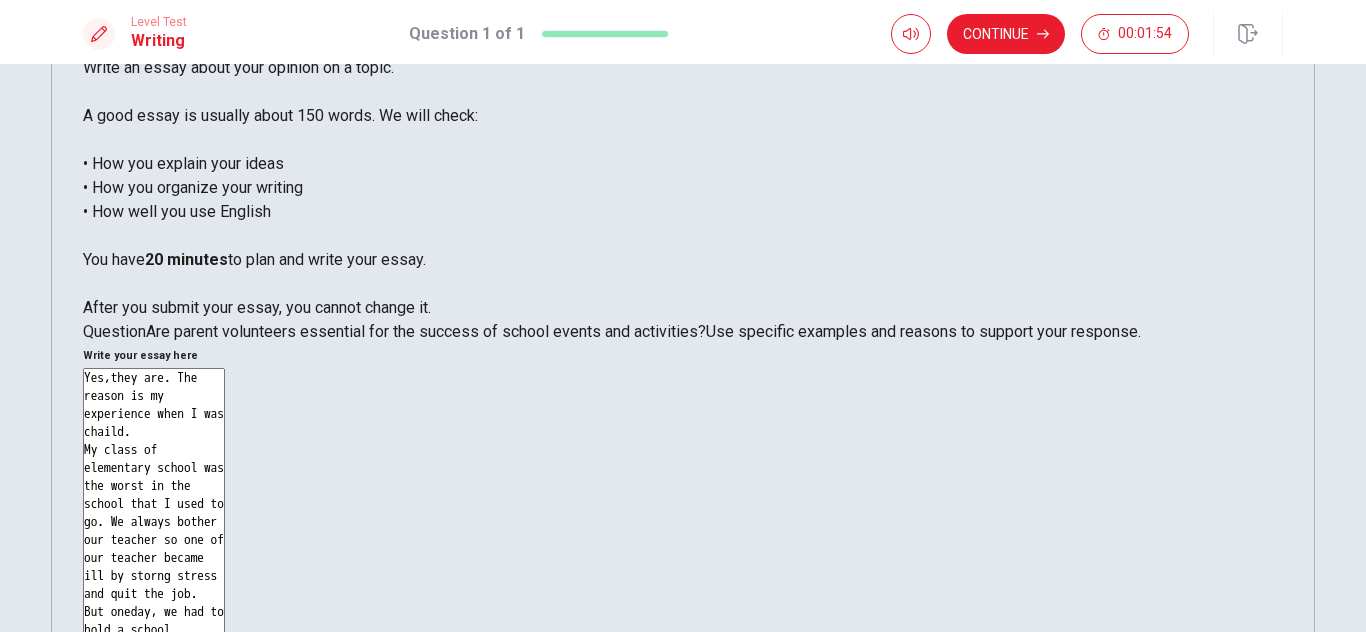 click on "Yes,they are. The reason is my experience when I was chaild.
My class of elementary school was the worst in the school that I used to go. We always bother our teacher so one of our teacher became ill by storng stress and quit the job.
But oneday, we had to hold a school festival. All people in school thout that it definetely fail except our mother.
They prepared stuff," at bounding box center [154, 644] 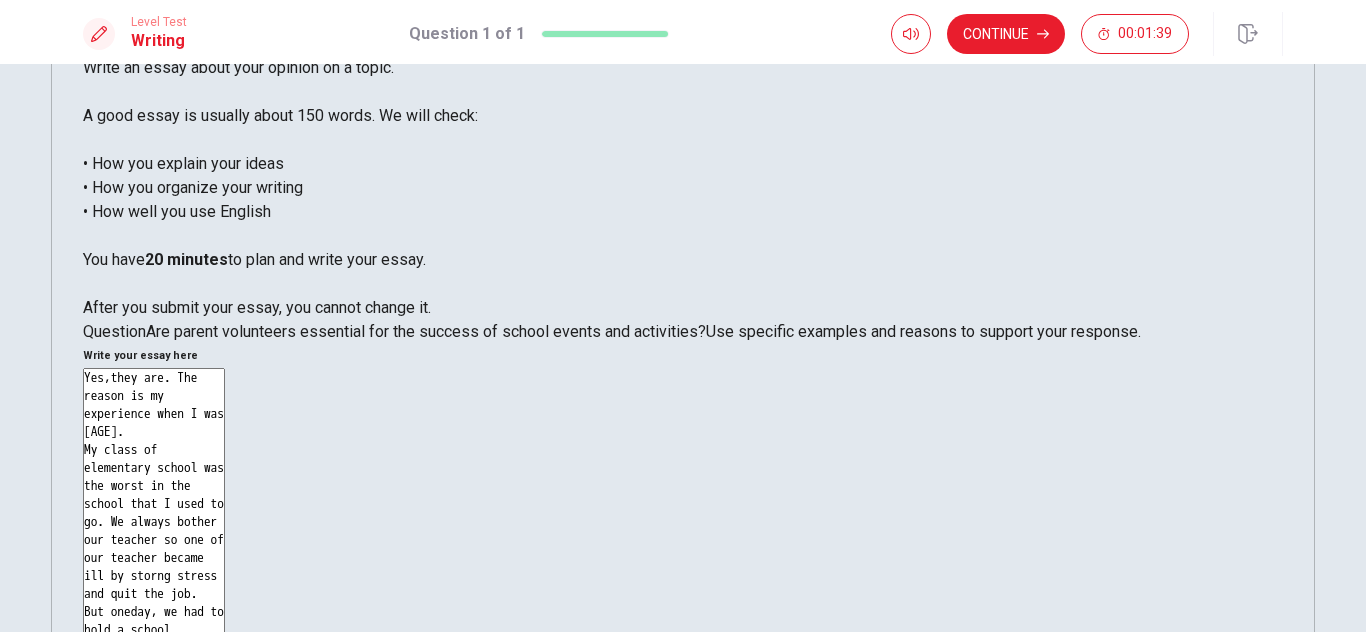 click on "Yes,they are. The reason is my experience when I was [AGE].
My class of elementary school was the worst in the school that I used to go. We always bother our teacher so one of our teacher became ill by storng stress and quit the job.
But oneday, we had to hold a school festival. All people in school thout that it definetely fail except our mother.
Almost childr" at bounding box center (154, 644) 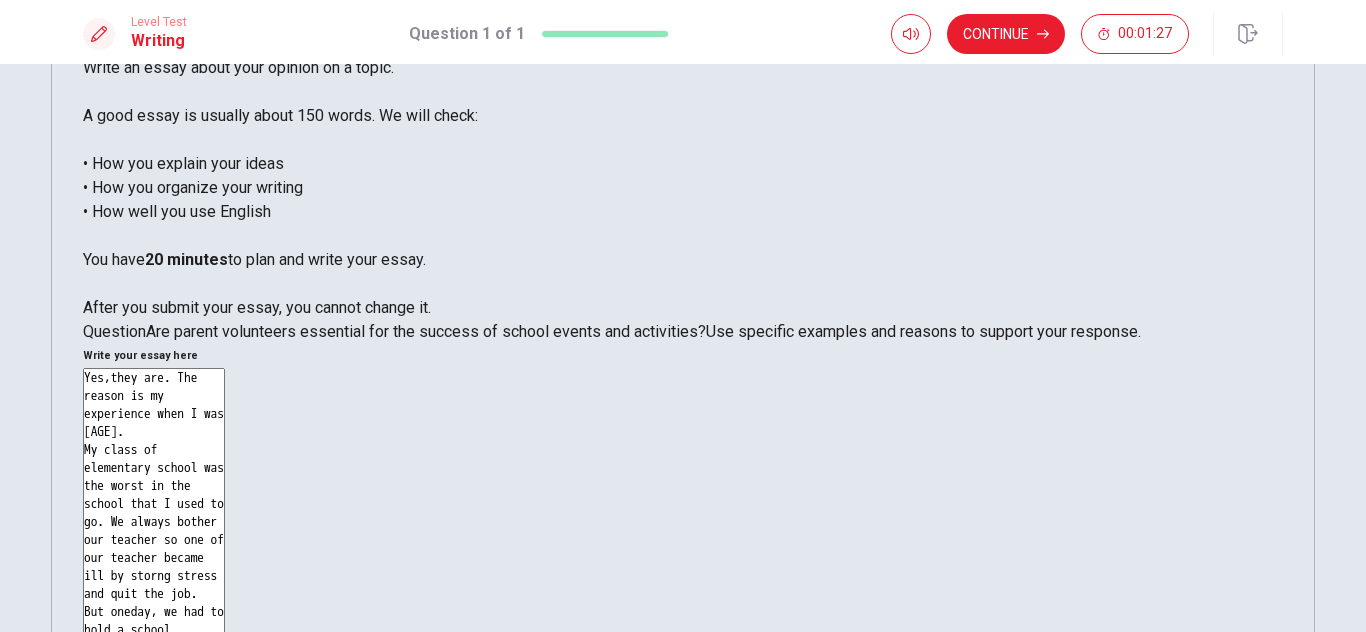 click on "Yes,they are. The reason is my experience when I was [AGE].
My class of elementary school was the worst in the school that I used to go. We always bother our teacher so one of our teacher became ill by storng stress and quit the job.
But oneday, we had to hold a school festival. All people in school thout that it definetely fail except our mother.
Almost children dislike" at bounding box center [154, 644] 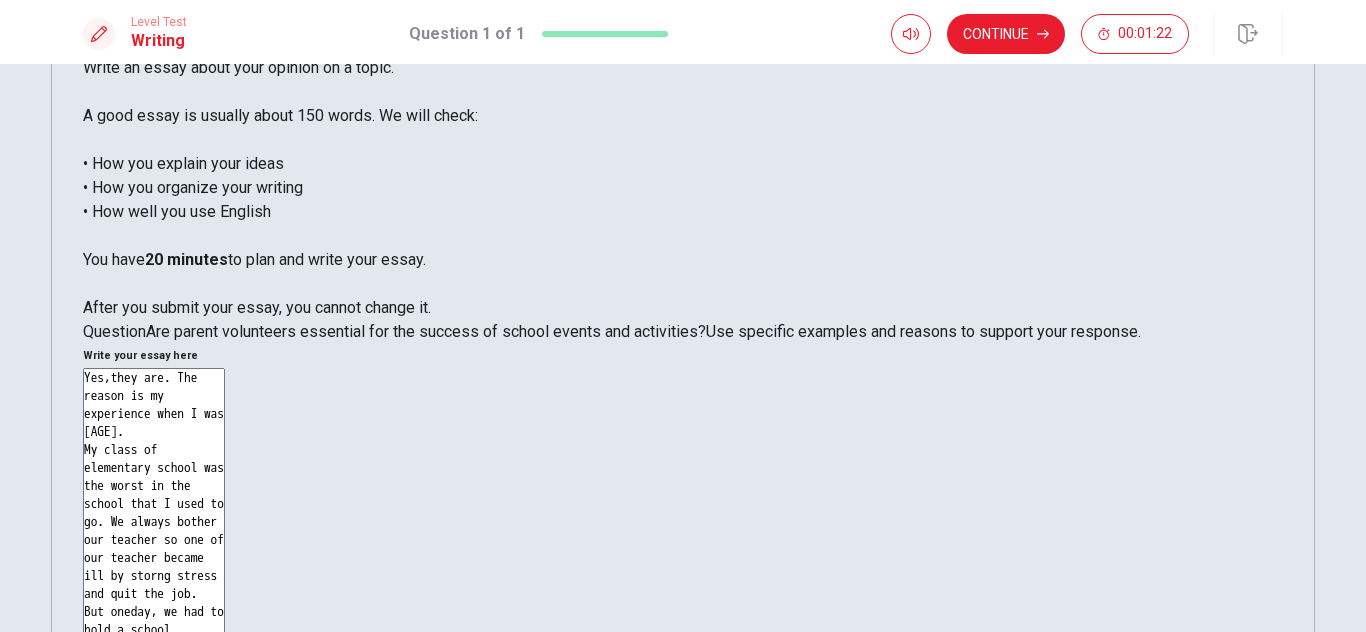 click on "Yes,they are. The reason is my experience when I was [AGE].
My class of elementary school was the worst in the school that I used to go. We always bother our teacher so one of our teacher became ill by storng stress and quit the job.
But oneday, we had to hold a school festival. All people in school thout that it definetely fail except our mother.
Almost children dislike" at bounding box center [154, 644] 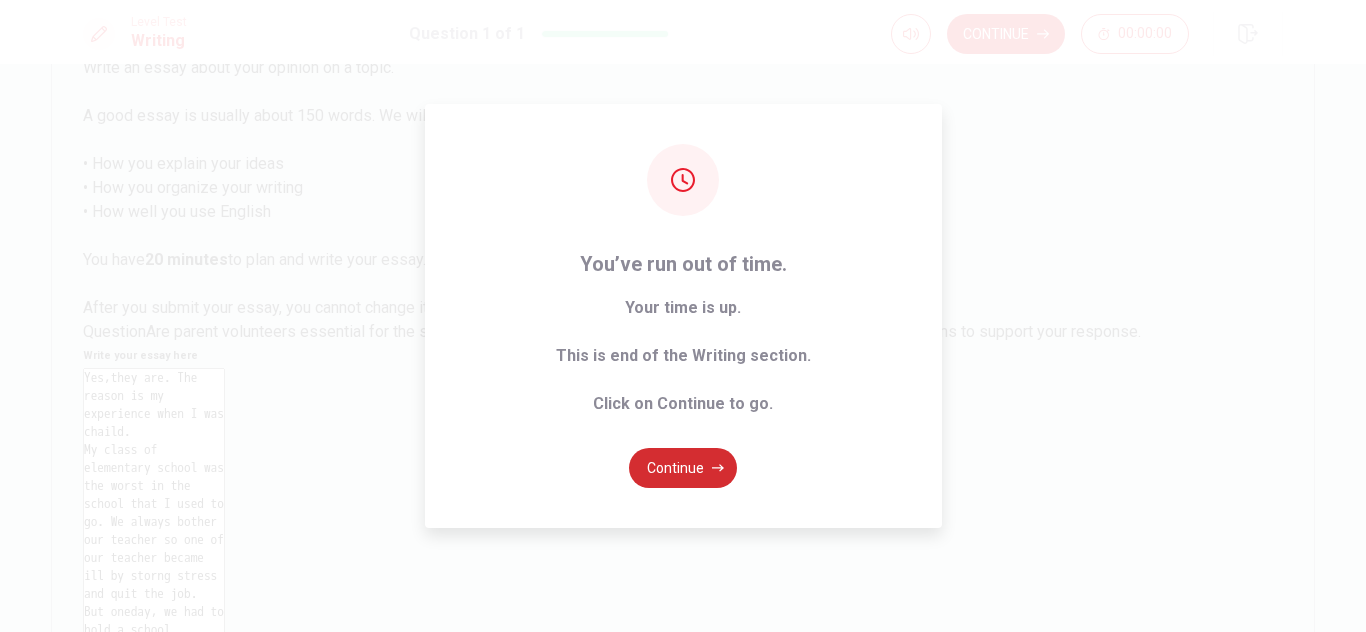 type on "Yes,they are. The reason is my experience when I was chaild.
My class of elementary school was the worst in the school that I used to go. We always bother our teacher so one of our teacher became ill by storng stress and quit the job.
But oneday, we had to hold a school festival. All people in school thout that it definetely fail except our mother.
Almost children dislike school and teacher but love mother therefore we follow" 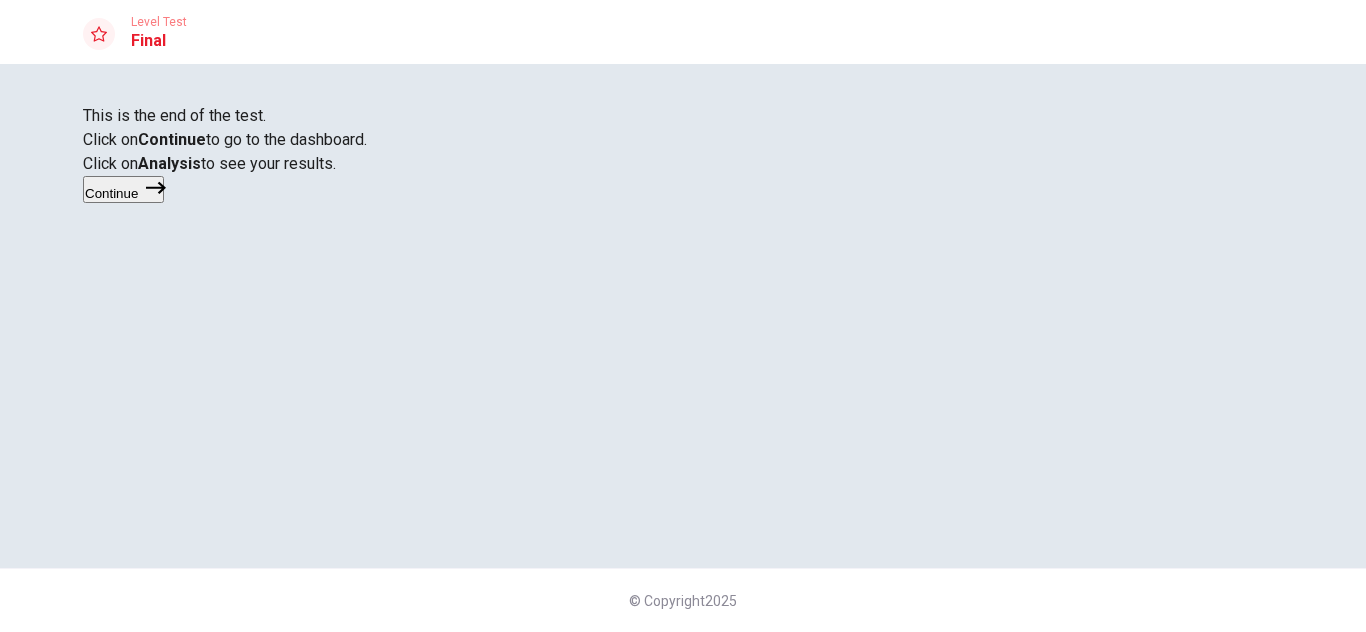 click on "Continue" at bounding box center [123, 189] 